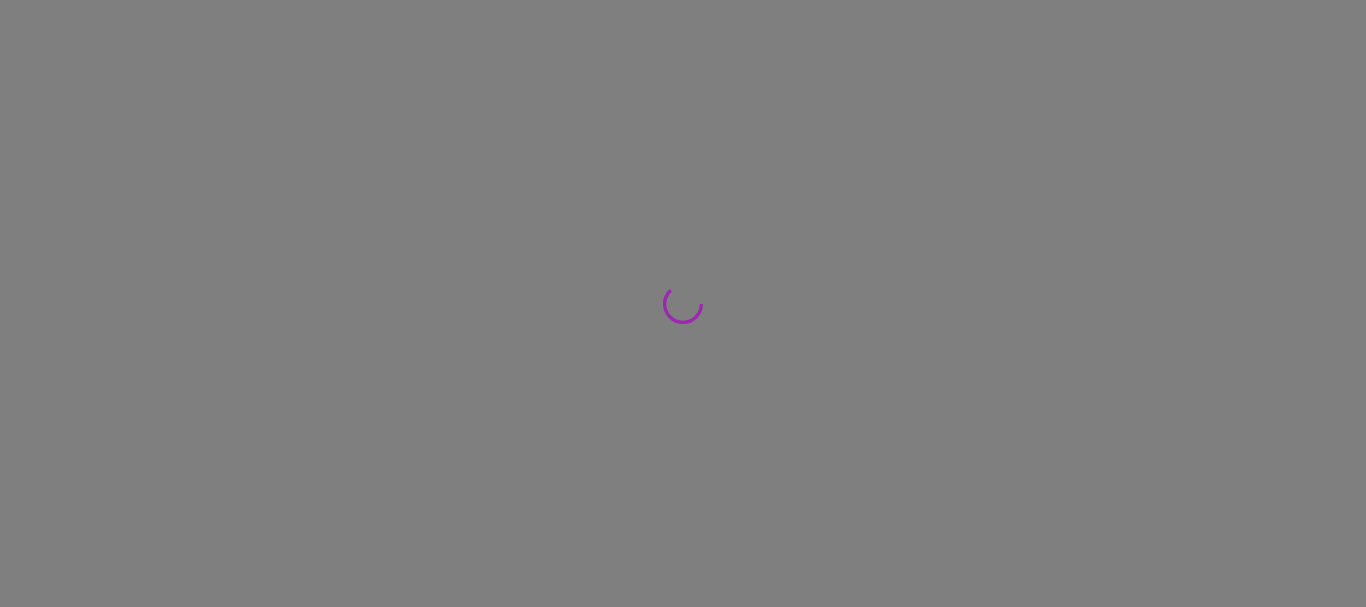 scroll, scrollTop: 0, scrollLeft: 0, axis: both 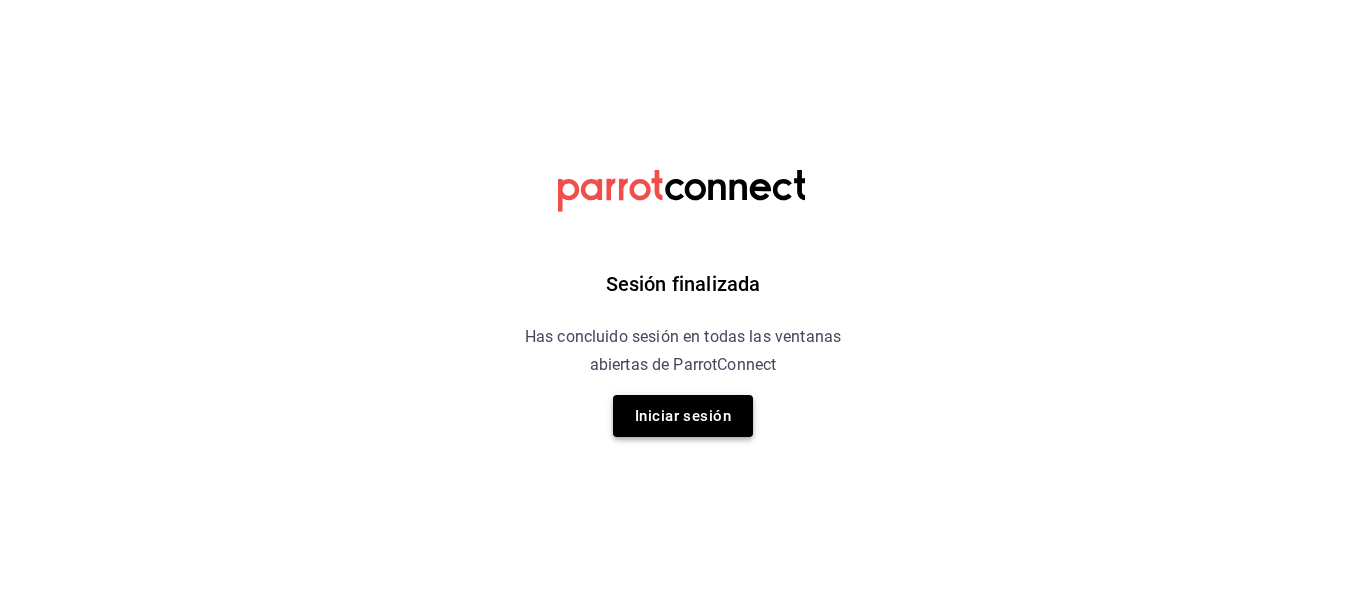 click on "Iniciar sesión" at bounding box center [683, 416] 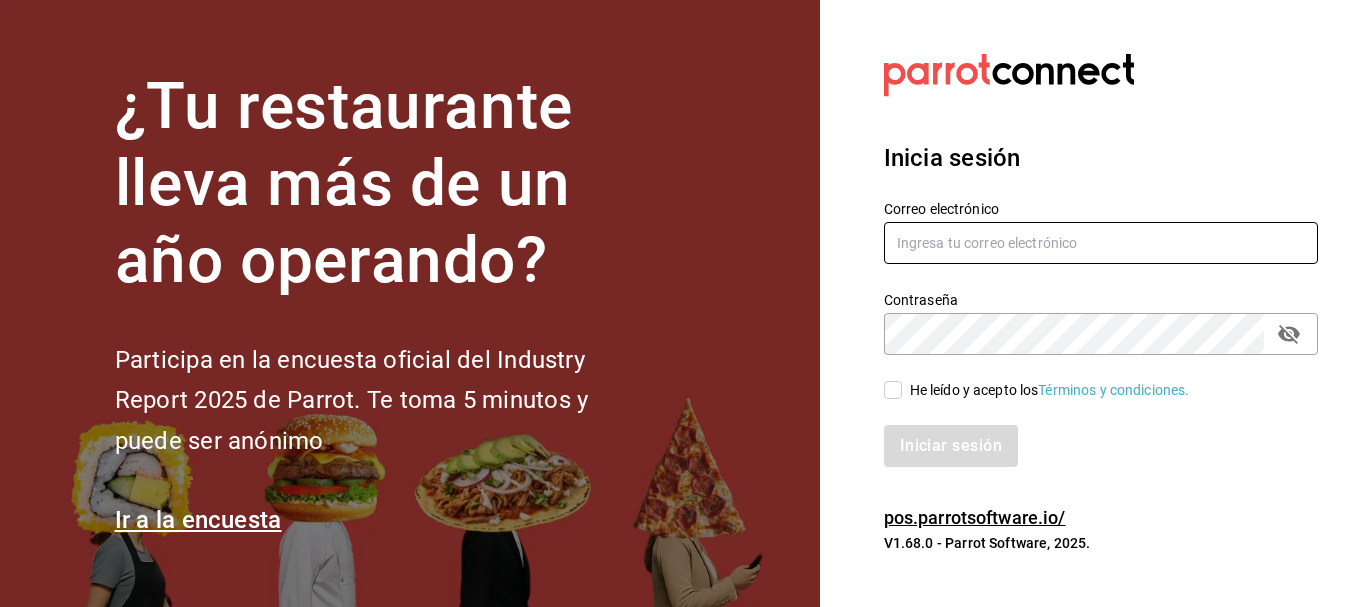 click at bounding box center [1101, 243] 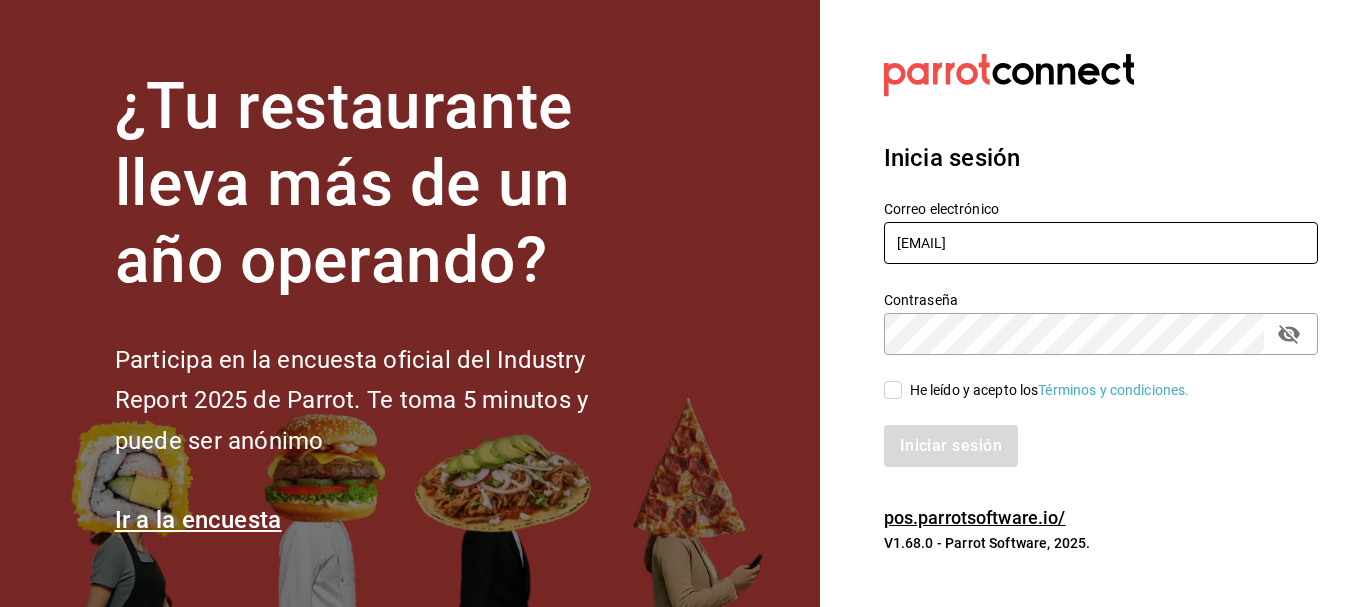 drag, startPoint x: 1066, startPoint y: 242, endPoint x: 861, endPoint y: 240, distance: 205.00975 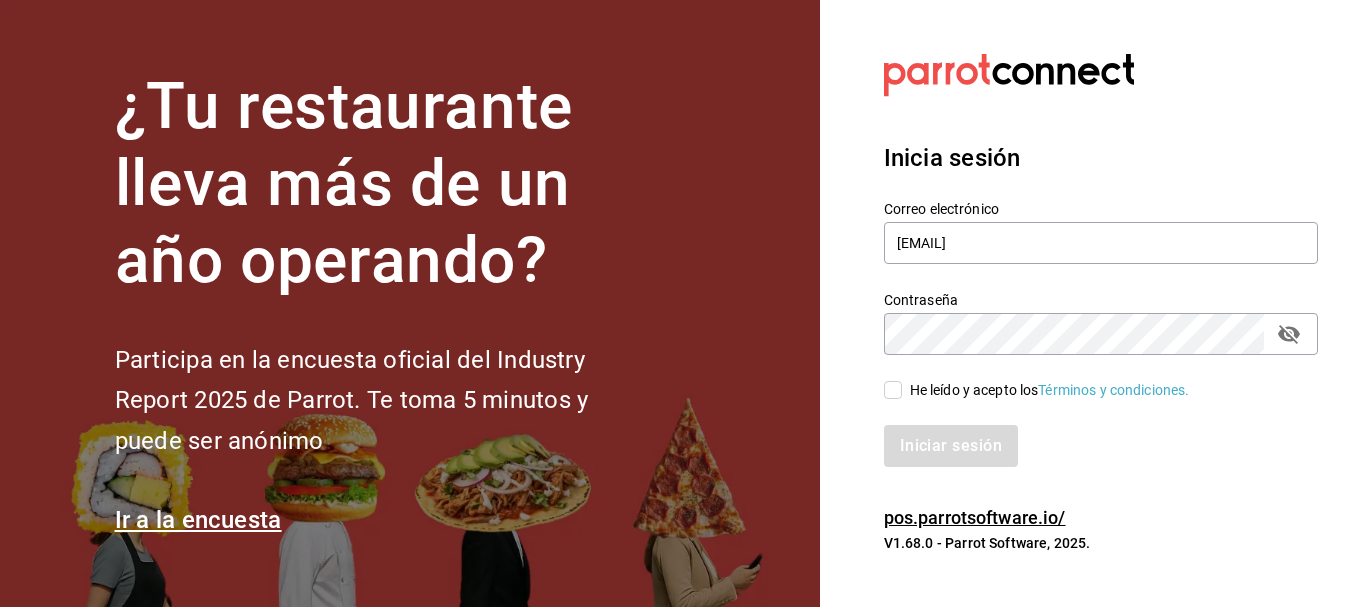 click on "He leído y acepto los  Términos y condiciones." at bounding box center (893, 390) 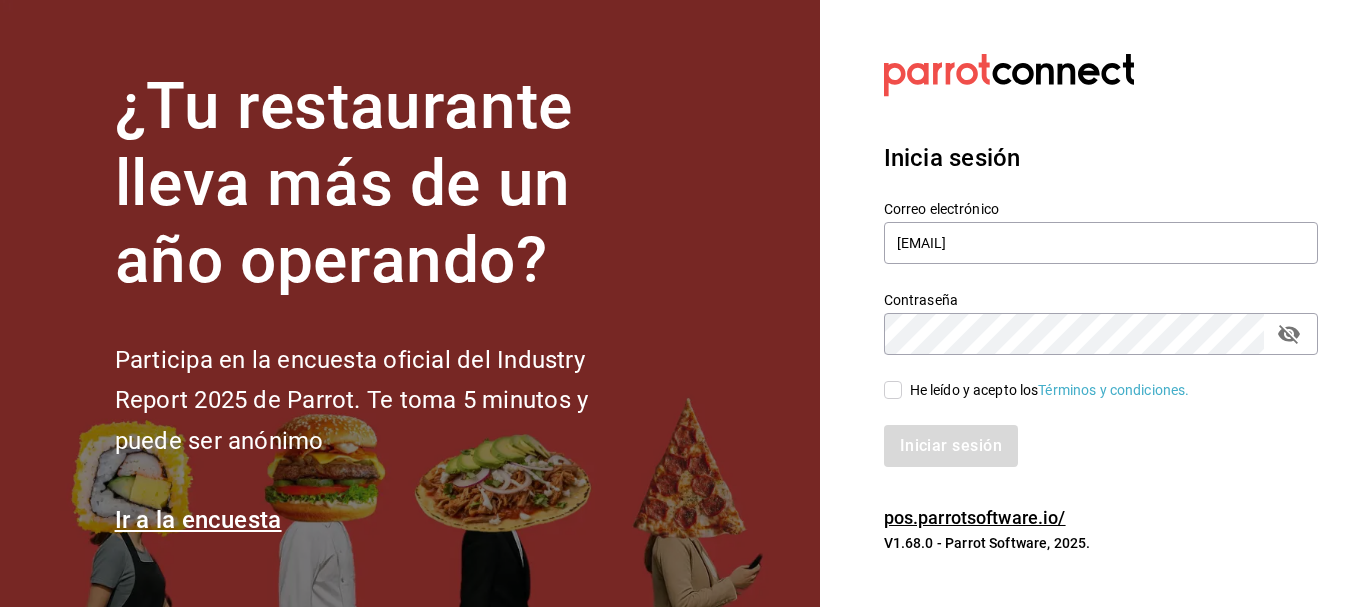 checkbox on "true" 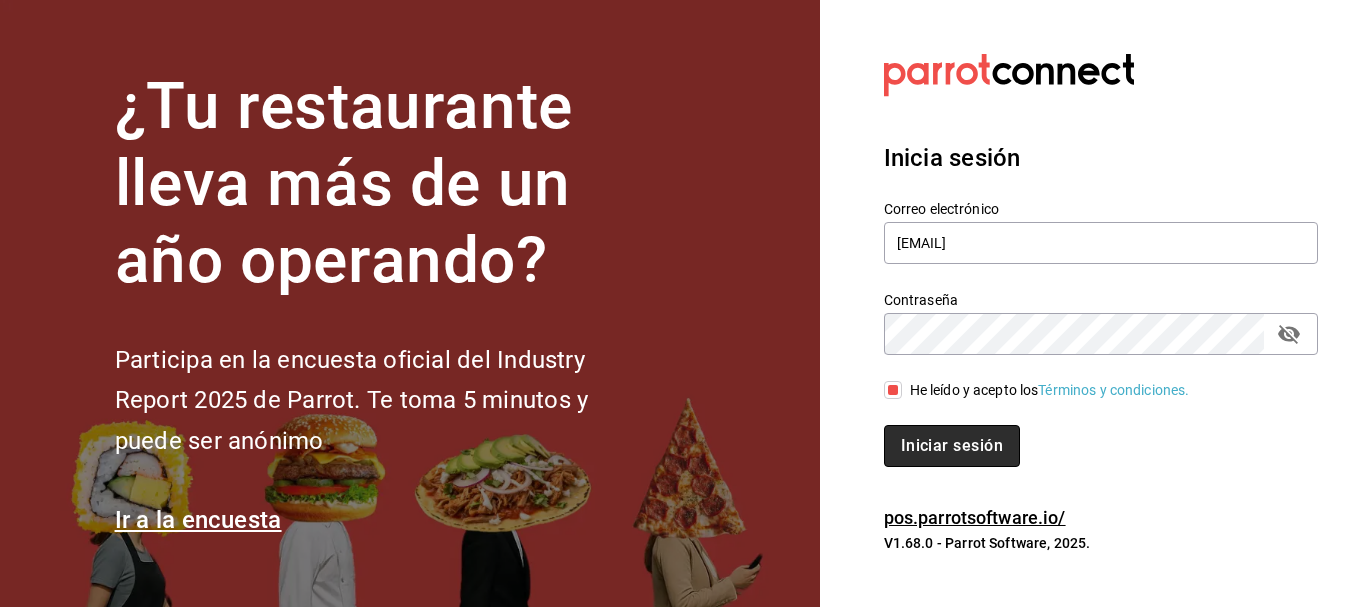 click on "Iniciar sesión" at bounding box center [952, 446] 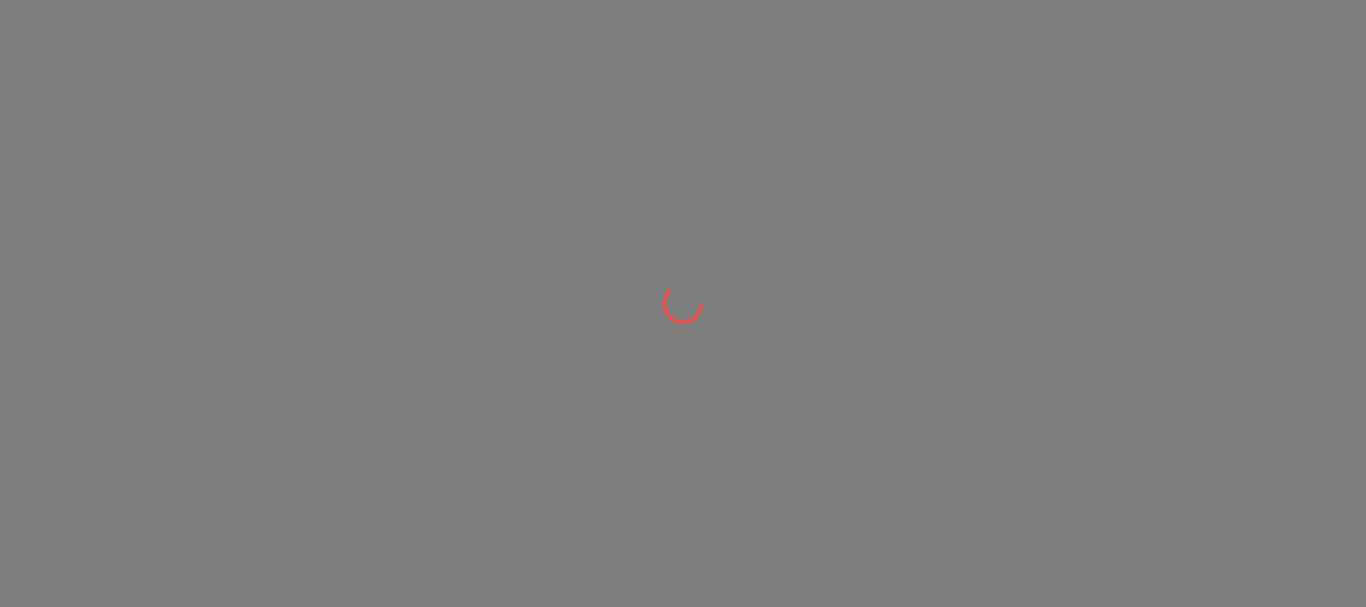 scroll, scrollTop: 0, scrollLeft: 0, axis: both 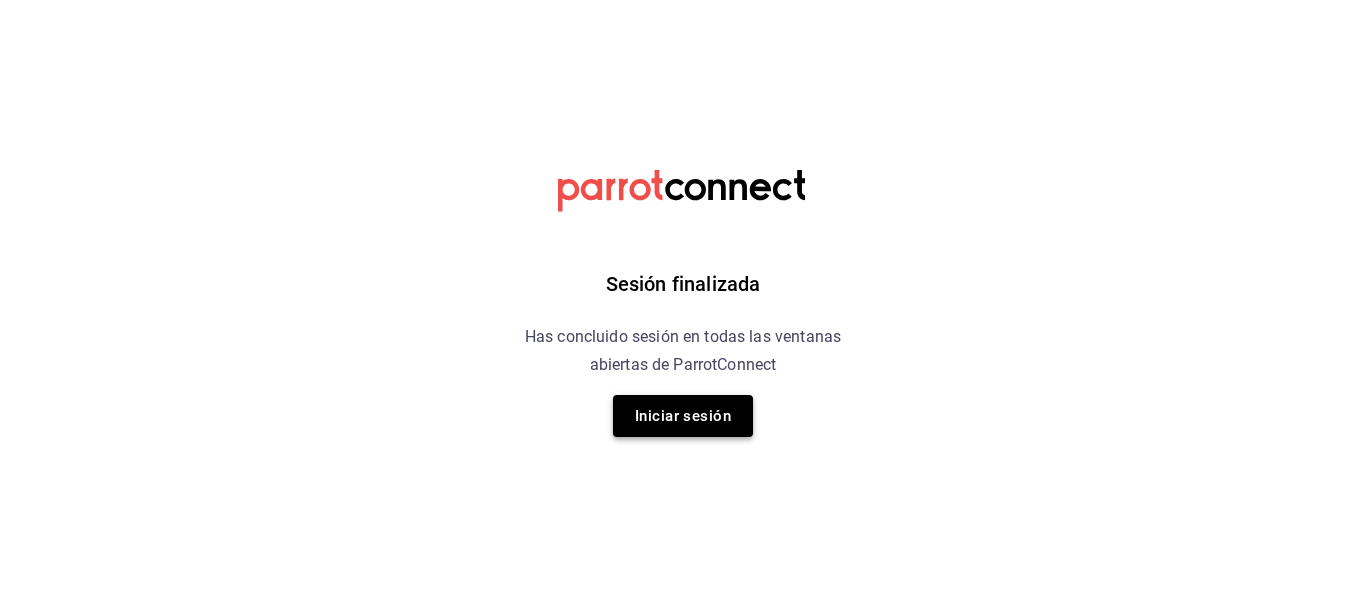 click on "Iniciar sesión" at bounding box center (683, 416) 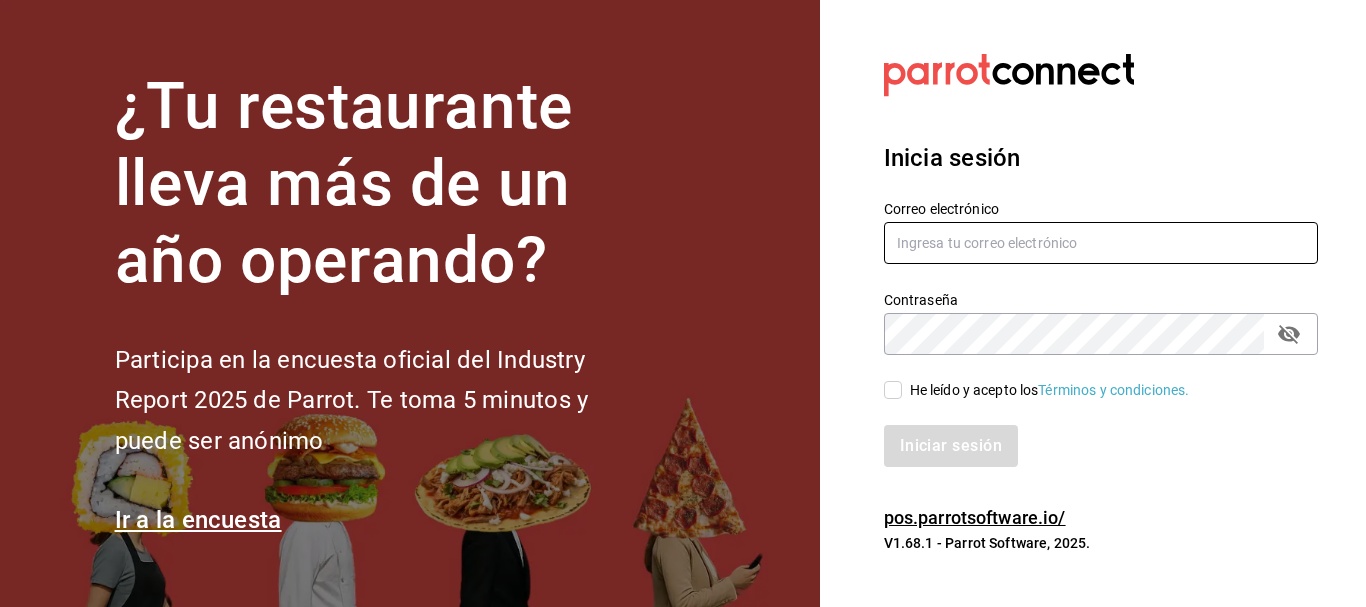 click at bounding box center [1101, 243] 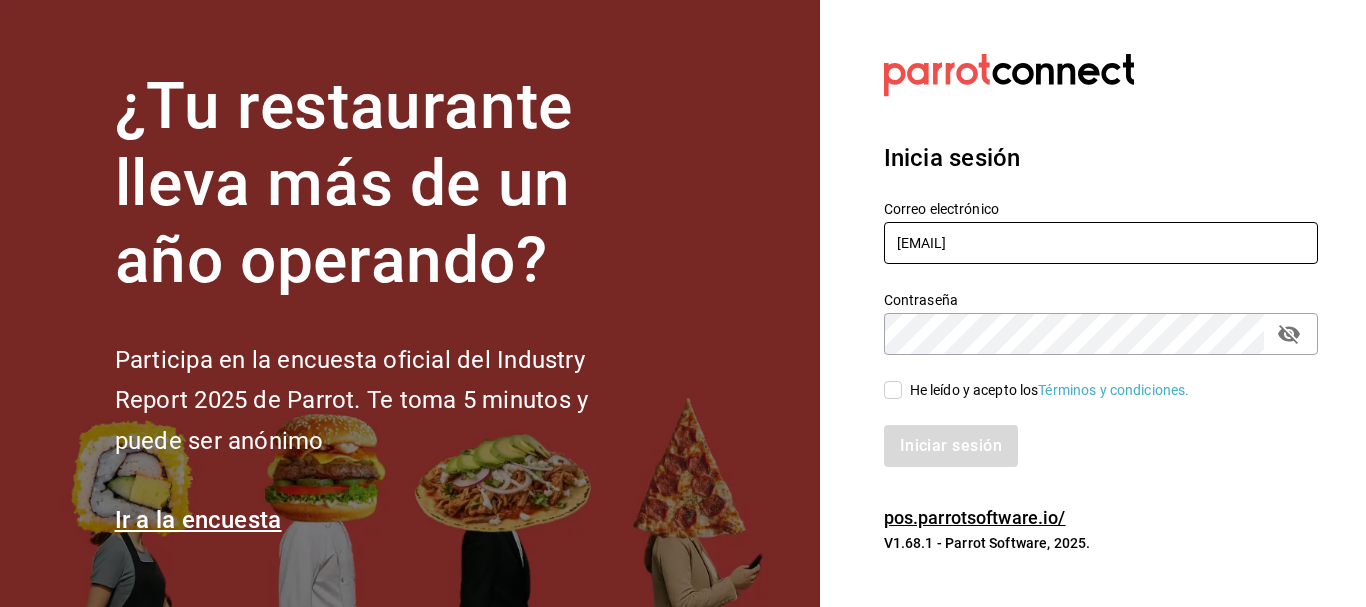type on "[EMAIL]" 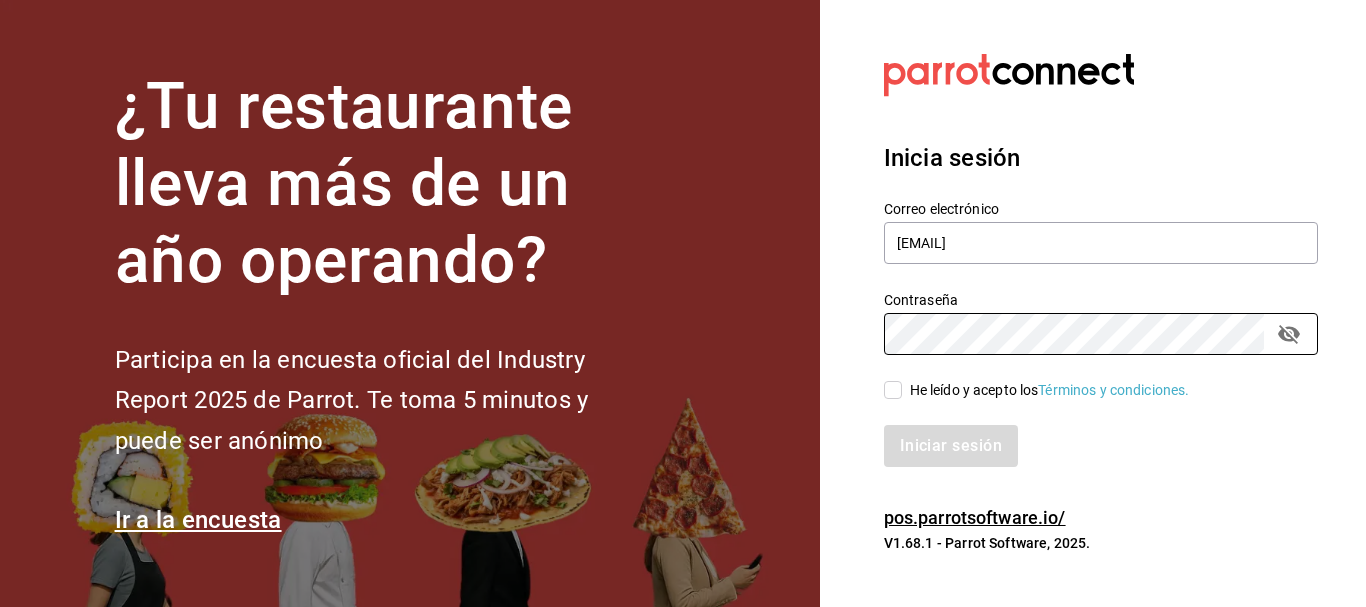 click on "He leído y acepto los  Términos y condiciones." at bounding box center (893, 390) 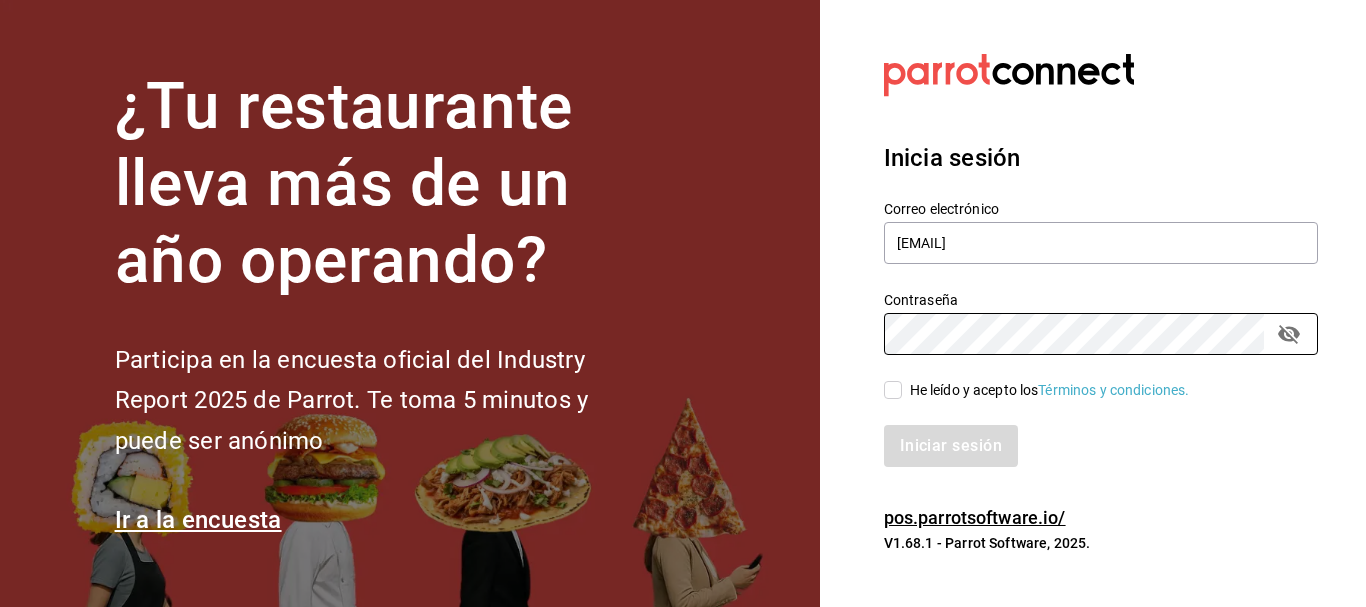 checkbox on "true" 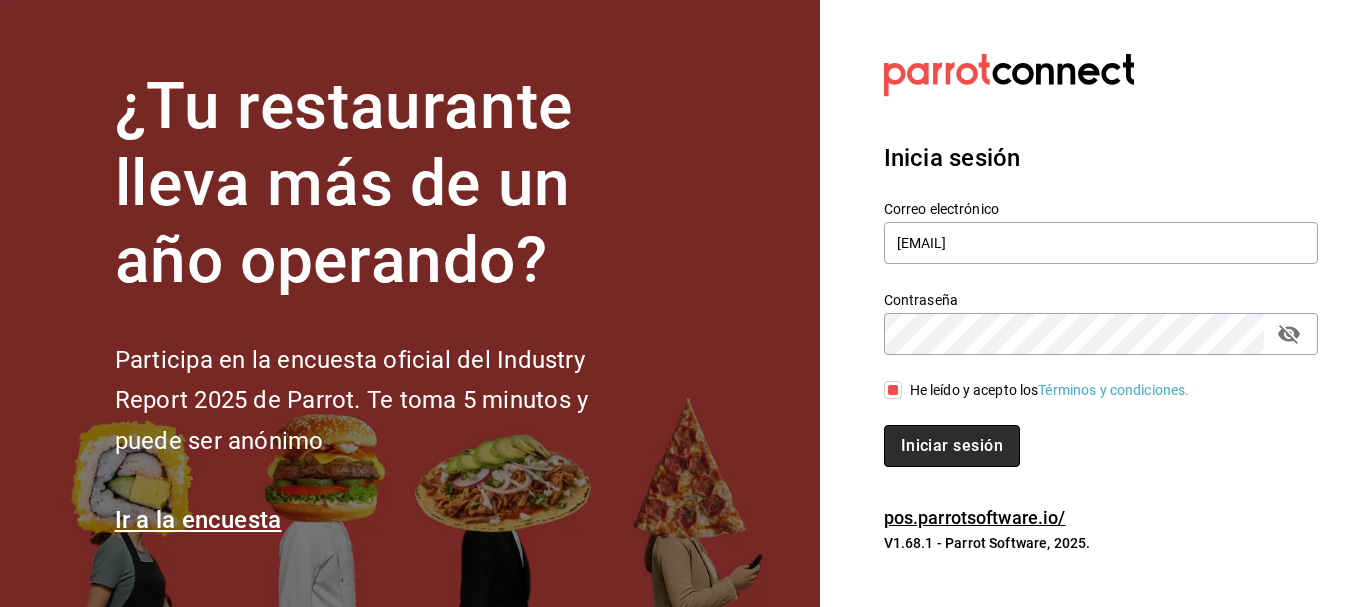 click on "Iniciar sesión" at bounding box center (952, 446) 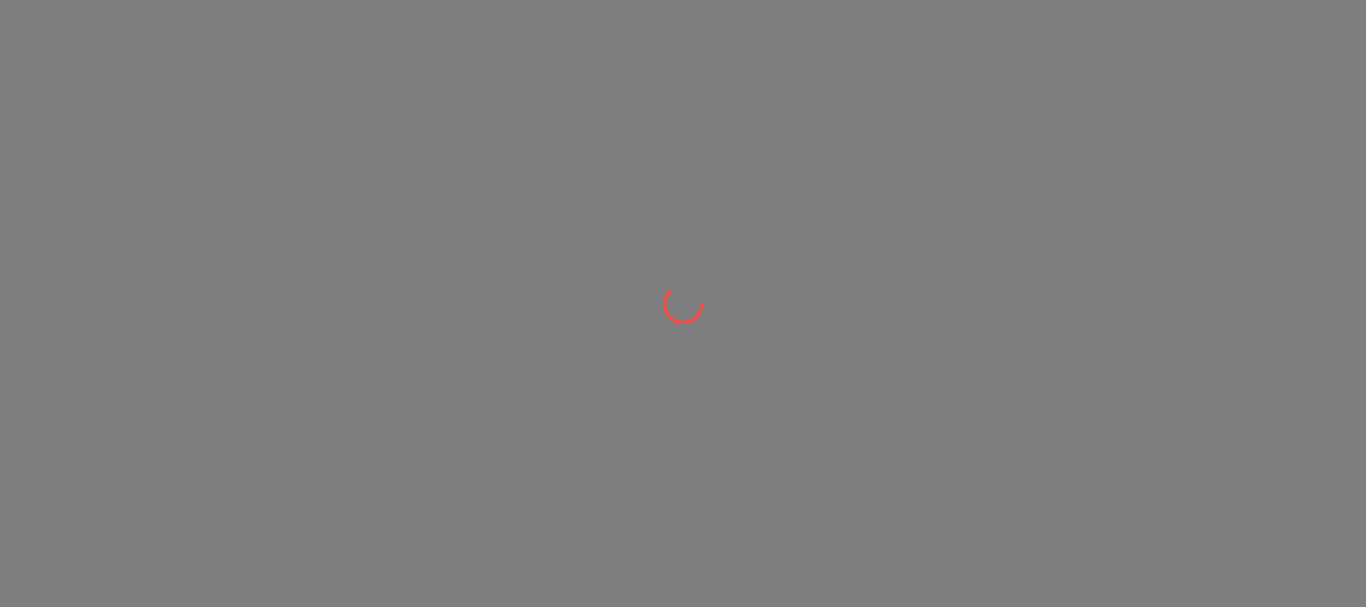 scroll, scrollTop: 0, scrollLeft: 0, axis: both 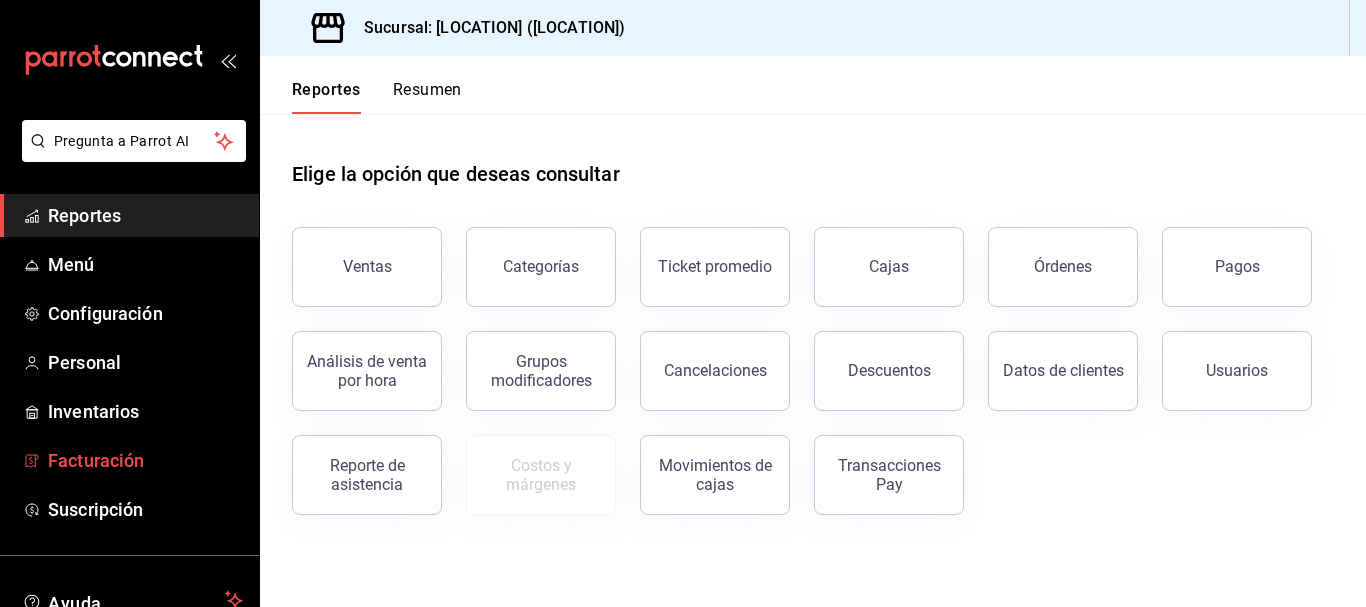 click on "Facturación" at bounding box center [145, 460] 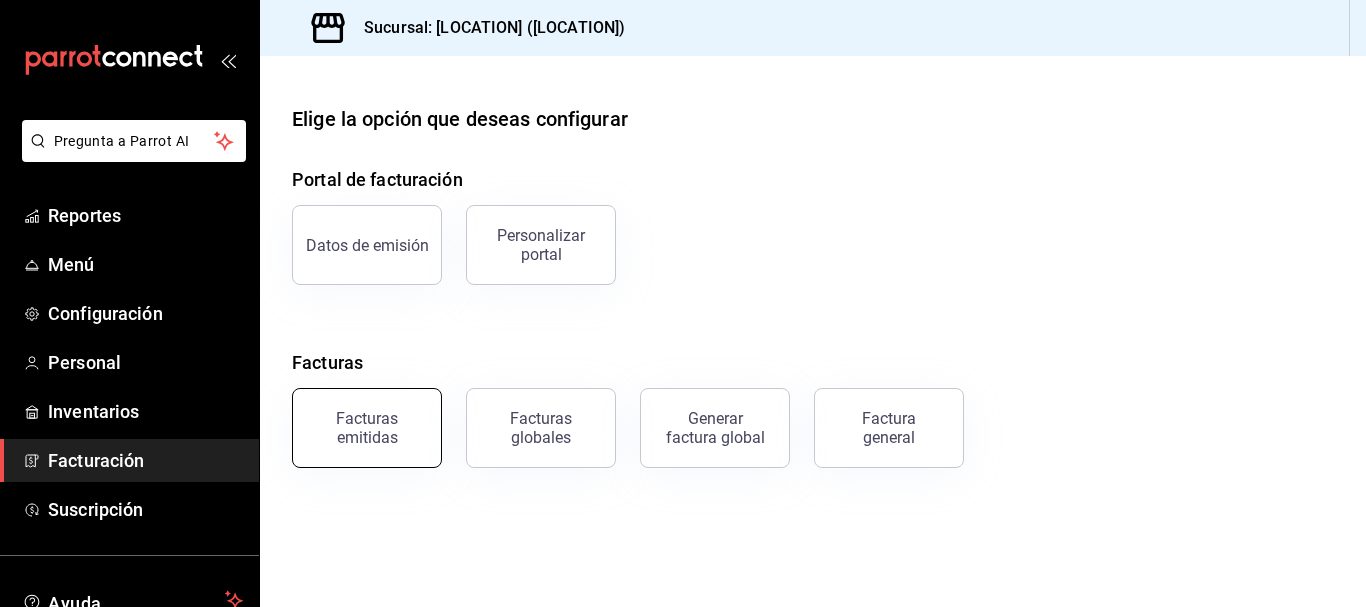 click on "Facturas emitidas" at bounding box center [367, 428] 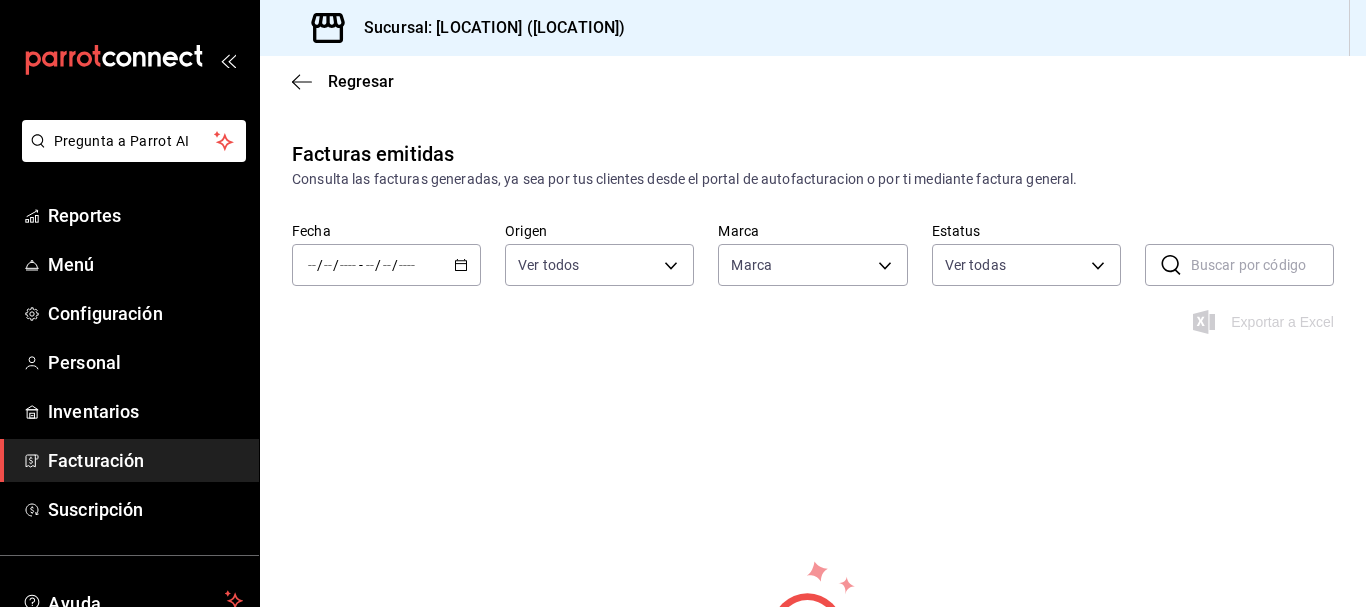 type on "5790cdda-0c8b-48b7-85ab-c90a85f84a02" 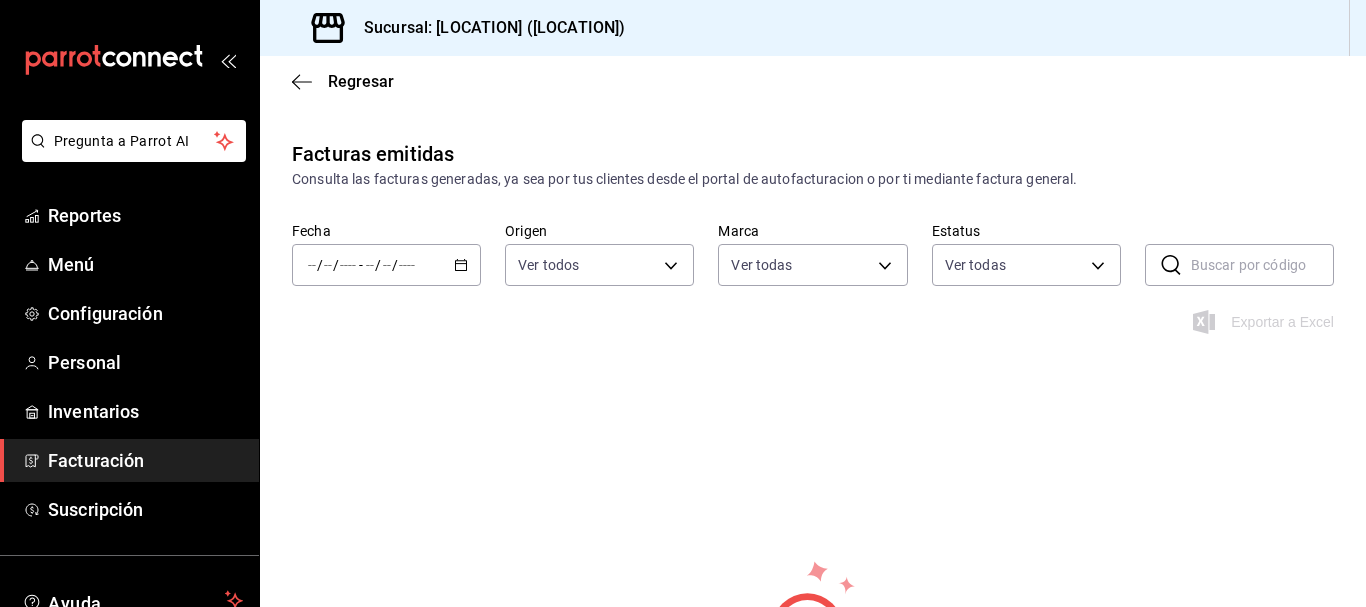 click 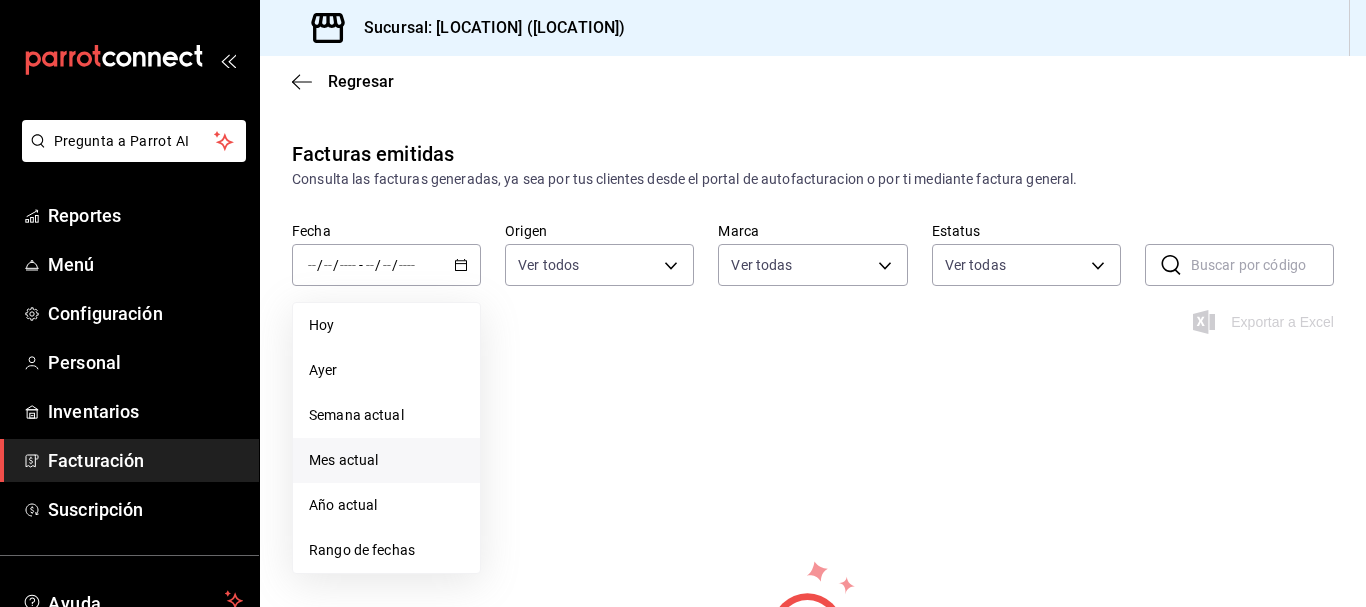 click on "Mes actual" at bounding box center (386, 460) 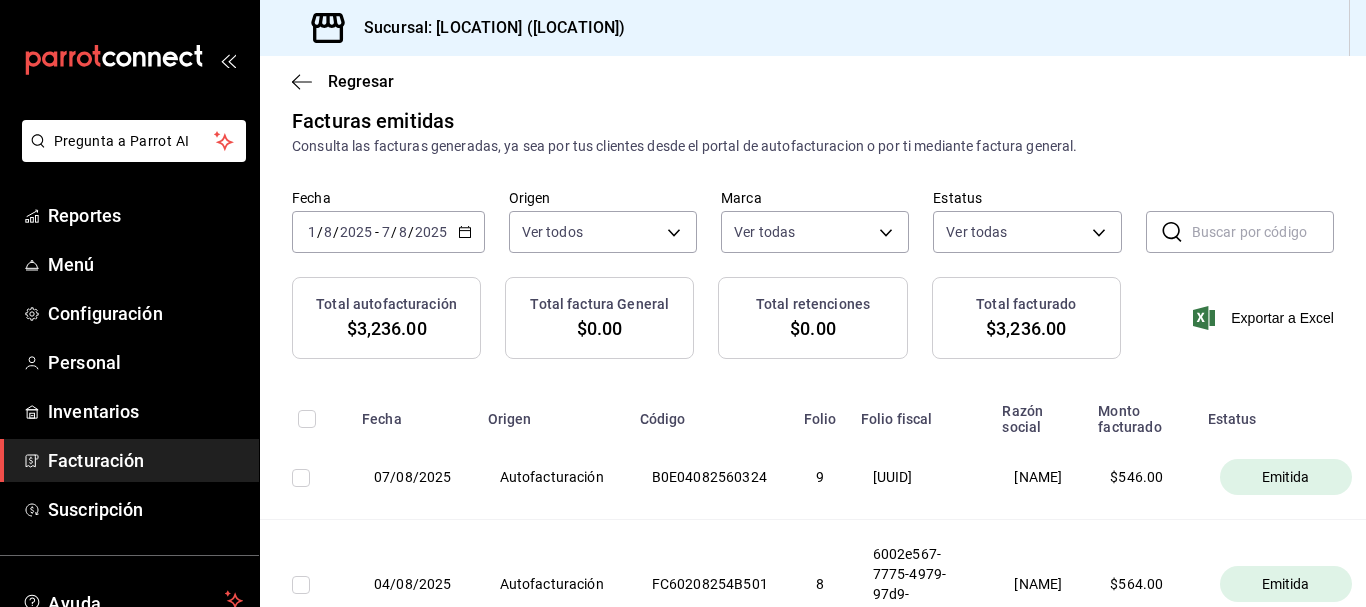 scroll, scrollTop: 15, scrollLeft: 0, axis: vertical 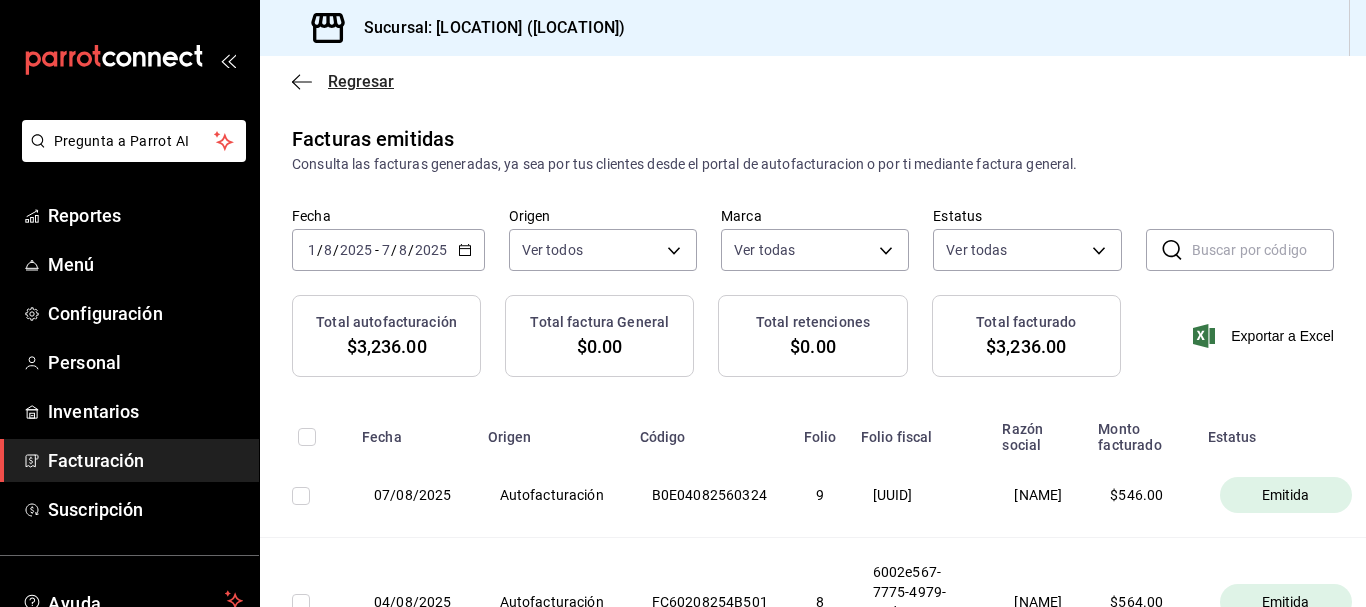 click 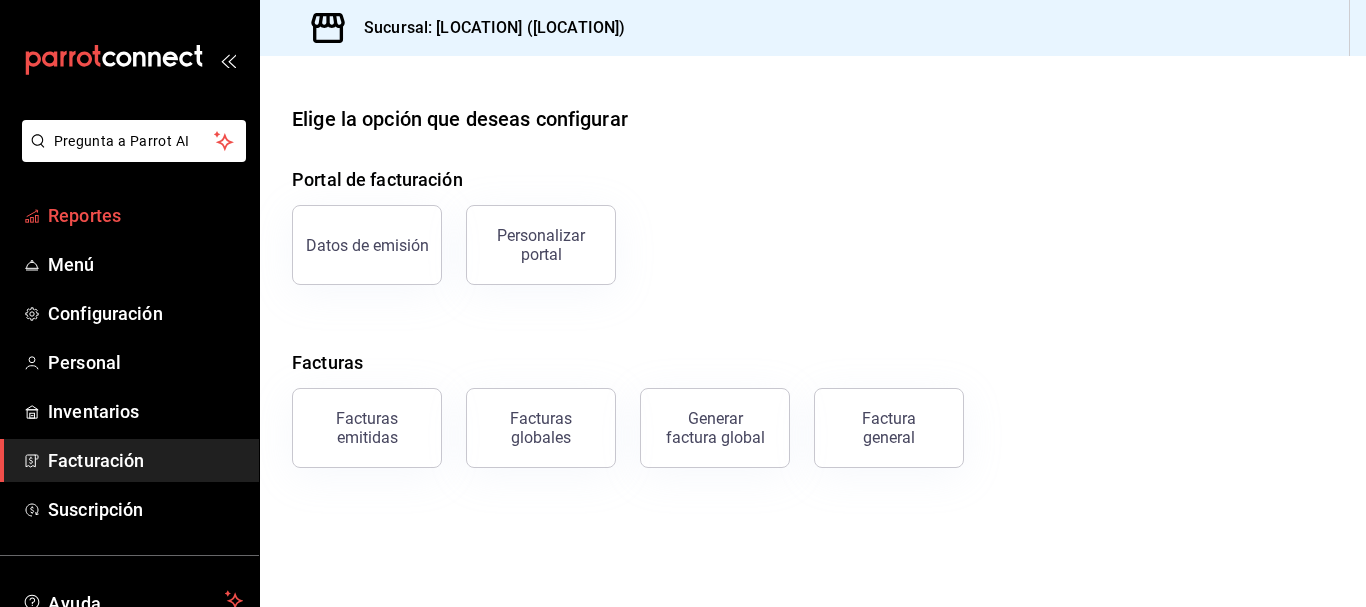 click on "Reportes" at bounding box center [145, 215] 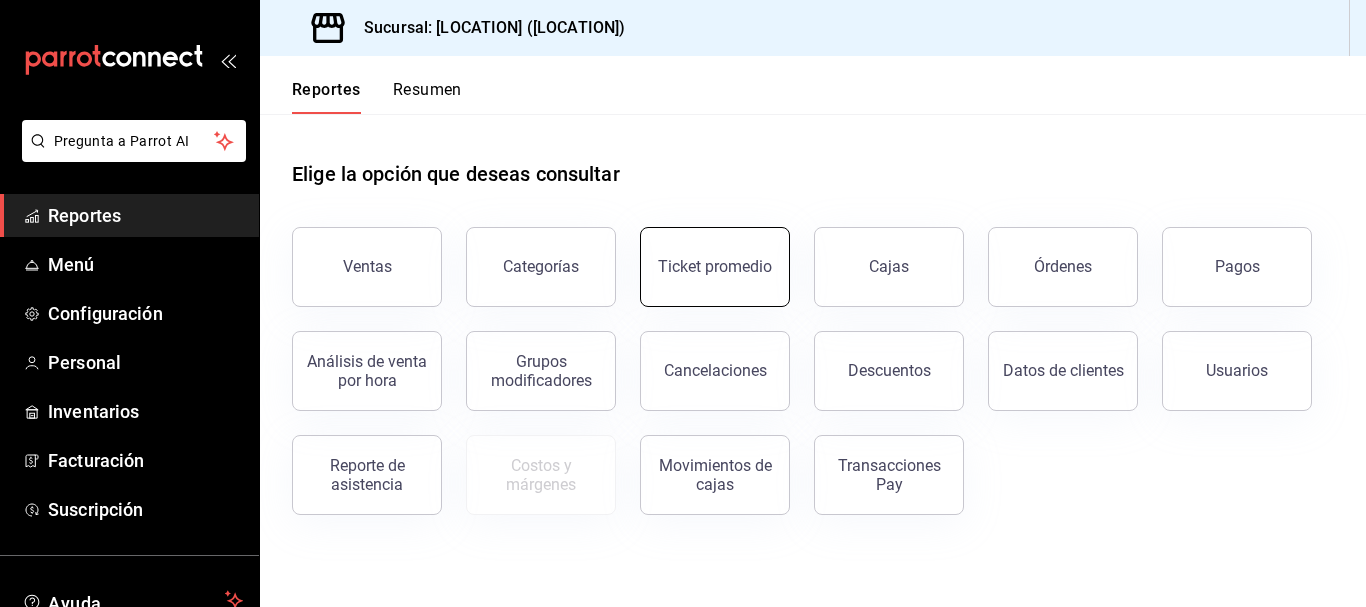 click on "Ticket promedio" at bounding box center [715, 267] 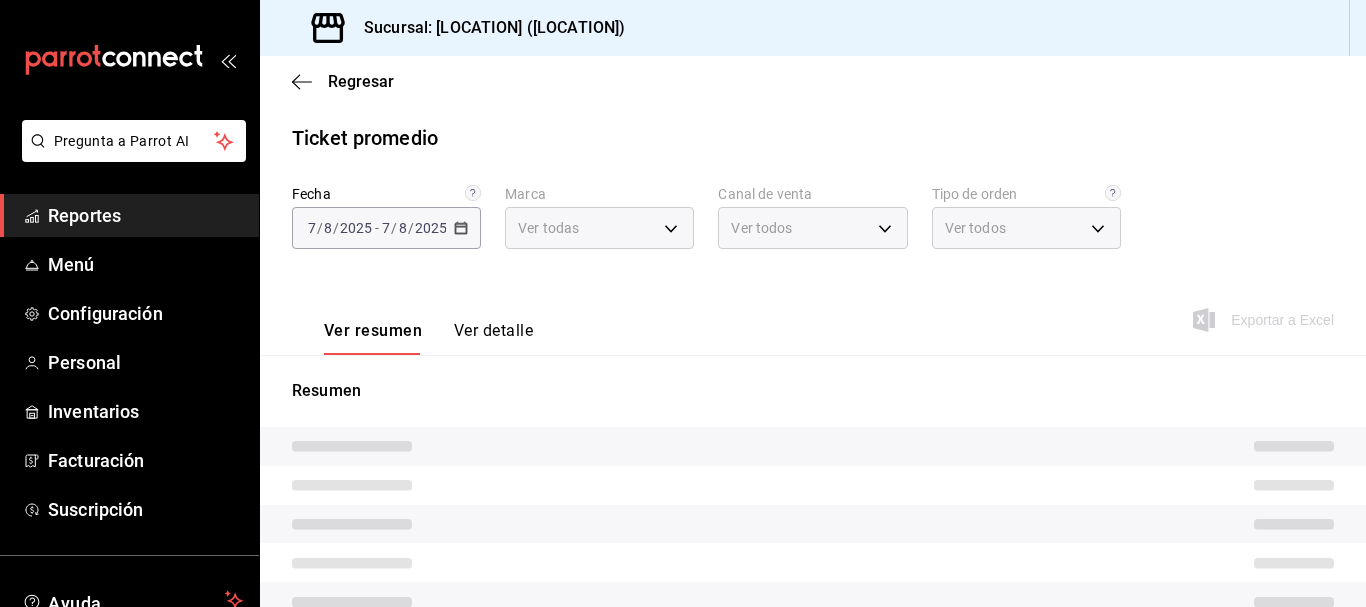 type on "5790cdda-0c8b-48b7-85ab-c90a85f84a02" 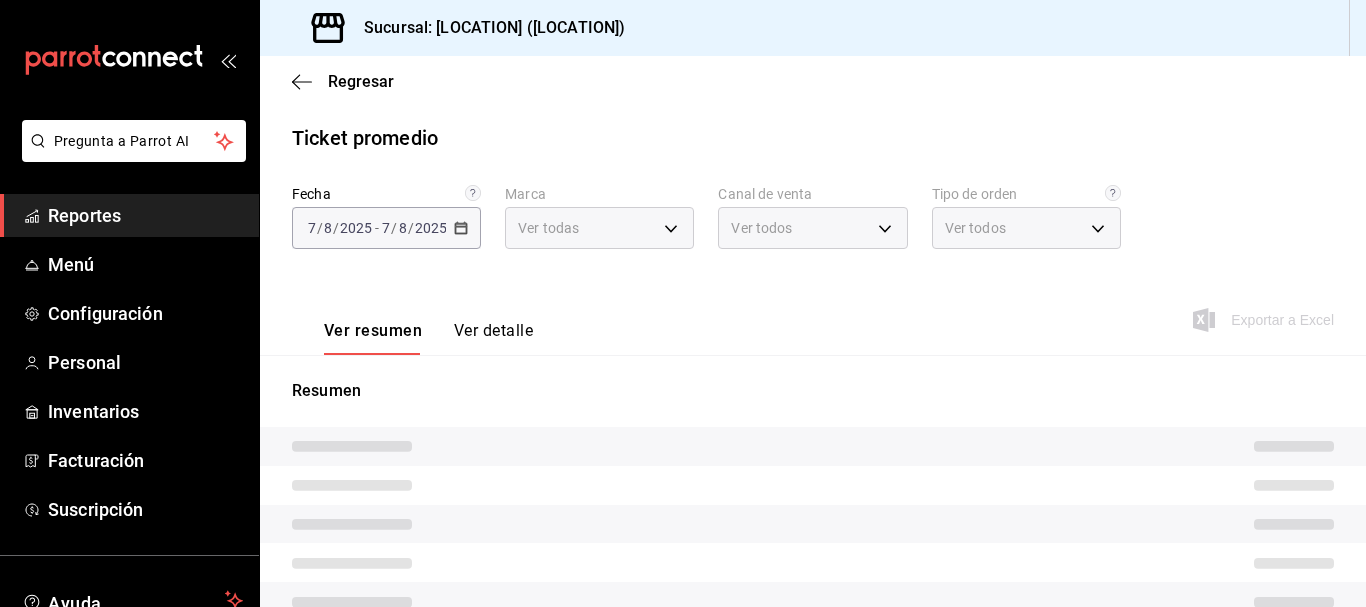 type on "[UUID],[UUID],EXTERNAL" 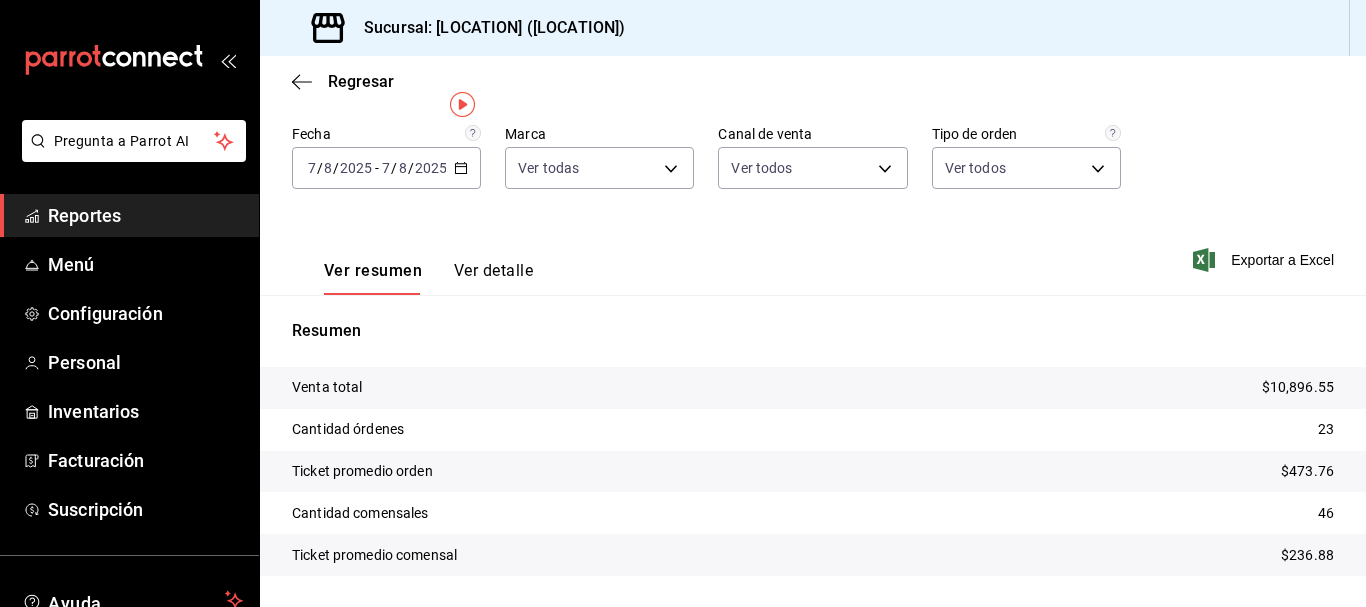 scroll, scrollTop: 27, scrollLeft: 0, axis: vertical 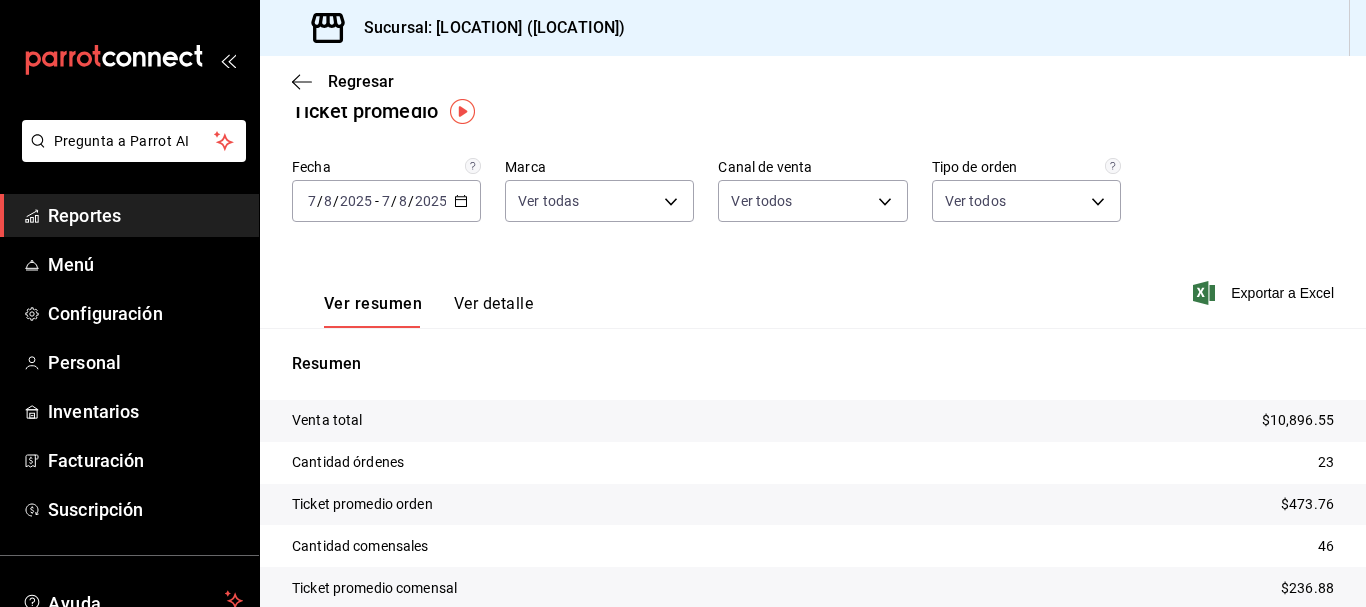 click 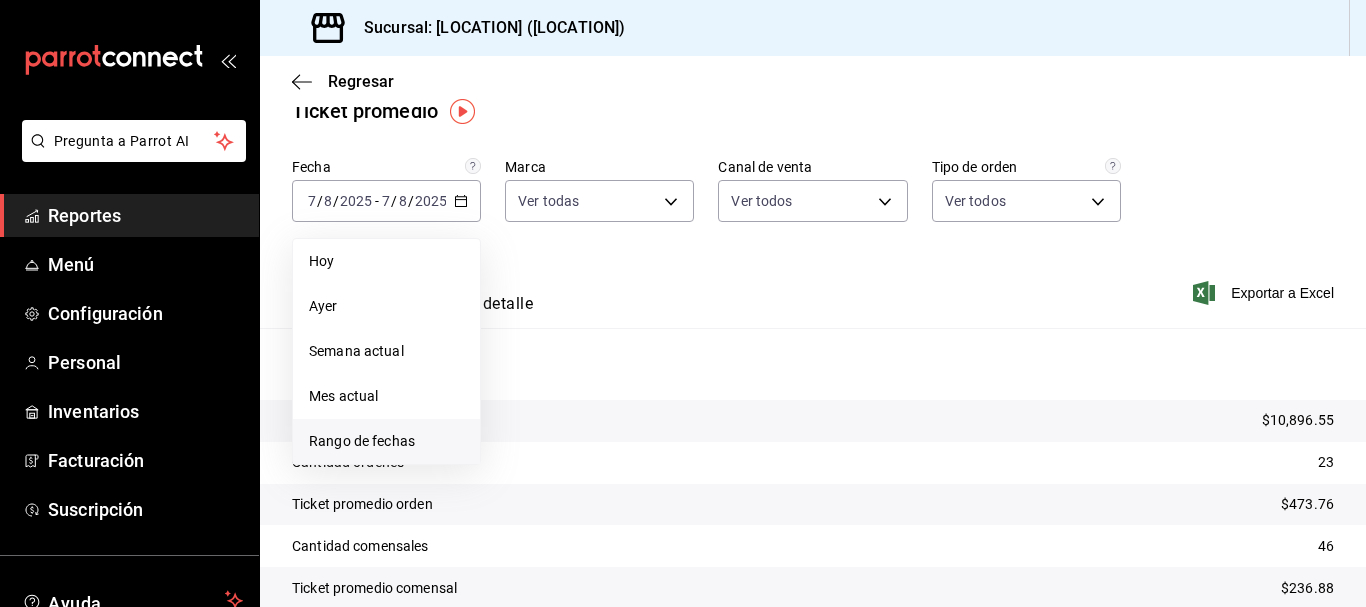 click on "Rango de fechas" at bounding box center (386, 441) 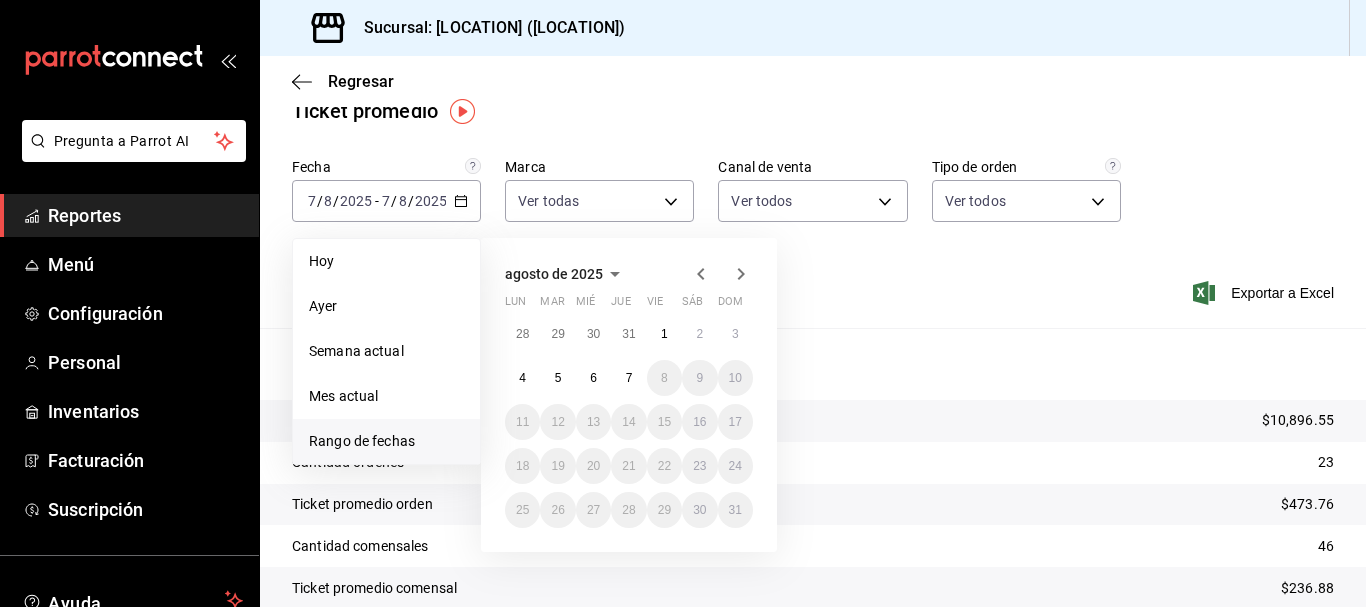 click 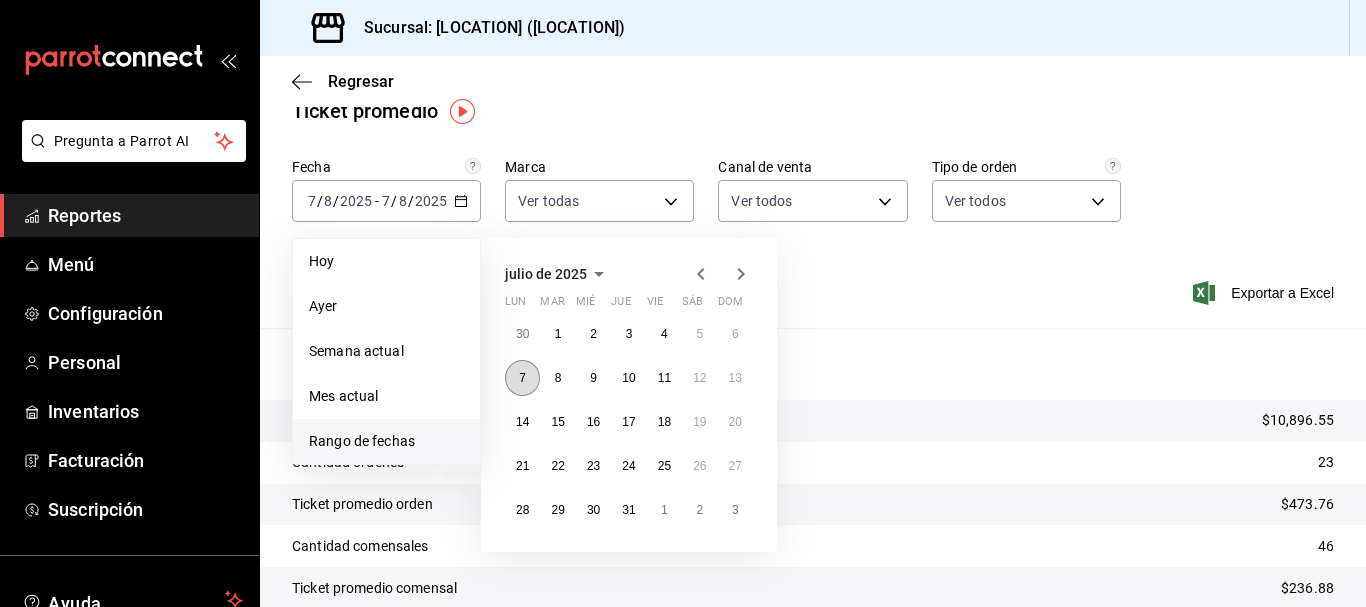 click on "7" at bounding box center [522, 378] 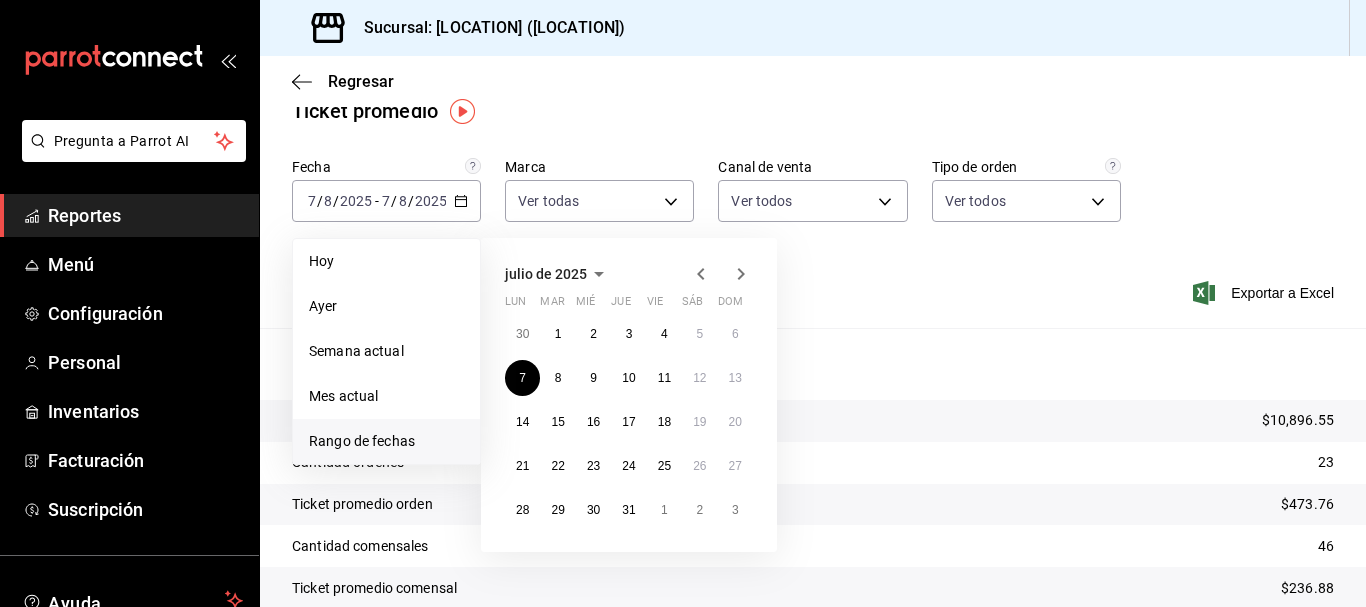 click 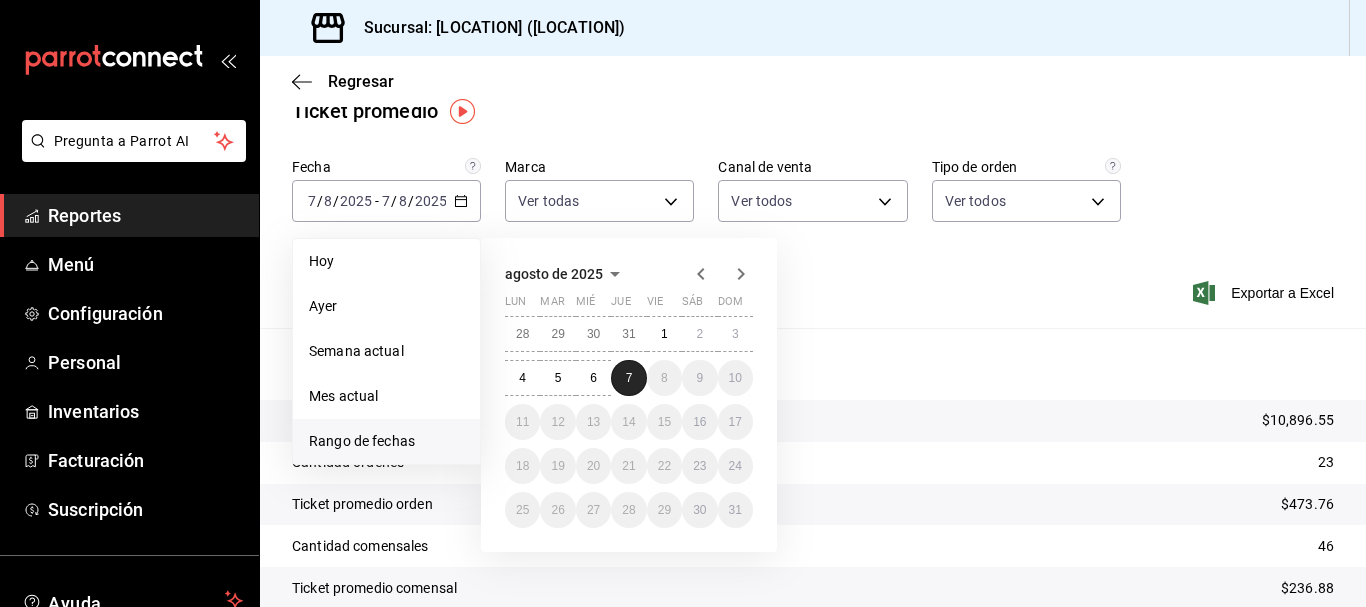 click on "7" at bounding box center [628, 378] 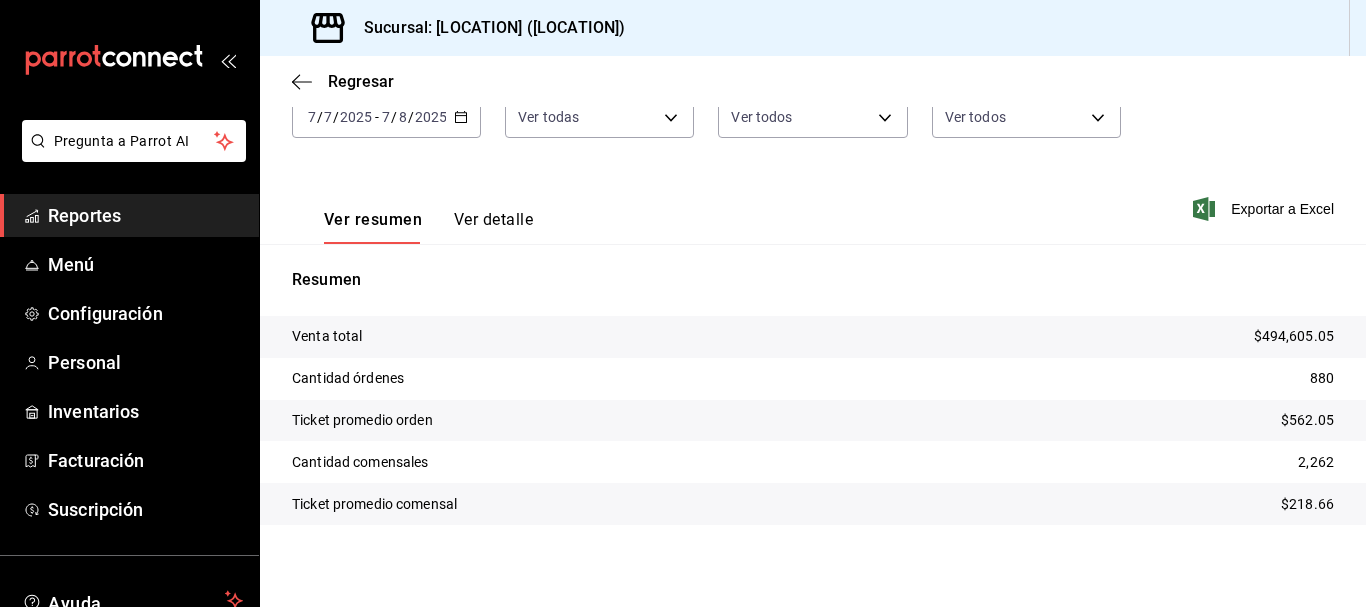 scroll, scrollTop: 117, scrollLeft: 0, axis: vertical 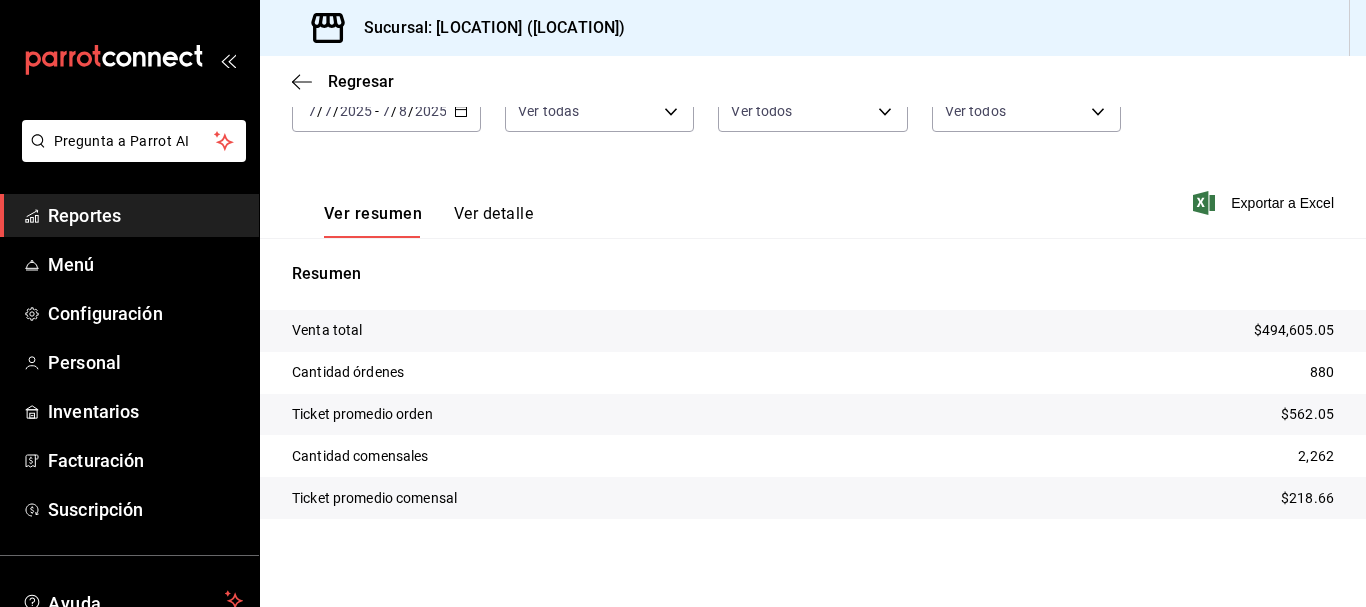 click on "Resumen Venta total $494,605.05 Cantidad órdenes 880 Ticket promedio orden $562.05 Cantidad comensales 2,262 Ticket promedio comensal $218.66" at bounding box center [813, 390] 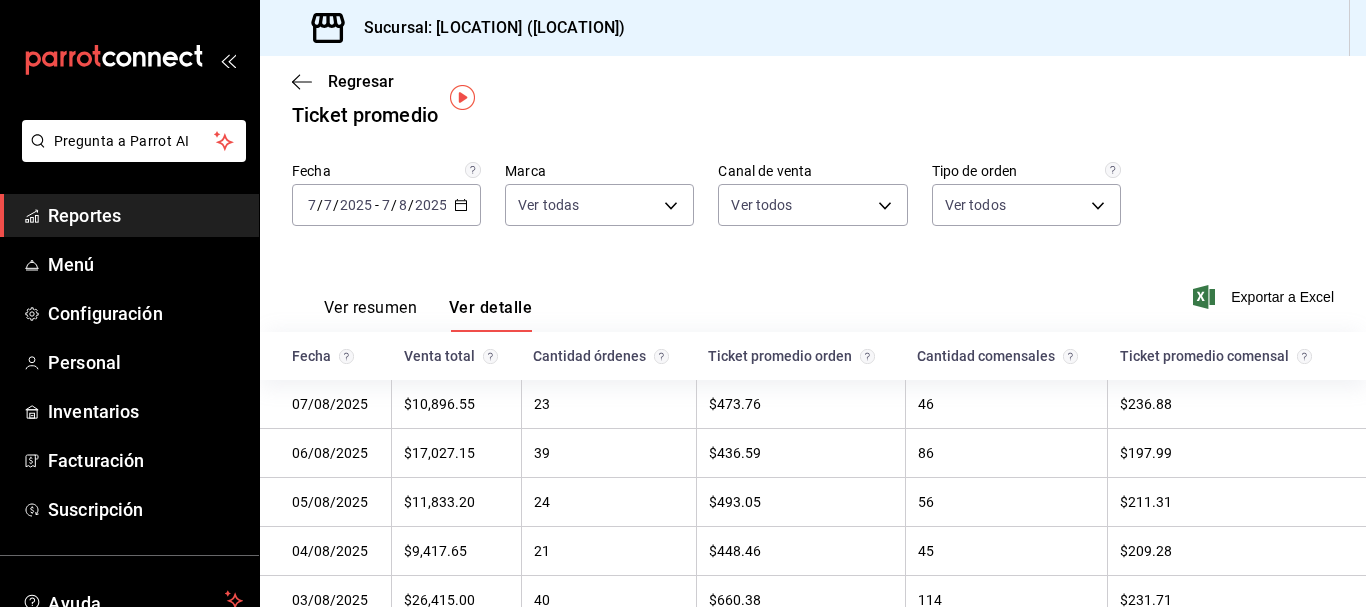 scroll, scrollTop: 15, scrollLeft: 0, axis: vertical 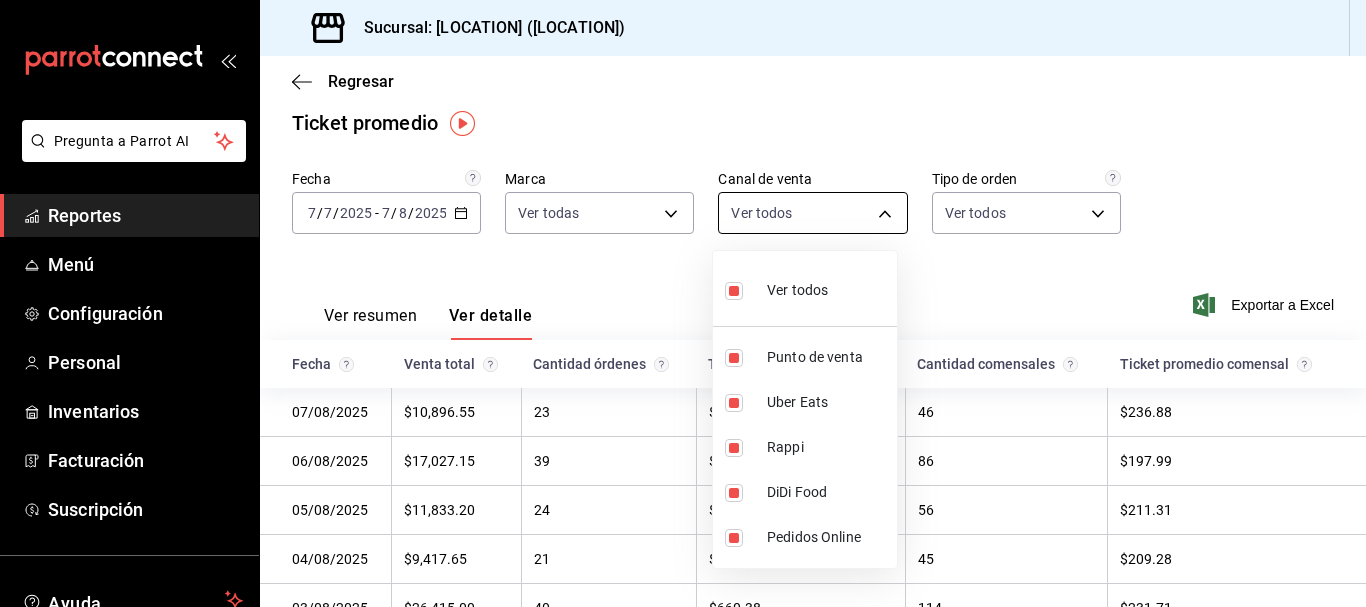 click on "Pregunta a Parrot AI Reportes   Menú   Configuración   Personal   Inventarios   Facturación   Suscripción   Ayuda Recomienda Parrot   [FIRST] [LAST]   Sugerir nueva función   Sucursal: [BRAND] ([CITY]) Regresar Ticket promedio   Fecha 2025-07-07 7 / 7 / 2025 - 2025-08-07 7 / 8 / 2025 Marca Ver todas 5790cdda-0c8b-48b7-85ad-c90a85f84a02 Canal de venta Ver todos PARROT,UBER_EATS,RAPPI,DIDI_FOOD,ONLINE   Tipo de orden Ver todos 77e61f55-b4f5-45d7-b3f9-7b291aa5e25c,bf691087-e7f2-4656-bc5a-db244cd58d2c,EXTERNAL Ver resumen Ver detalle Exportar a Excel Fecha   Venta total   Cantidad órdenes   Ticket promedio orden   Cantidad comensales   Ticket promedio comensal   07/08/2025 $10,896.55 23 $473.76 46 $236.88 06/08/2025 $17,027.15 39 $436.59 86 $197.99 05/08/2025 $11,833.20 24 $493.05 56 $211.31 04/08/2025 $9,417.65 21 $448.46 45 $209.28 03/08/2025 $26,415.00 40 $660.38 114 $231.71 02/08/2025 $22,908.00 40 $572.70 99 $231.39 01/08/2025 $13,879.00 28 $495.68 57 $243.49 31/07/2025 $17,112.00 35 $488.91 78" at bounding box center [683, 303] 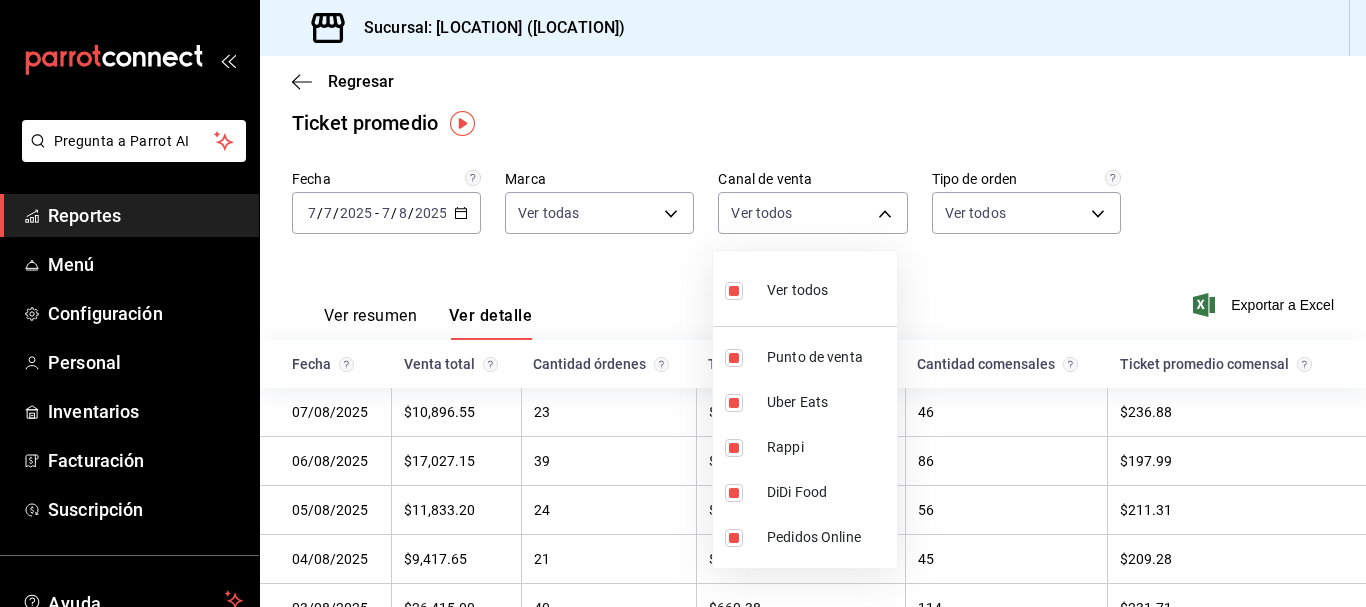 click on "Ver todos" at bounding box center [776, 288] 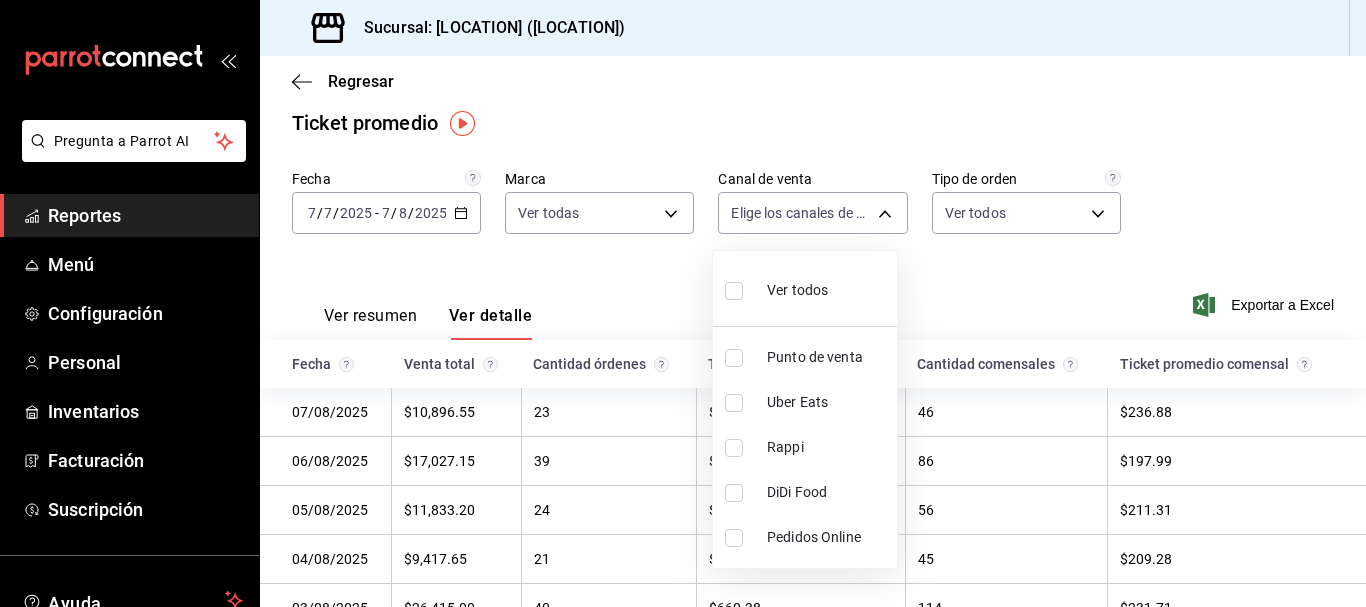 click on "Punto de venta" at bounding box center (828, 357) 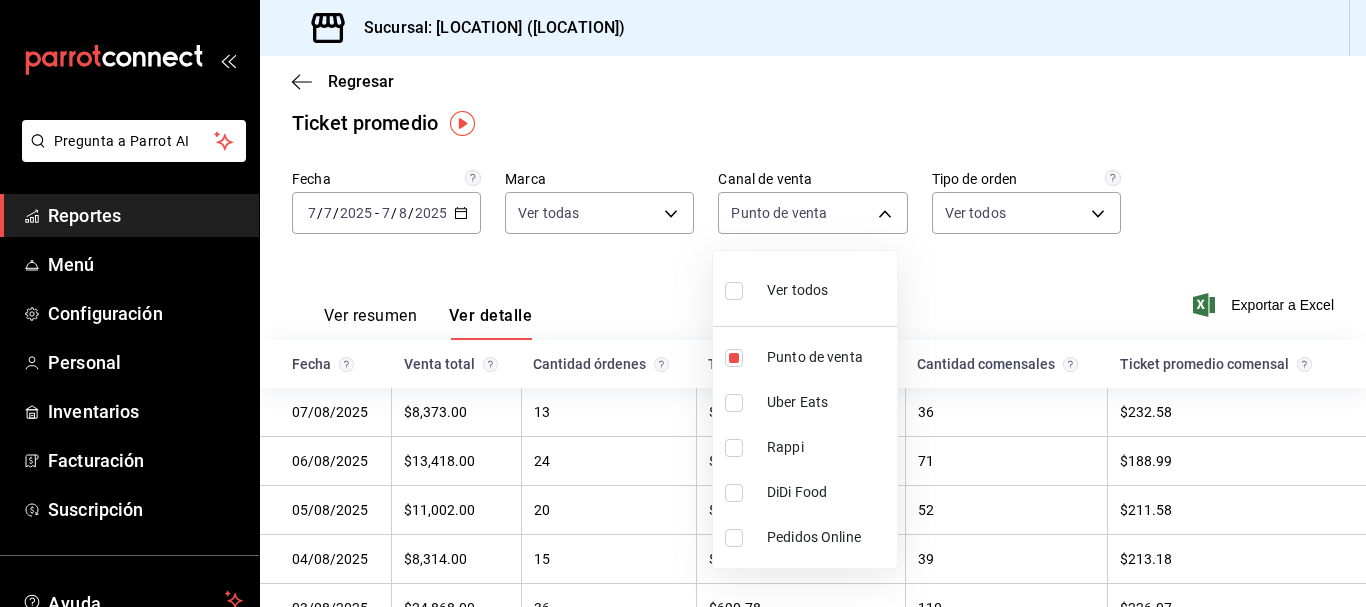 click at bounding box center (683, 303) 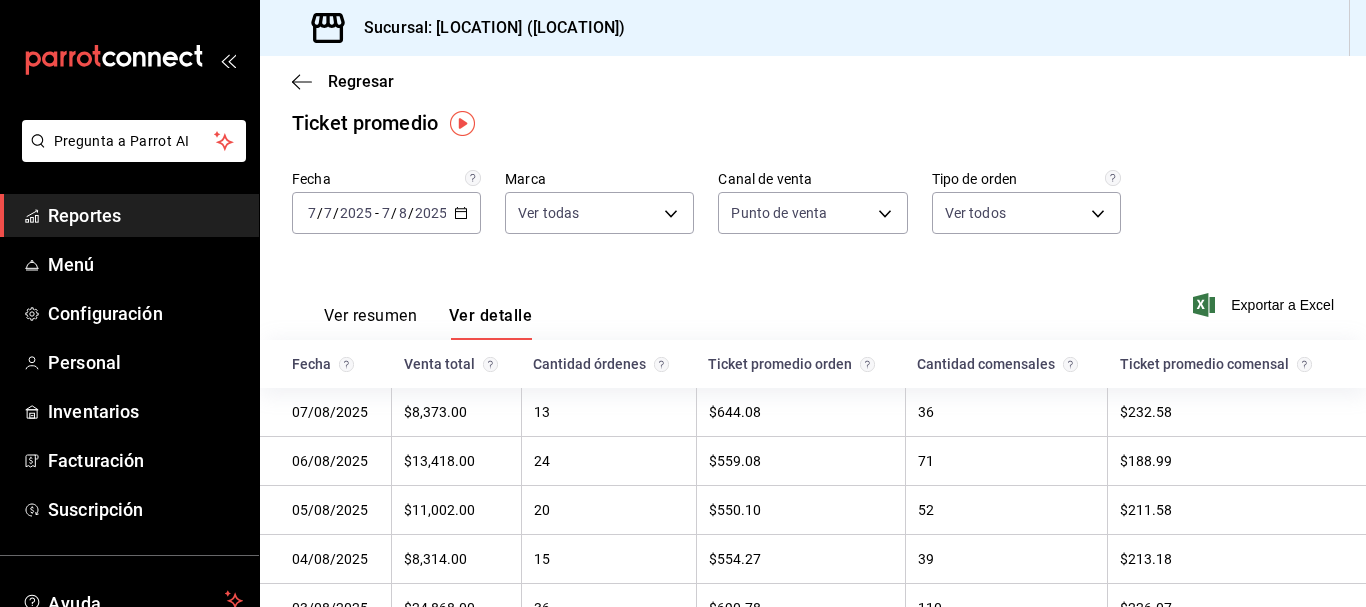 click on "Ver resumen" at bounding box center [370, 323] 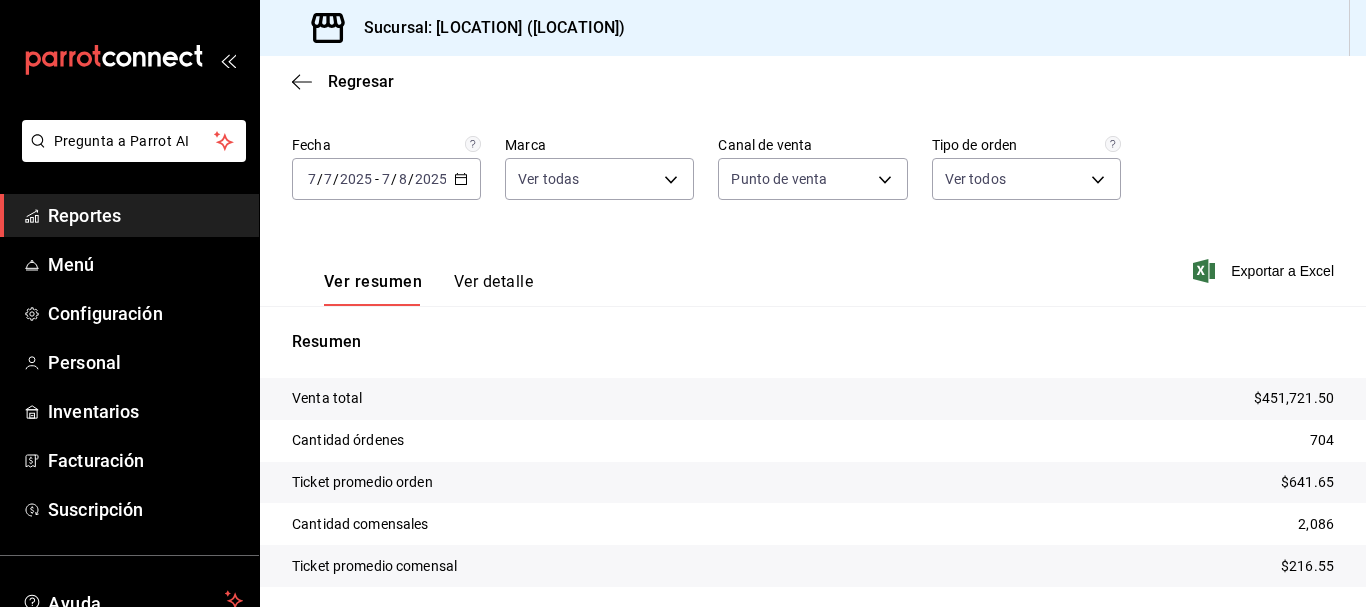 scroll, scrollTop: 117, scrollLeft: 0, axis: vertical 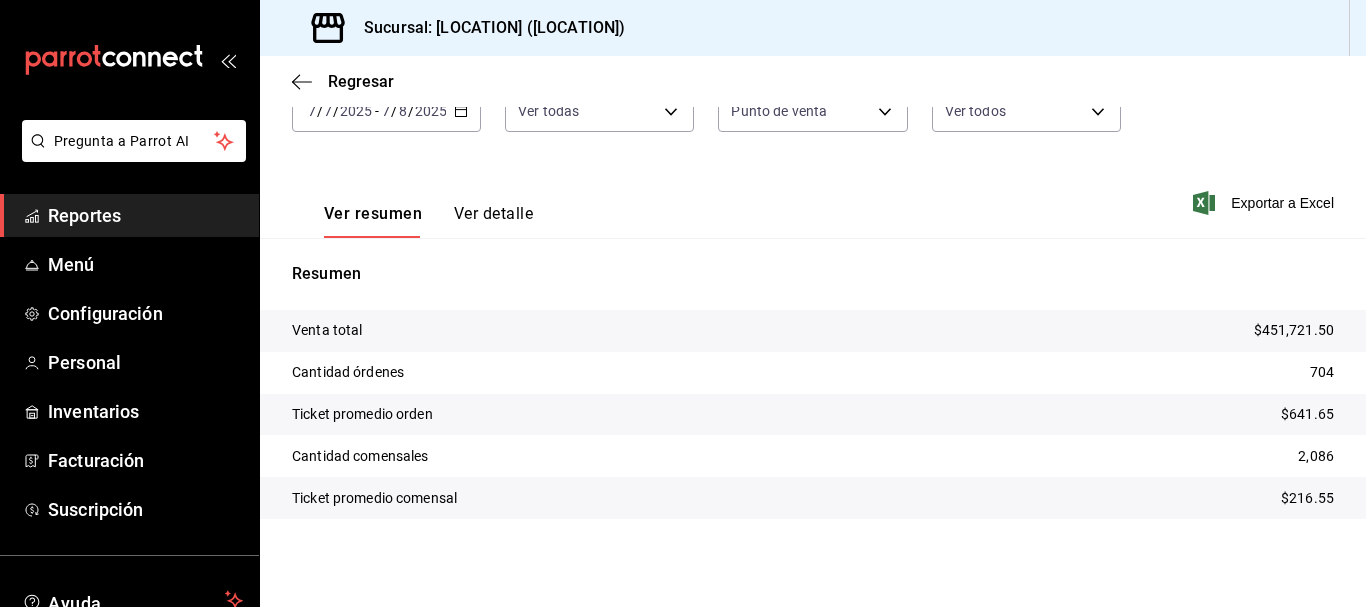 click on "Ver detalle" at bounding box center (493, 221) 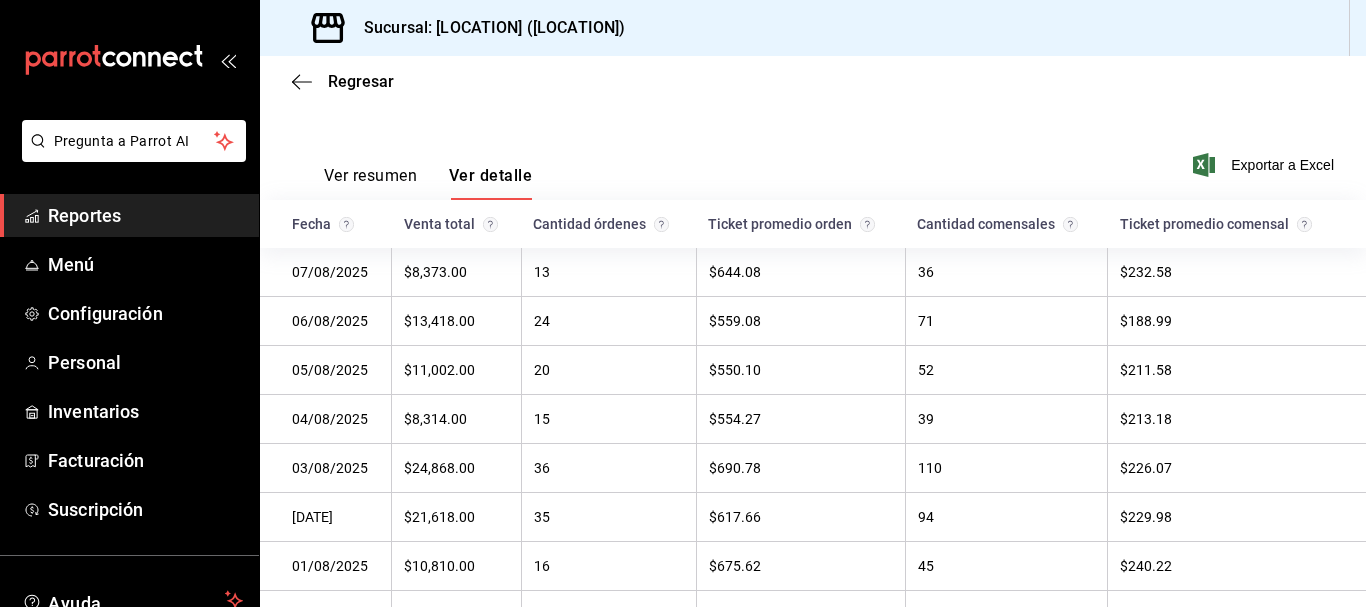 scroll, scrollTop: 154, scrollLeft: 0, axis: vertical 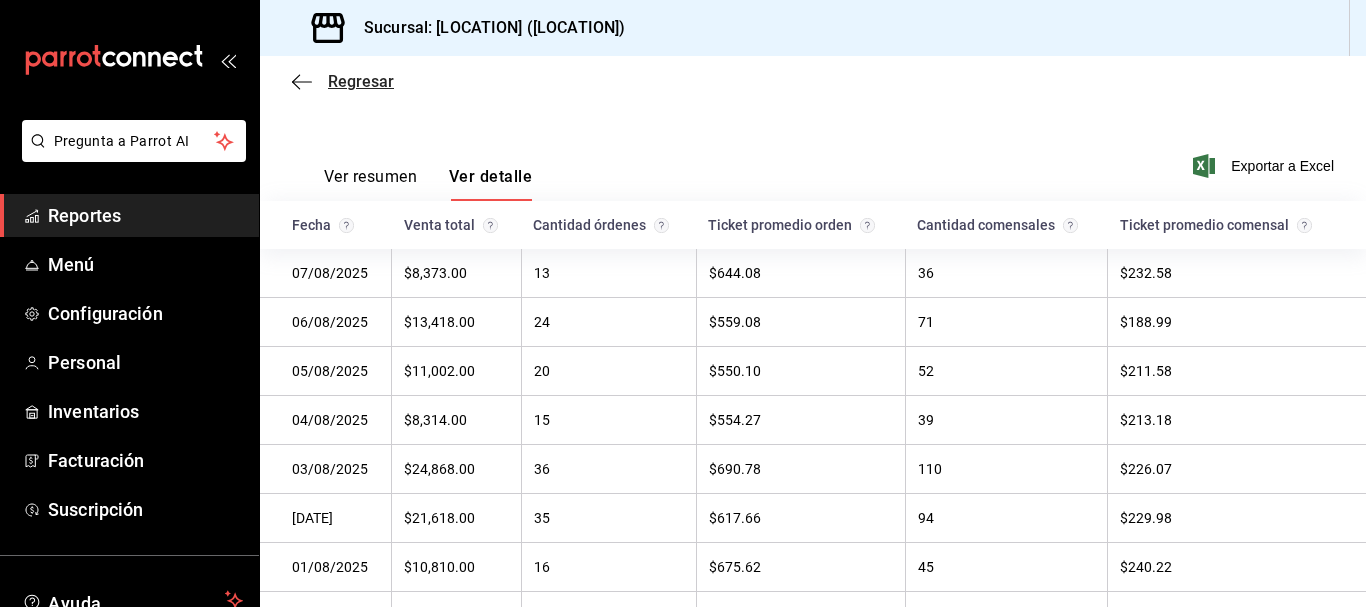 click 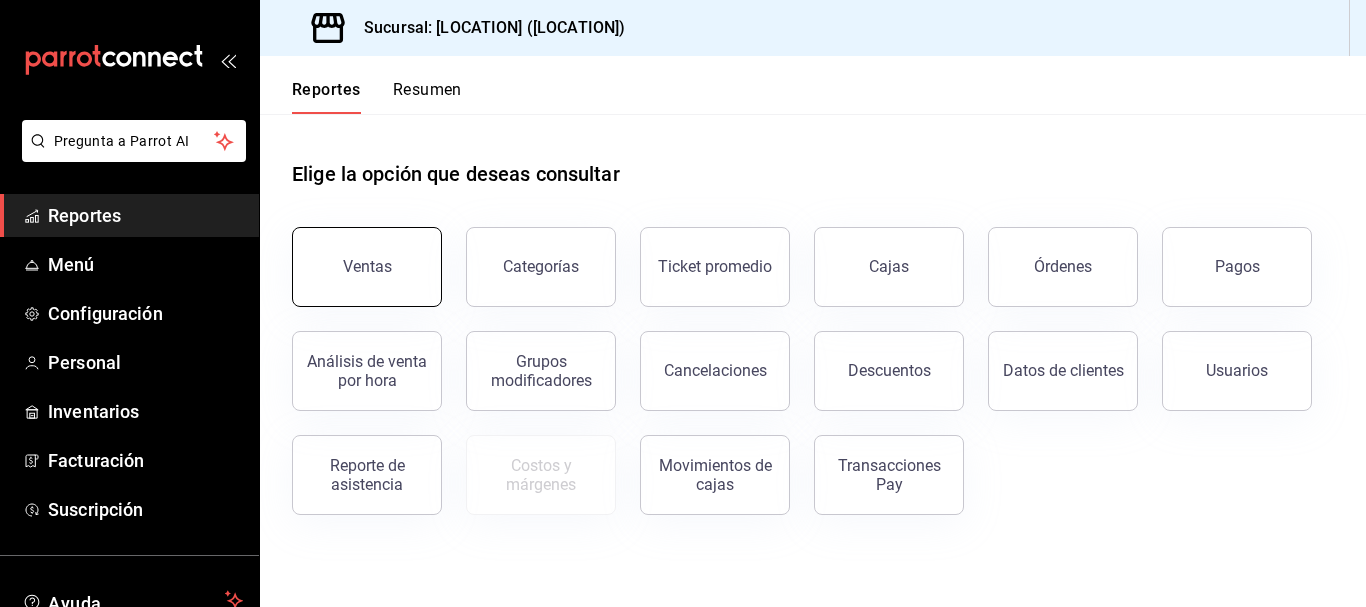 click on "Ventas" at bounding box center (367, 267) 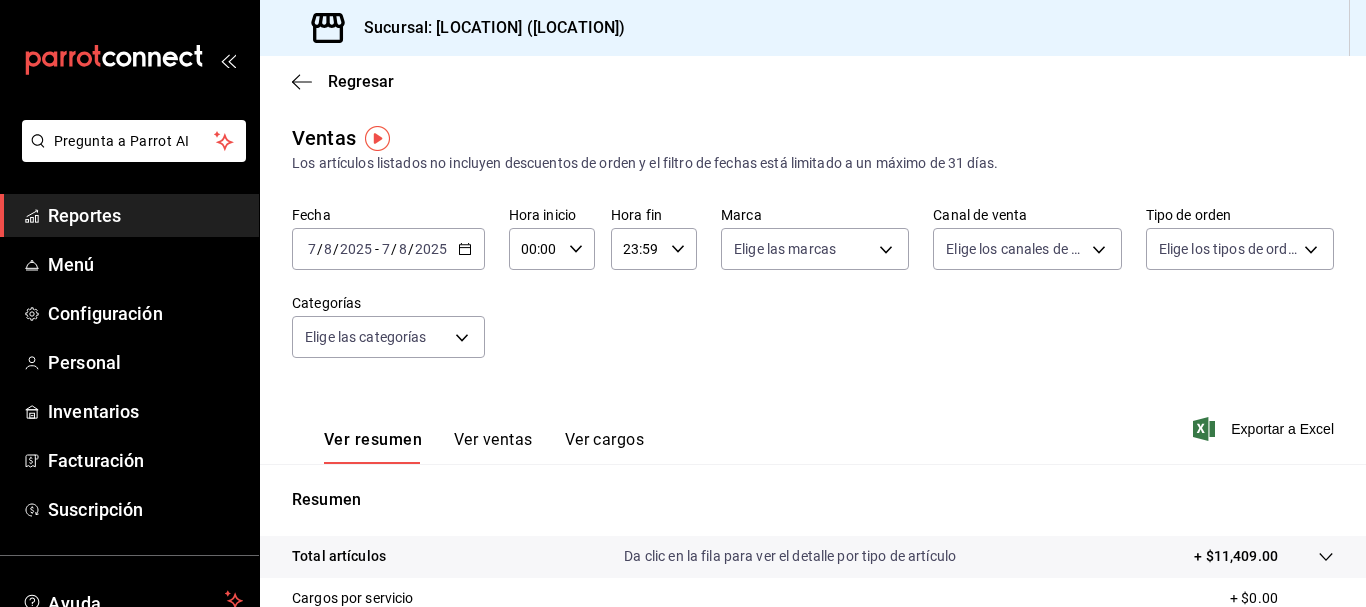 click 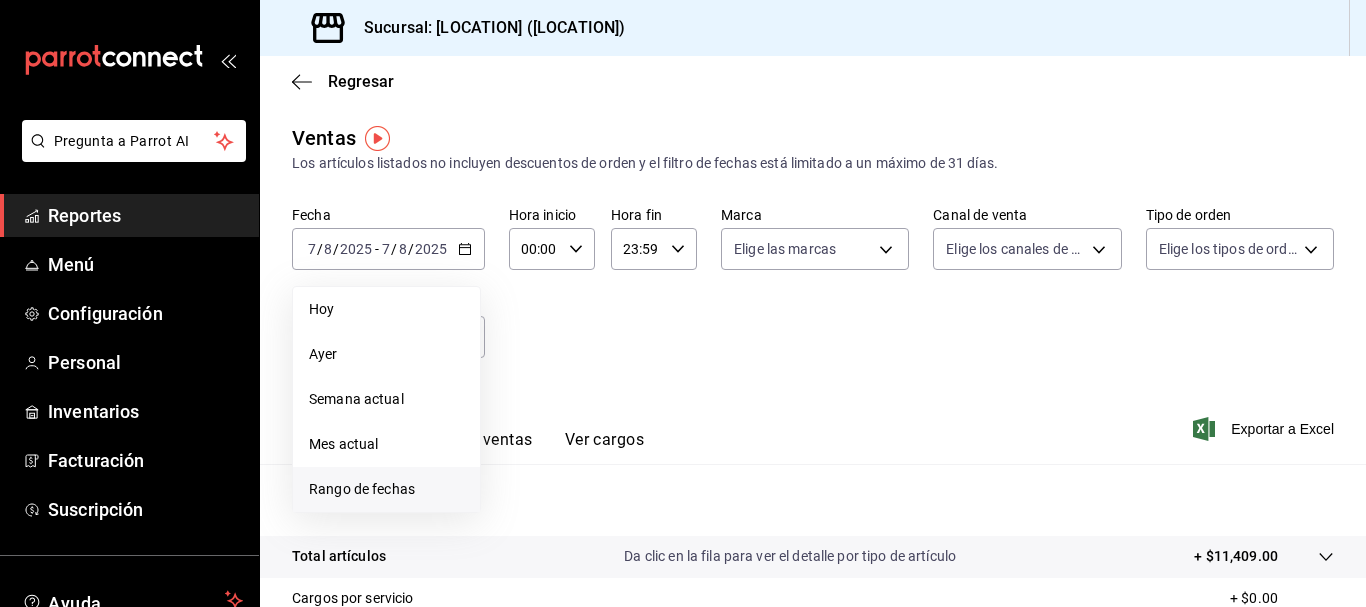 click on "Rango de fechas" at bounding box center [386, 489] 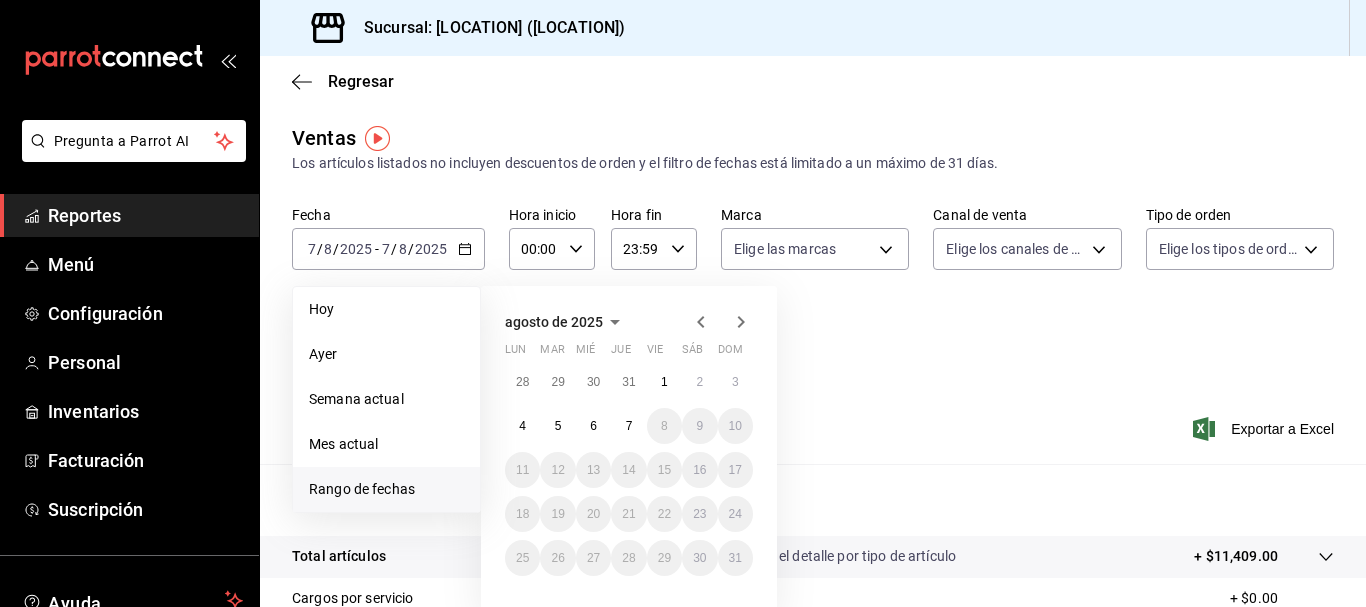 click 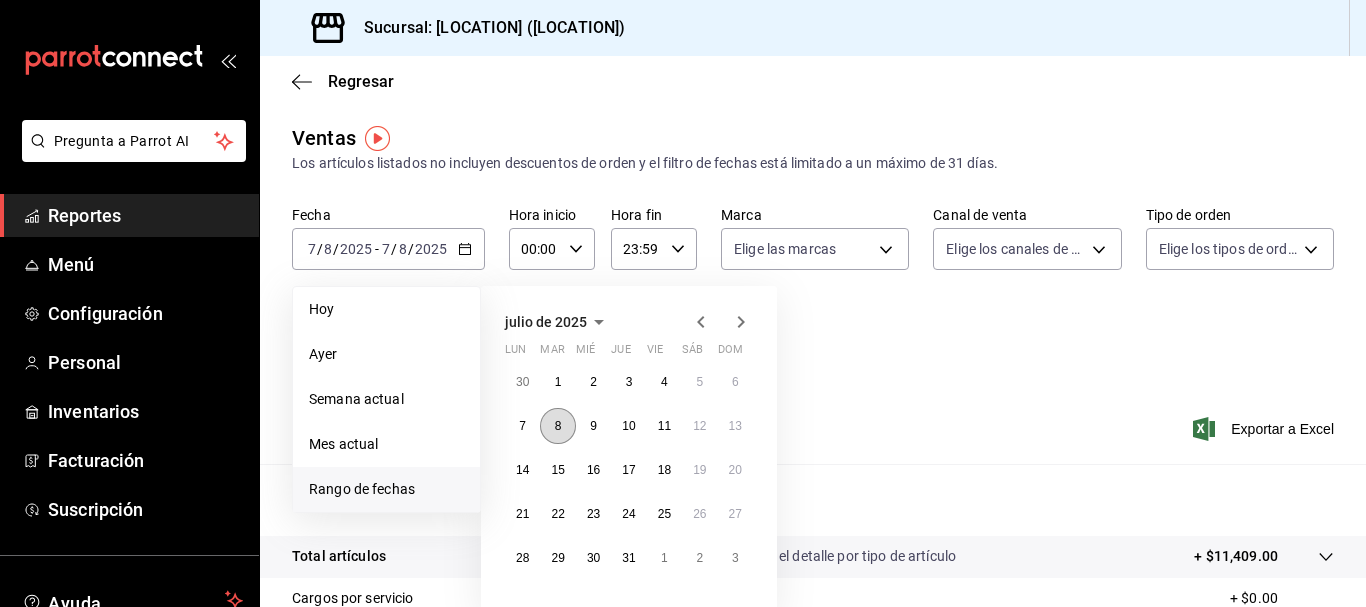 click on "8" at bounding box center (557, 426) 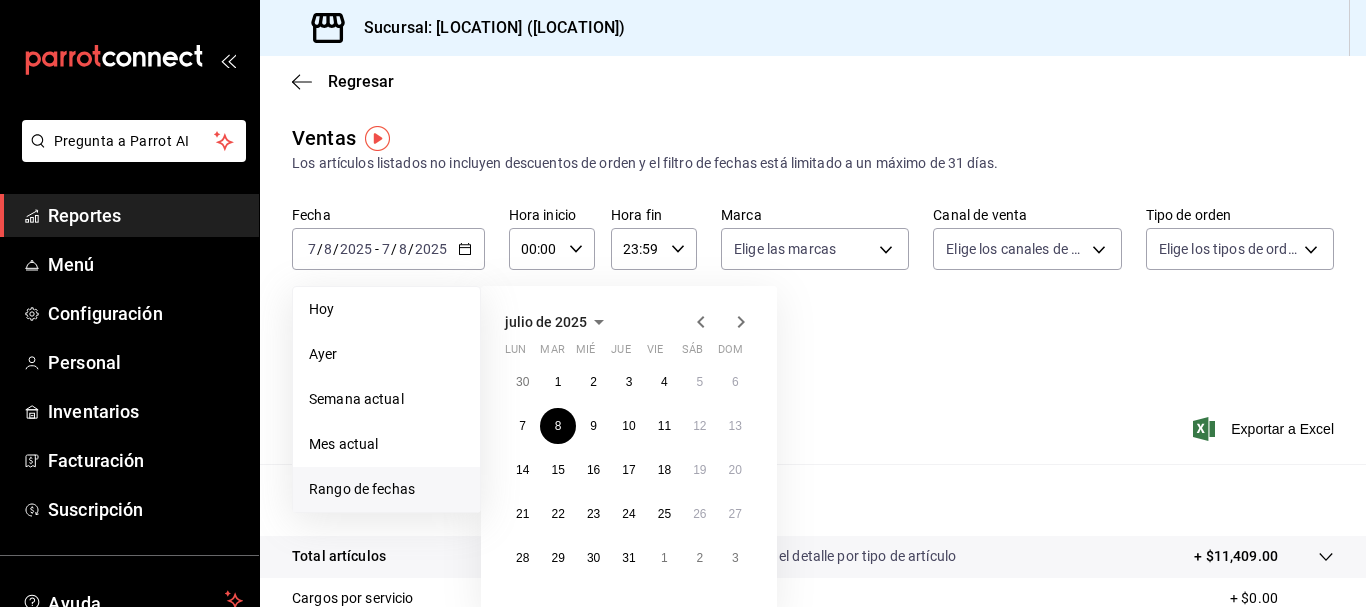 click 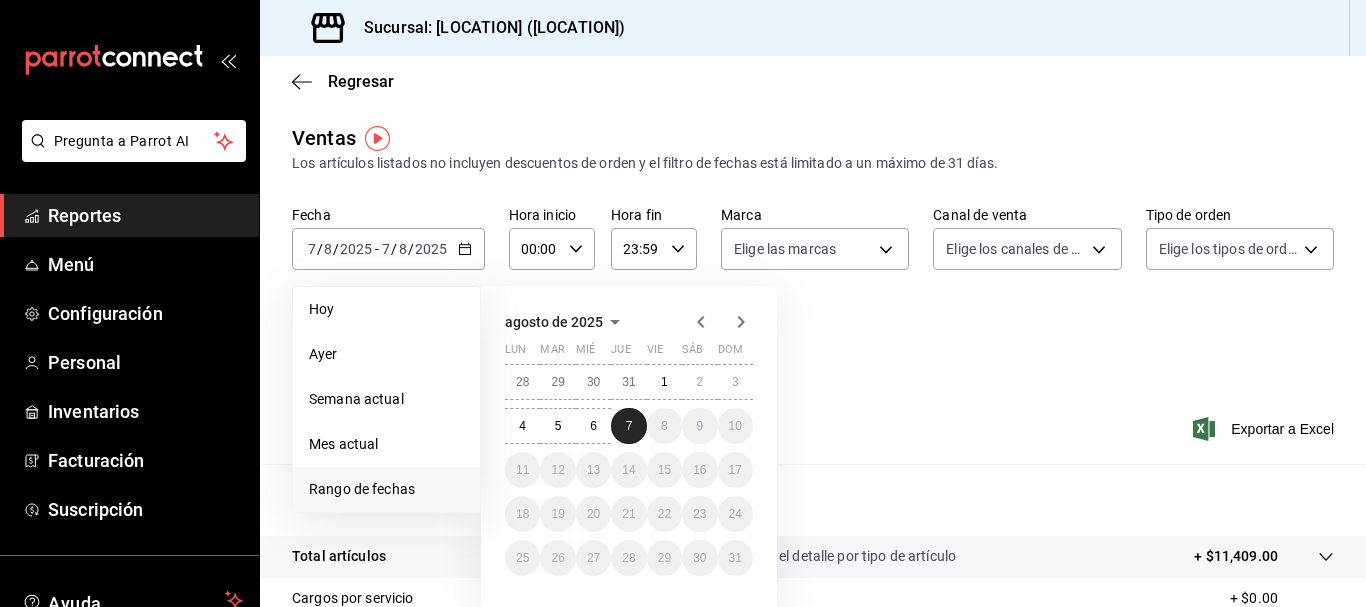 click on "7" at bounding box center (628, 426) 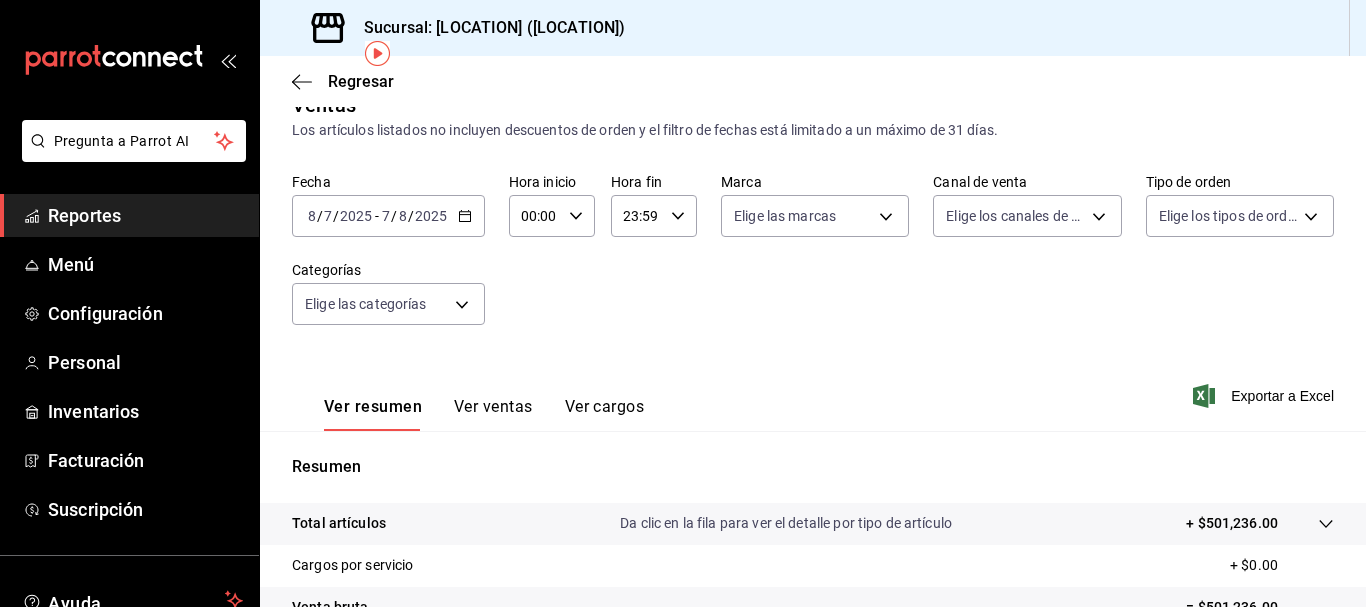 scroll, scrollTop: 34, scrollLeft: 0, axis: vertical 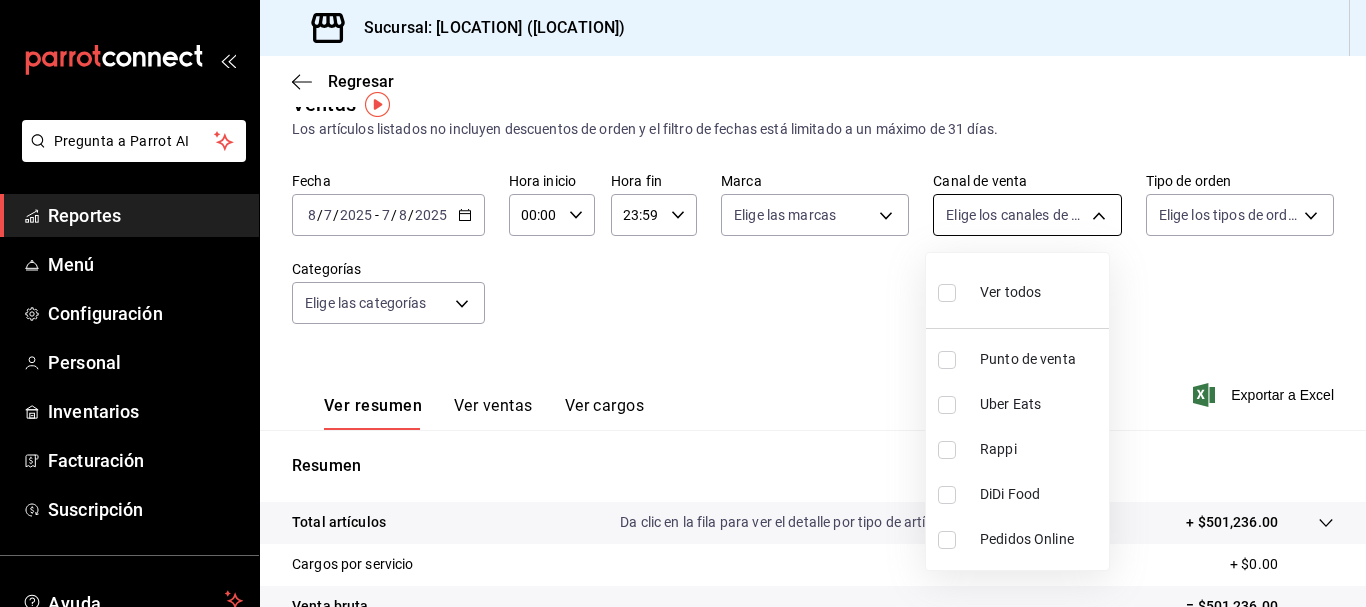 click on "Pregunta a Parrot AI Reportes   Menú   Configuración   Personal   Inventarios   Facturación   Suscripción   Ayuda Recomienda Parrot   [FIRST] [LAST]   Sugerir nueva función   Sucursal: [BRAND] ([CITY]) Regresar Ventas Los artículos listados no incluyen descuentos de orden y el filtro de fechas está limitado a un máximo de 31 días. Fecha 2025-07-08 8 / 7 / 2025 - 2025-08-07 7 / 8 / 2025 Hora inicio 00:00 Hora inicio Hora fin 23:59 Hora fin Marca Elige las marcas Canal de venta Elige los canales de venta Tipo de orden Elige los tipos de orden Categorías Elige las categorías Ver resumen Ver ventas Ver cargos Exportar a Excel Resumen Total artículos Da clic en la fila para ver el detalle por tipo de artículo + $501,236.00 Cargos por servicio + $0.00 Venta bruta = $501,236.00 Descuentos totales - $7,413.95 Certificados de regalo - $0.00 Venta total = $493,822.05 Impuestos - $68,113.39 Venta neta = $425,708.66 GANA 1 MES GRATIS EN TU SUSCRIPCIÓN AQUÍ Ver video tutorial Ir a video Reportes   Menú" at bounding box center [683, 303] 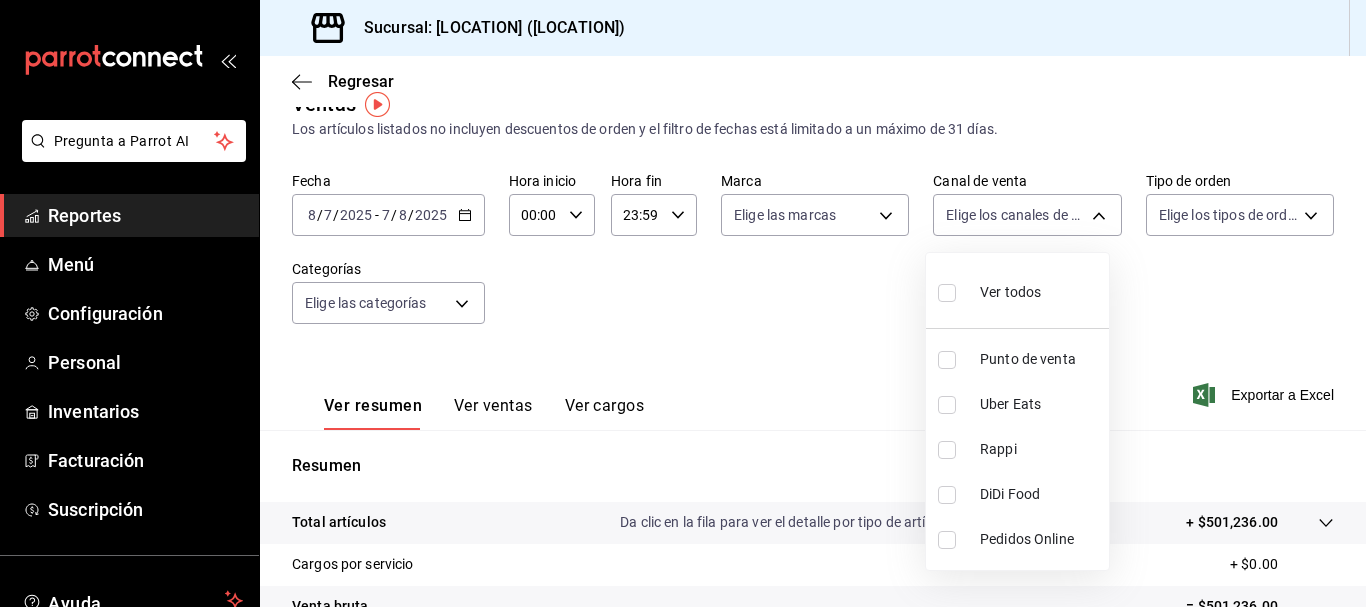 click on "Punto de venta" at bounding box center [1017, 359] 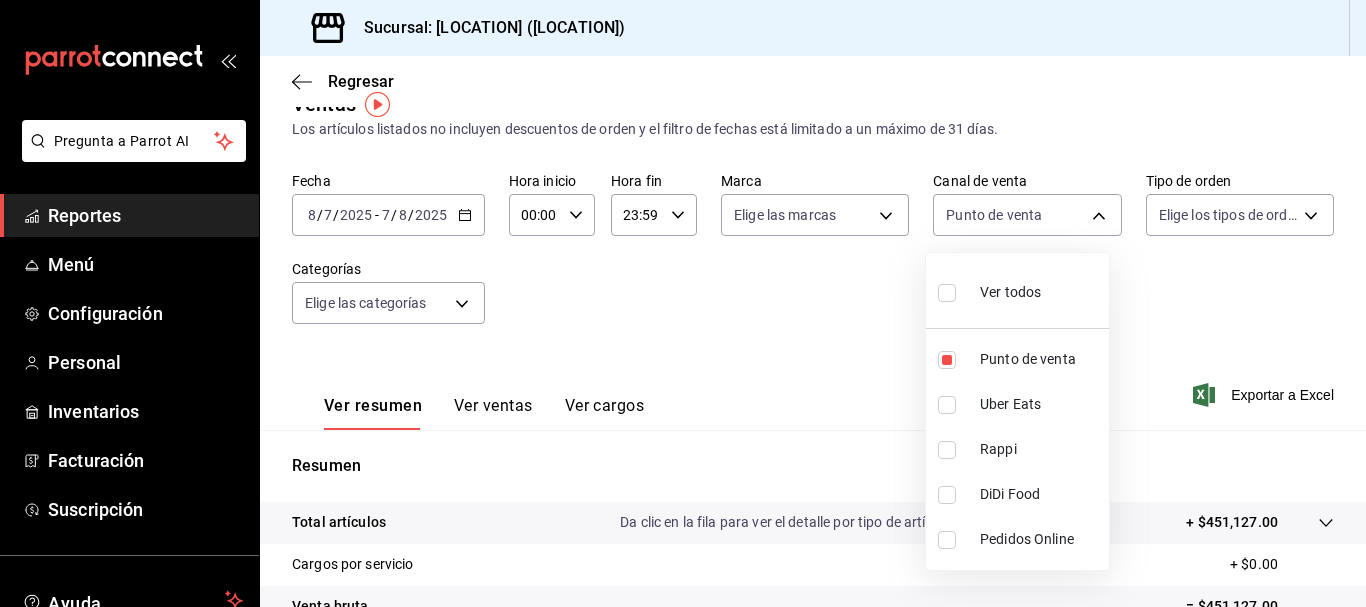 click at bounding box center [683, 303] 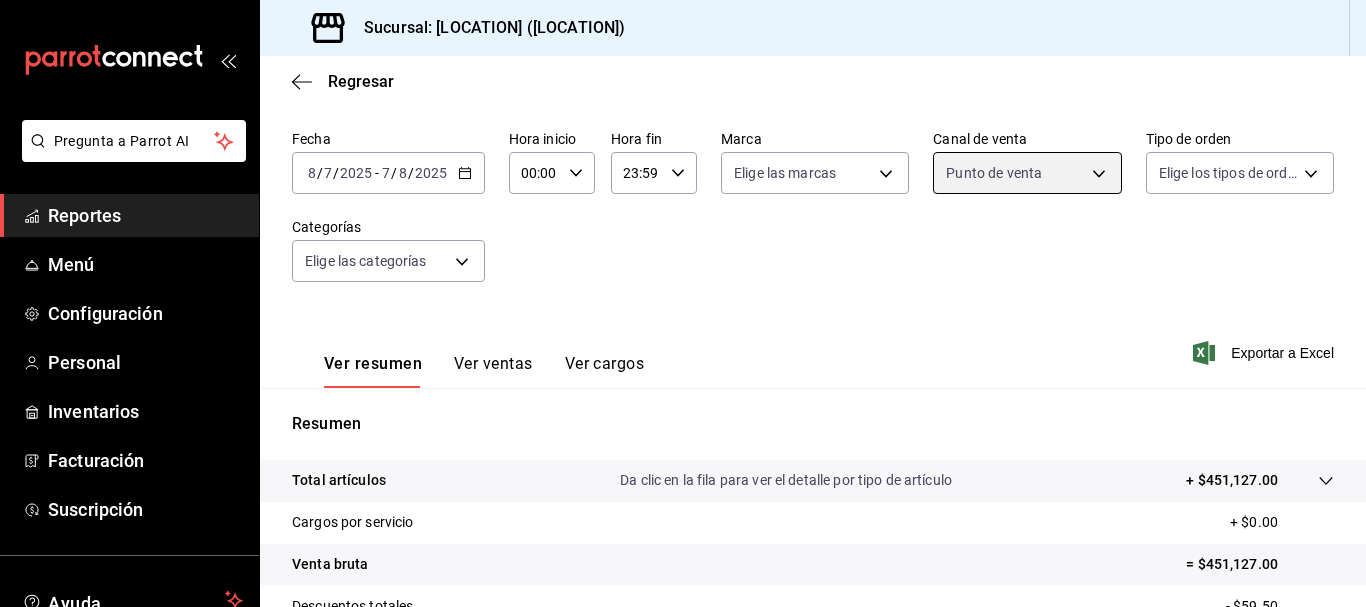 scroll, scrollTop: 32, scrollLeft: 0, axis: vertical 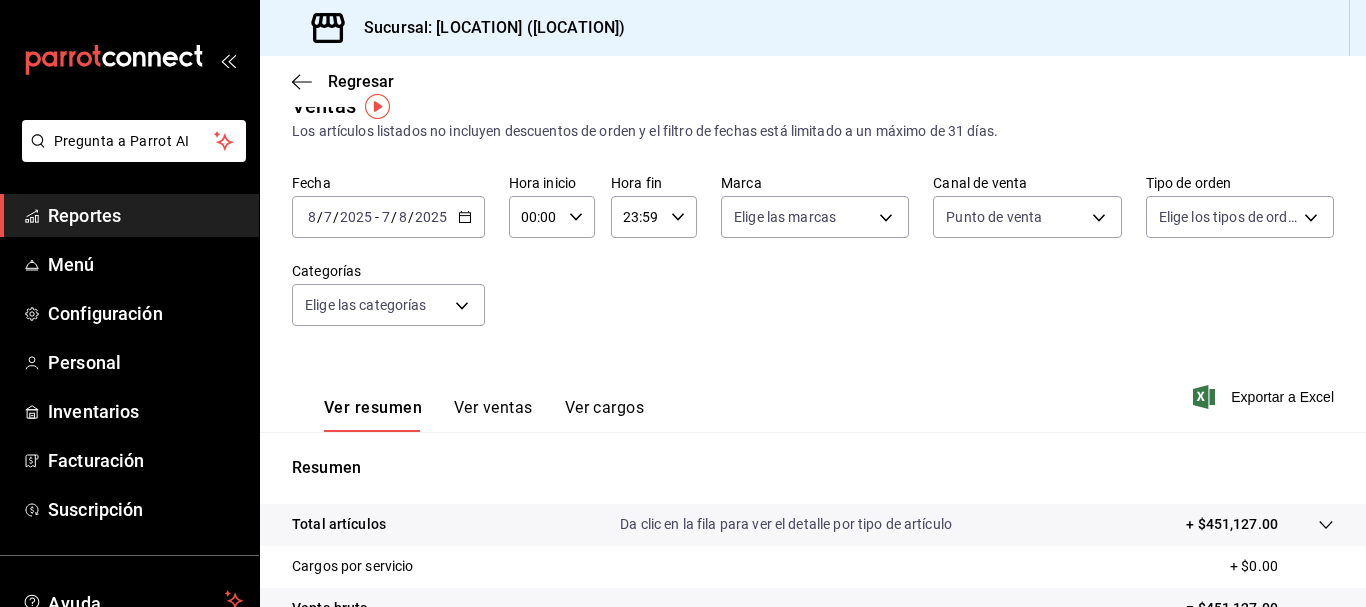 click on "Ver ventas" at bounding box center (493, 415) 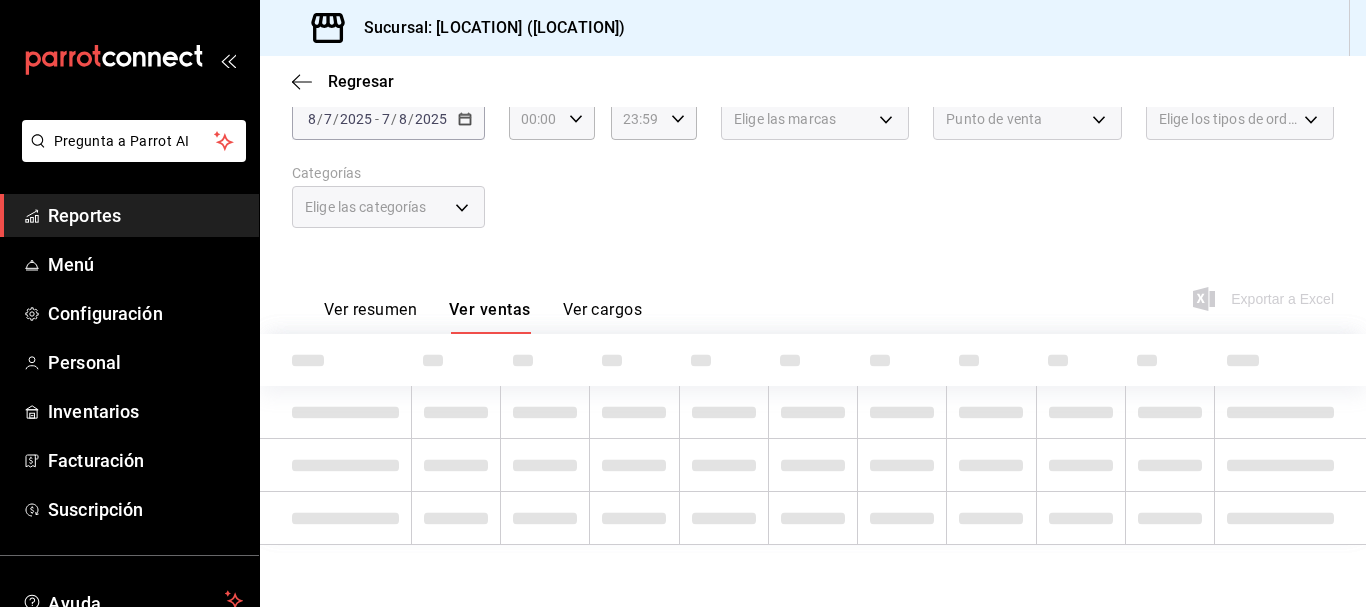 scroll, scrollTop: 132, scrollLeft: 0, axis: vertical 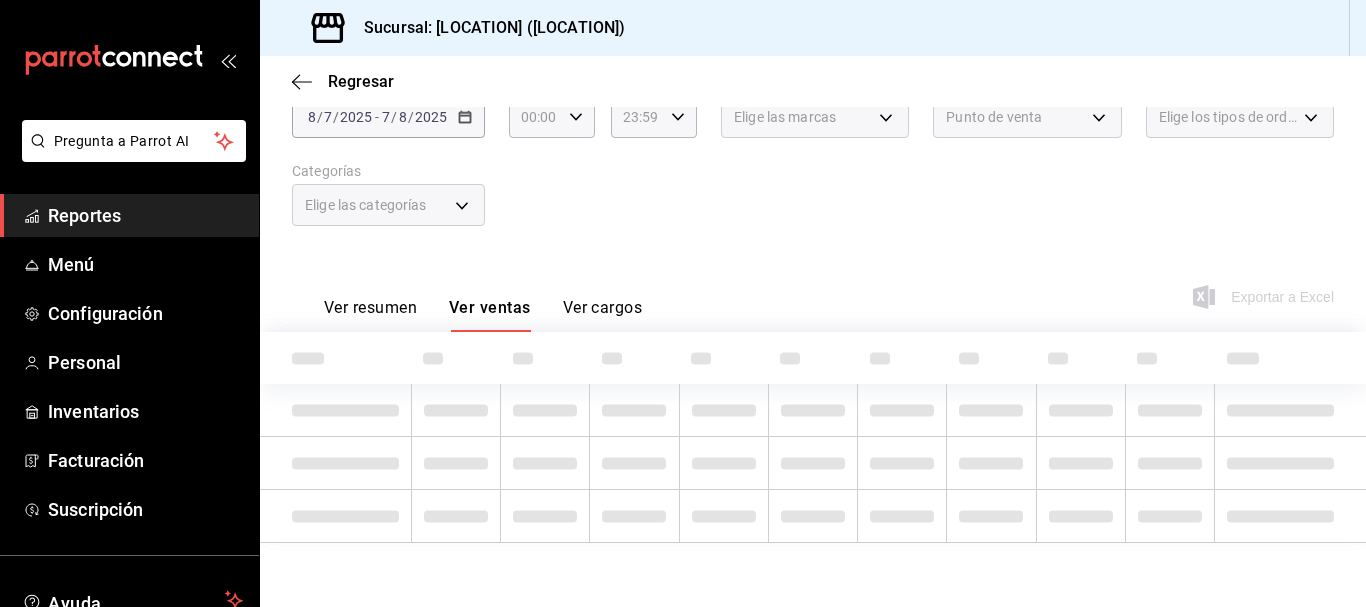 click on "Ver resumen" at bounding box center [370, 315] 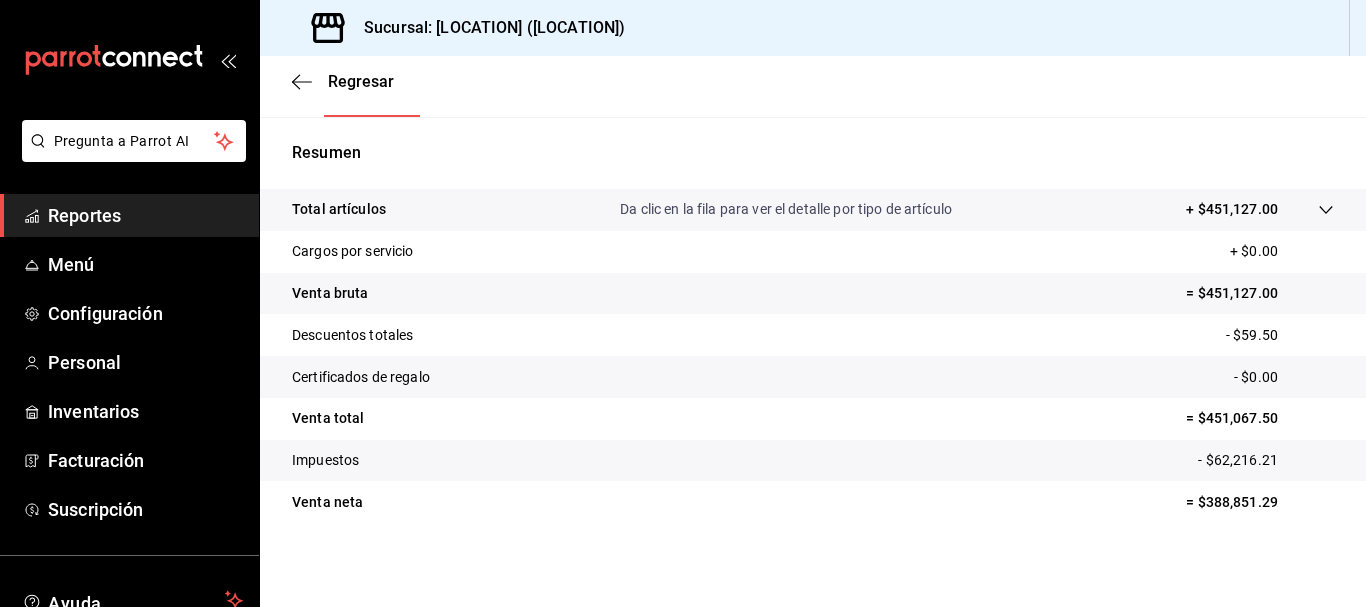 scroll, scrollTop: 351, scrollLeft: 0, axis: vertical 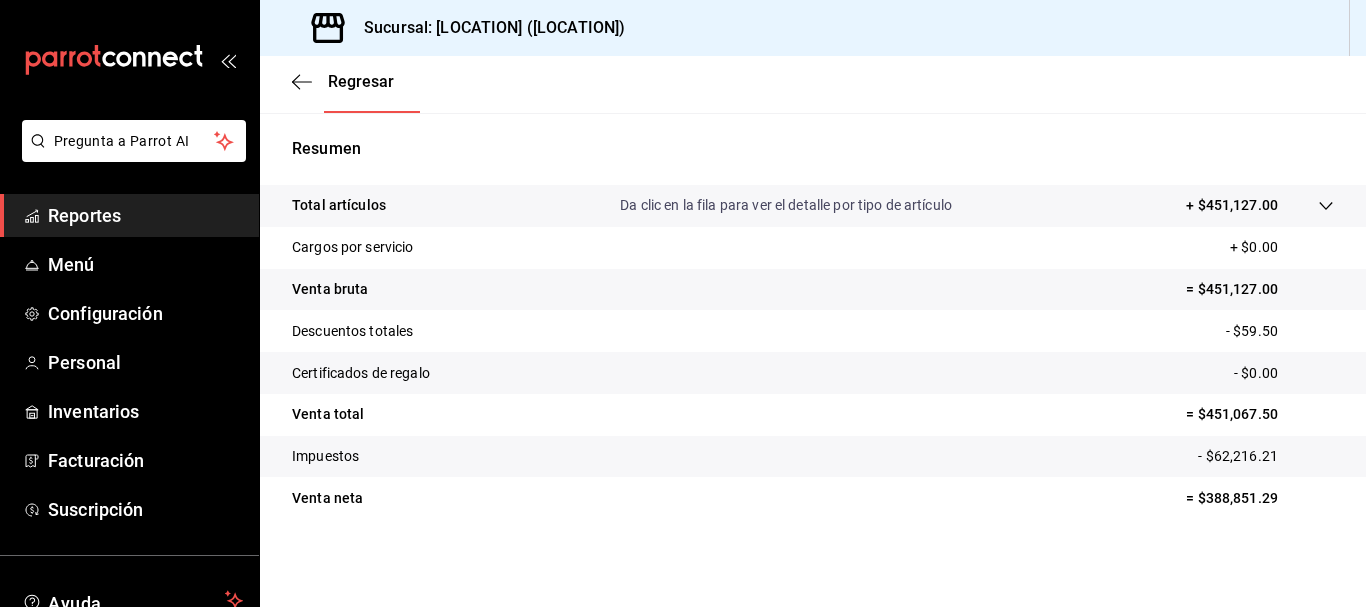 click 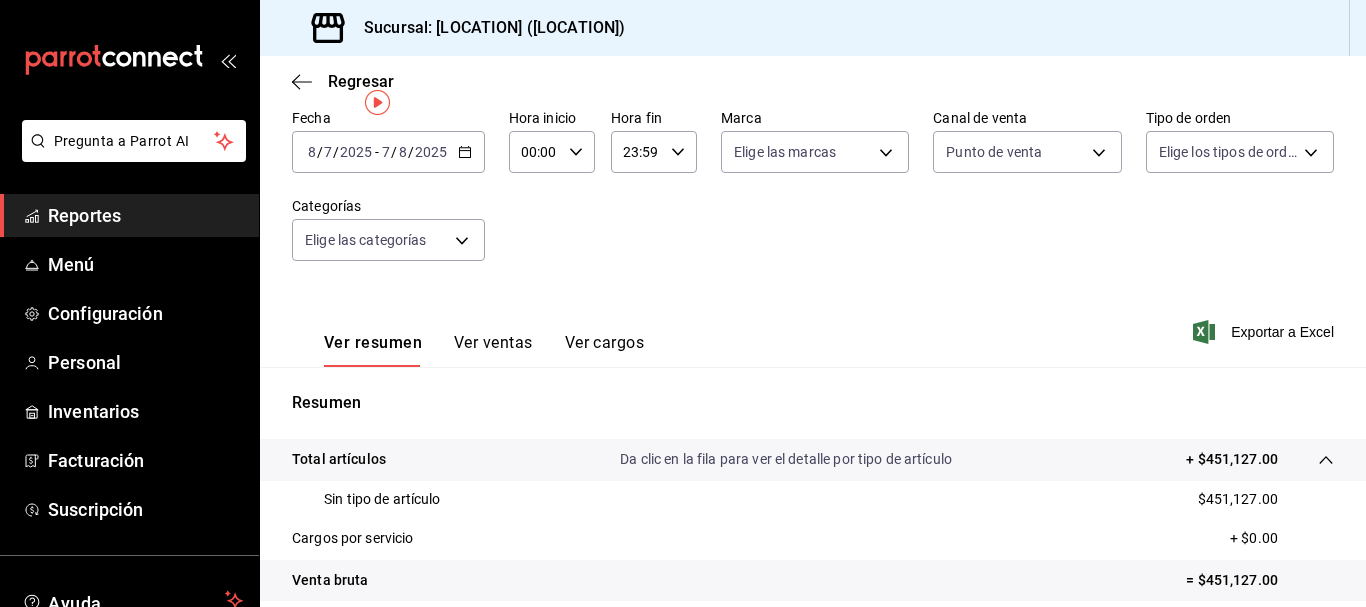 scroll, scrollTop: 36, scrollLeft: 0, axis: vertical 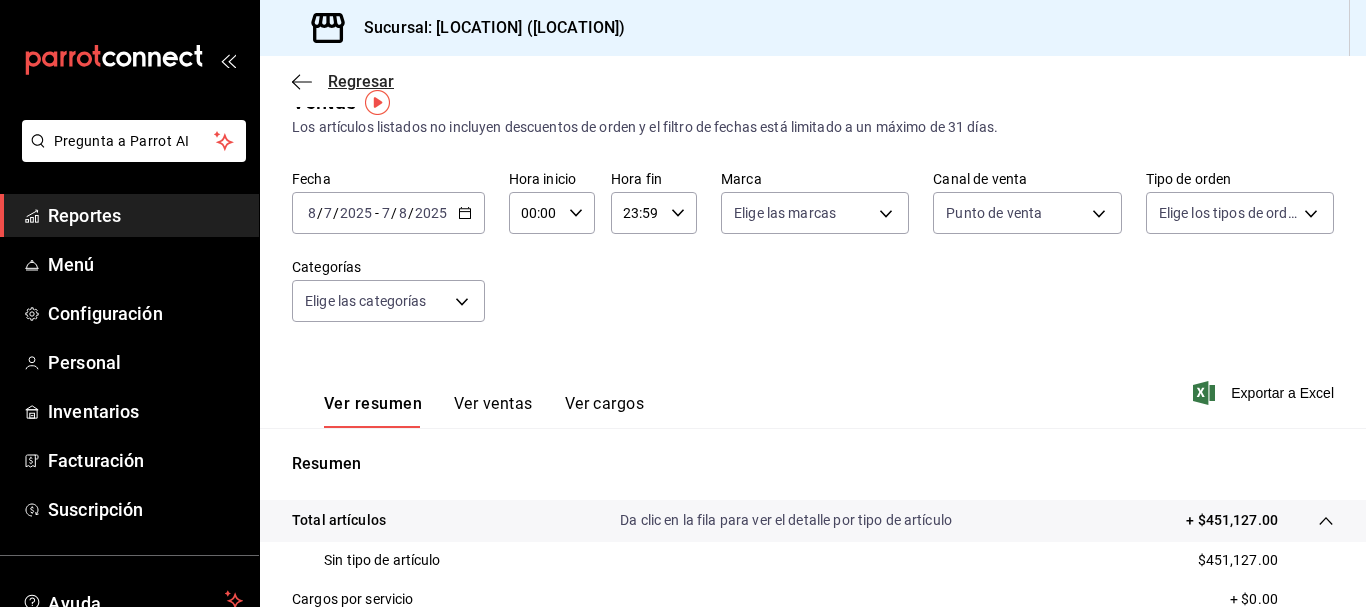 click 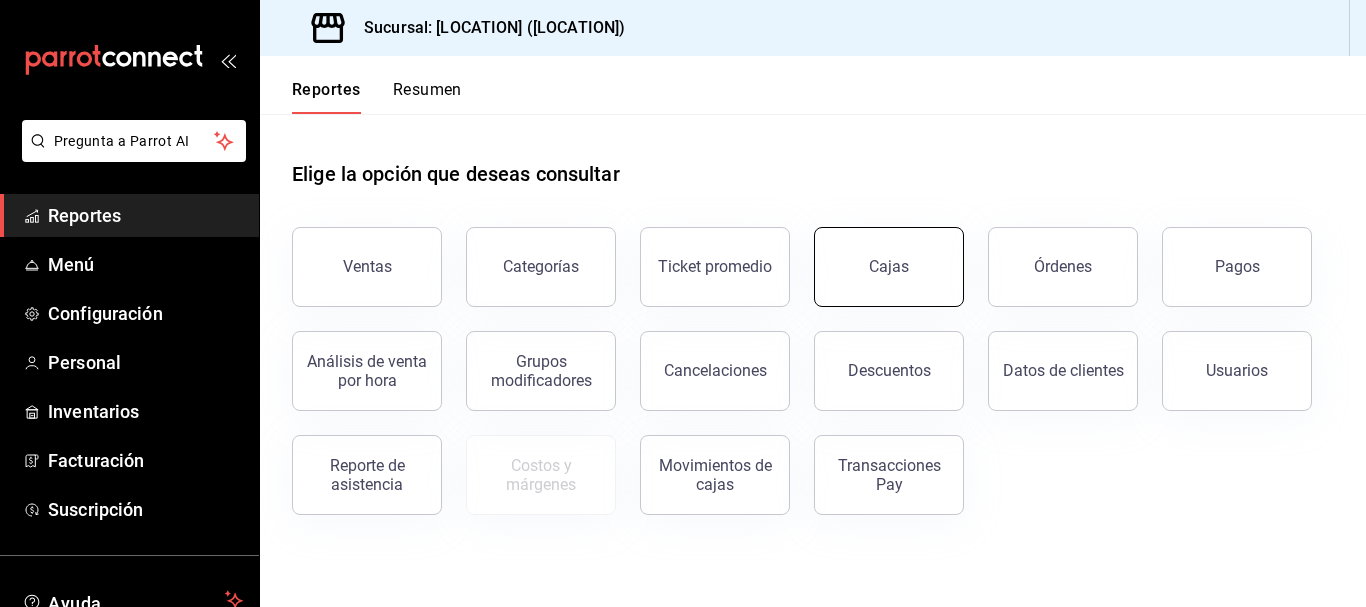 click on "Cajas" at bounding box center (889, 266) 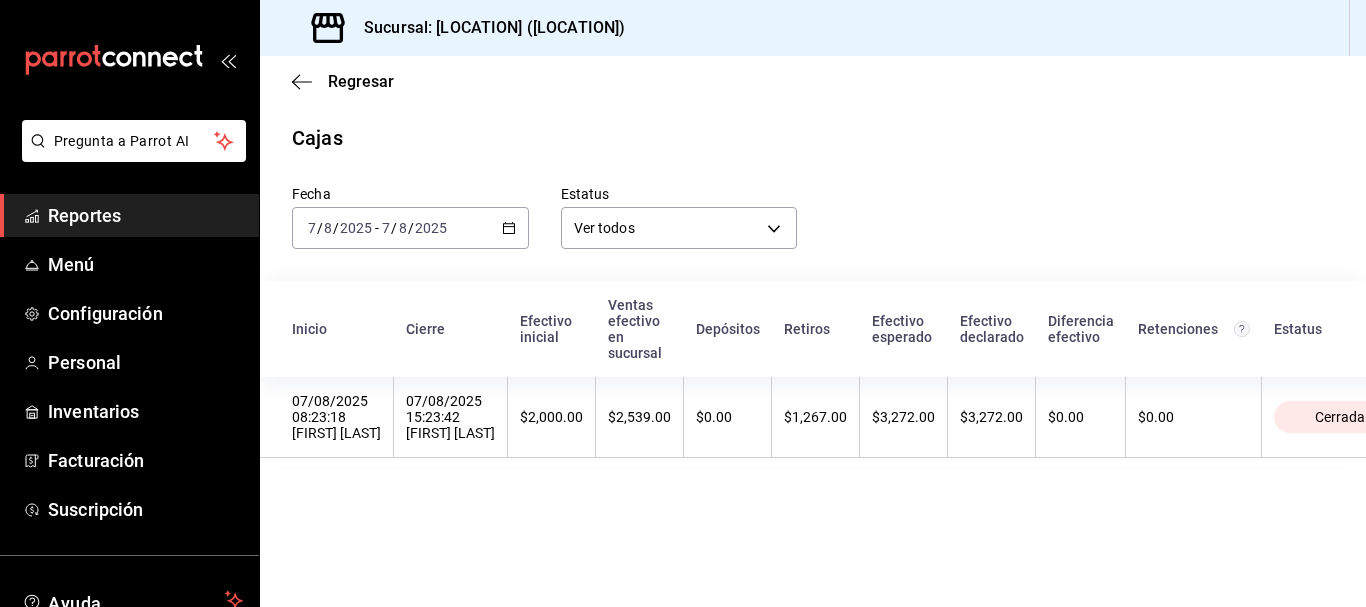 scroll, scrollTop: 0, scrollLeft: 92, axis: horizontal 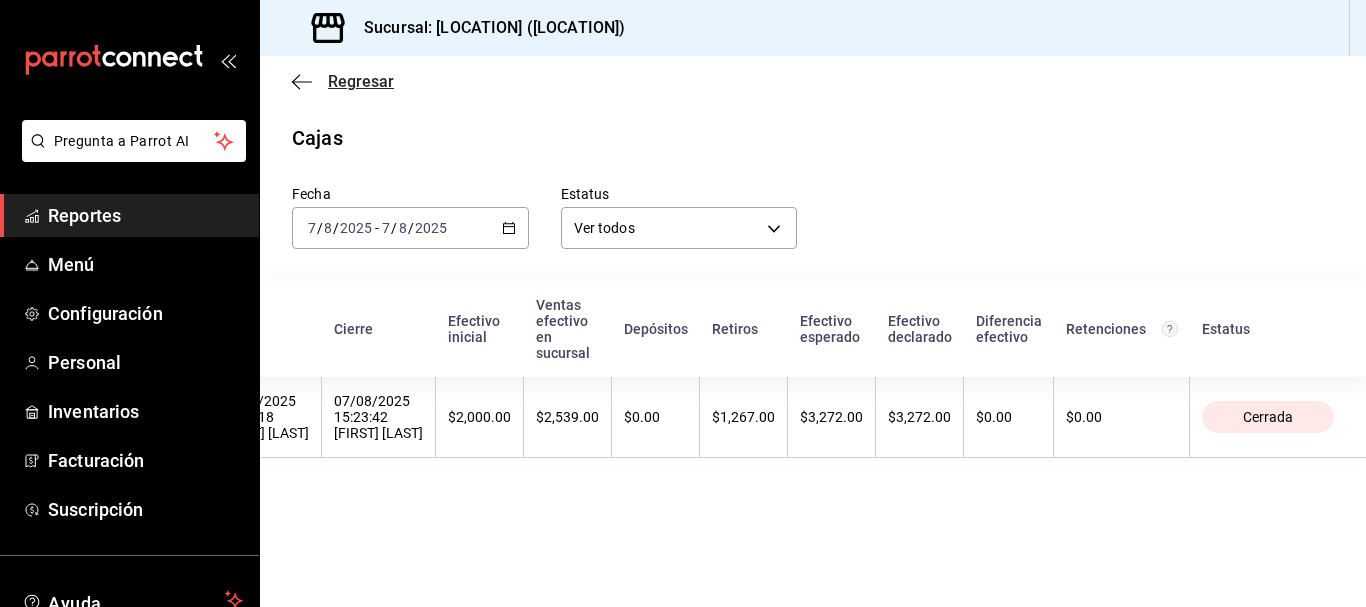 click 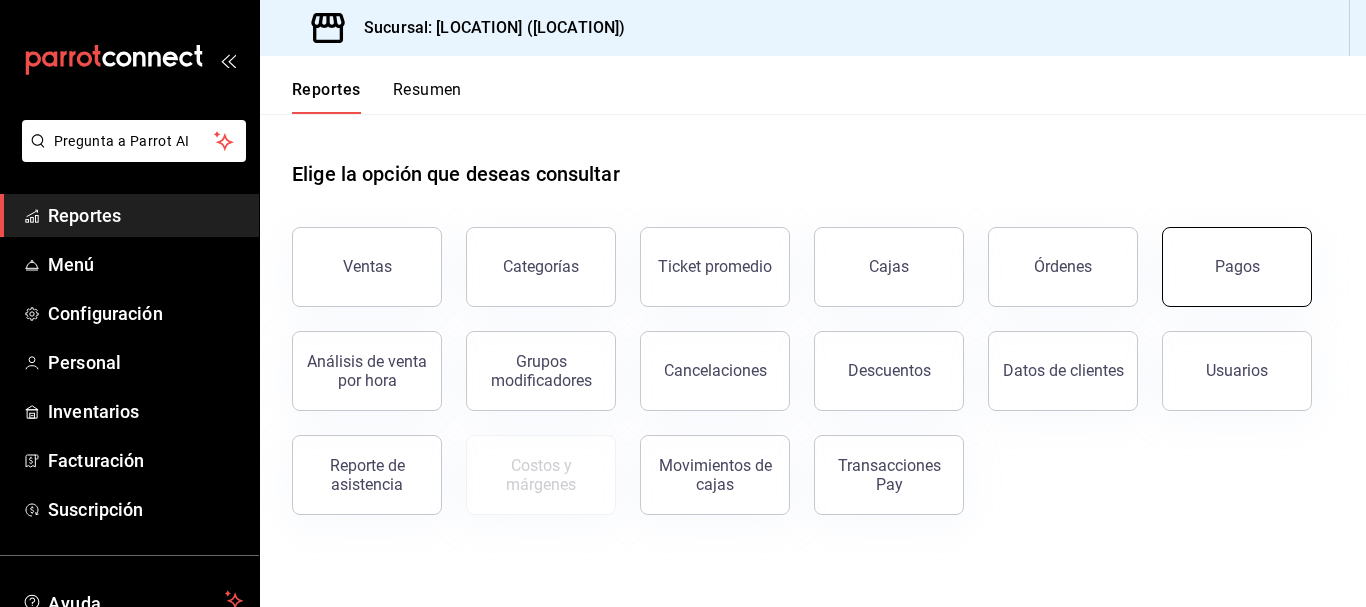 click on "Pagos" at bounding box center (1237, 267) 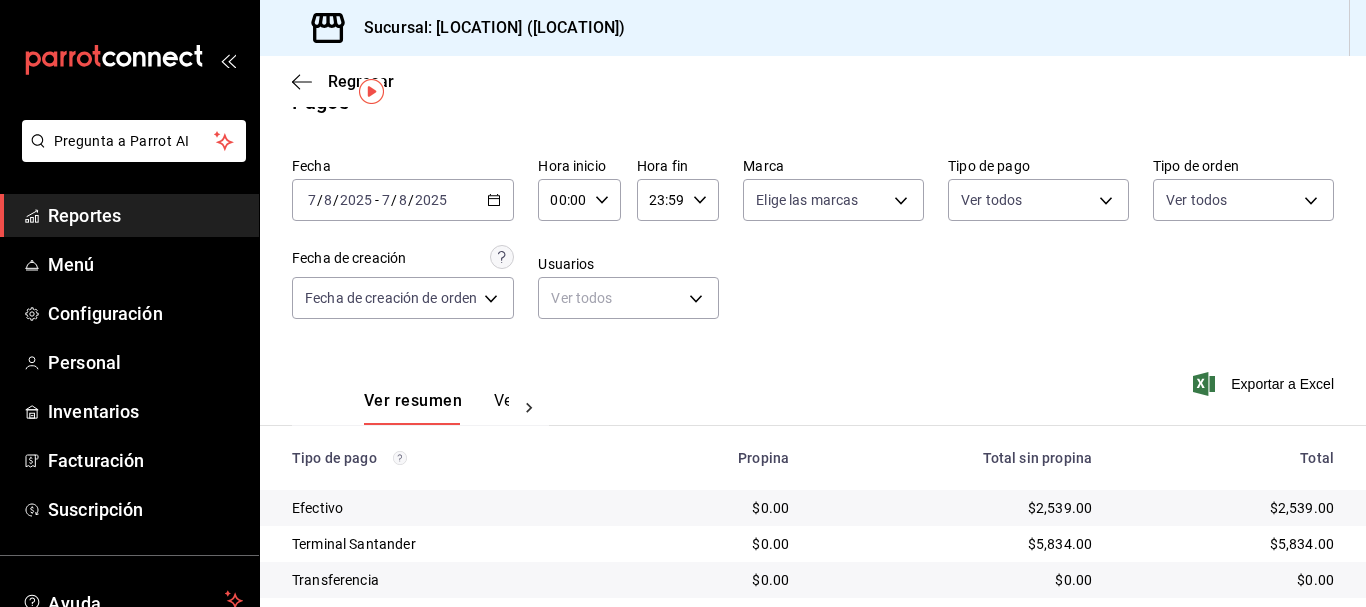 scroll, scrollTop: 2, scrollLeft: 0, axis: vertical 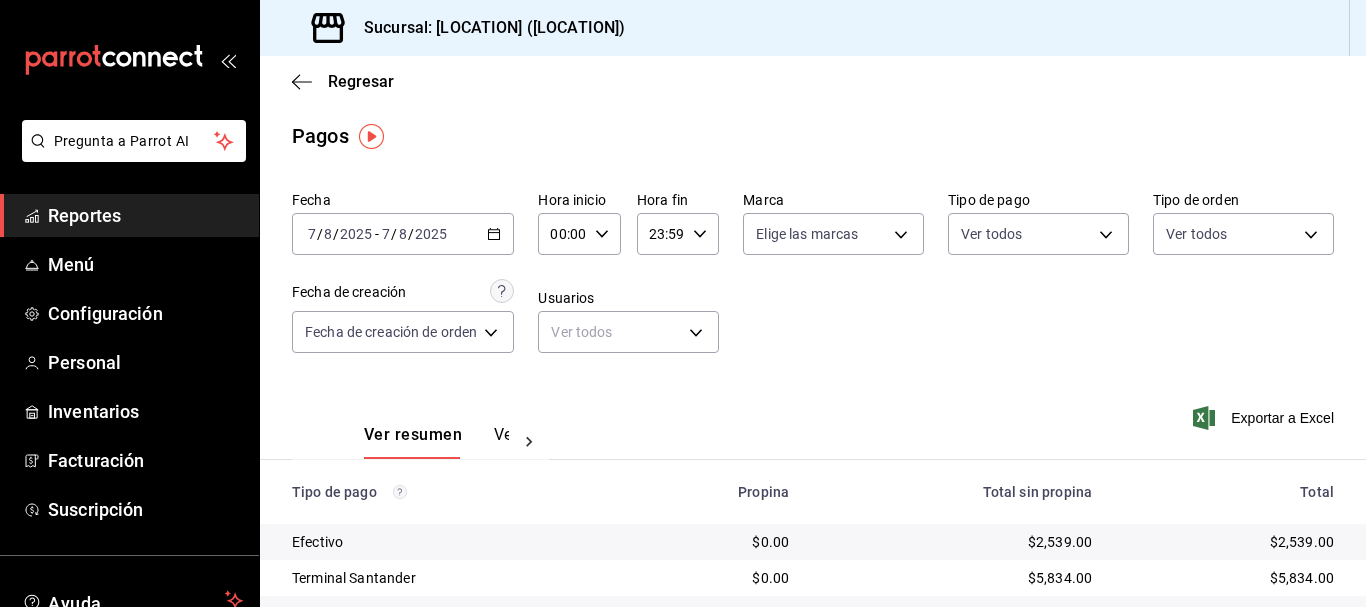 click 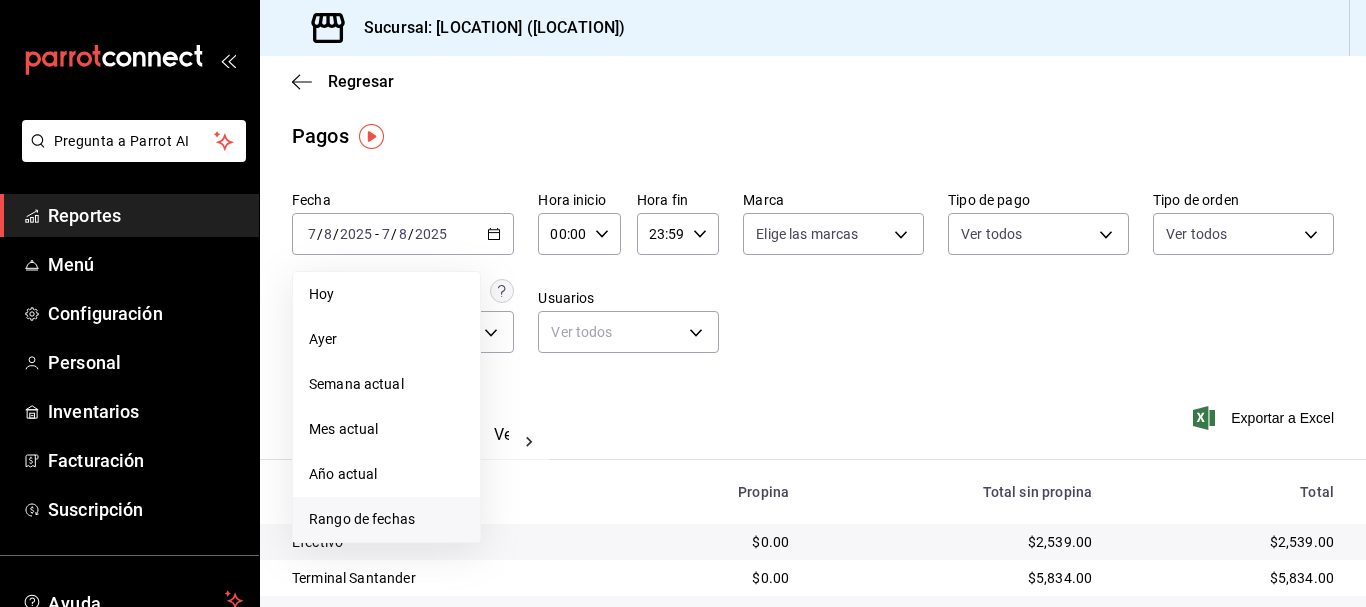 click on "Rango de fechas" at bounding box center (386, 519) 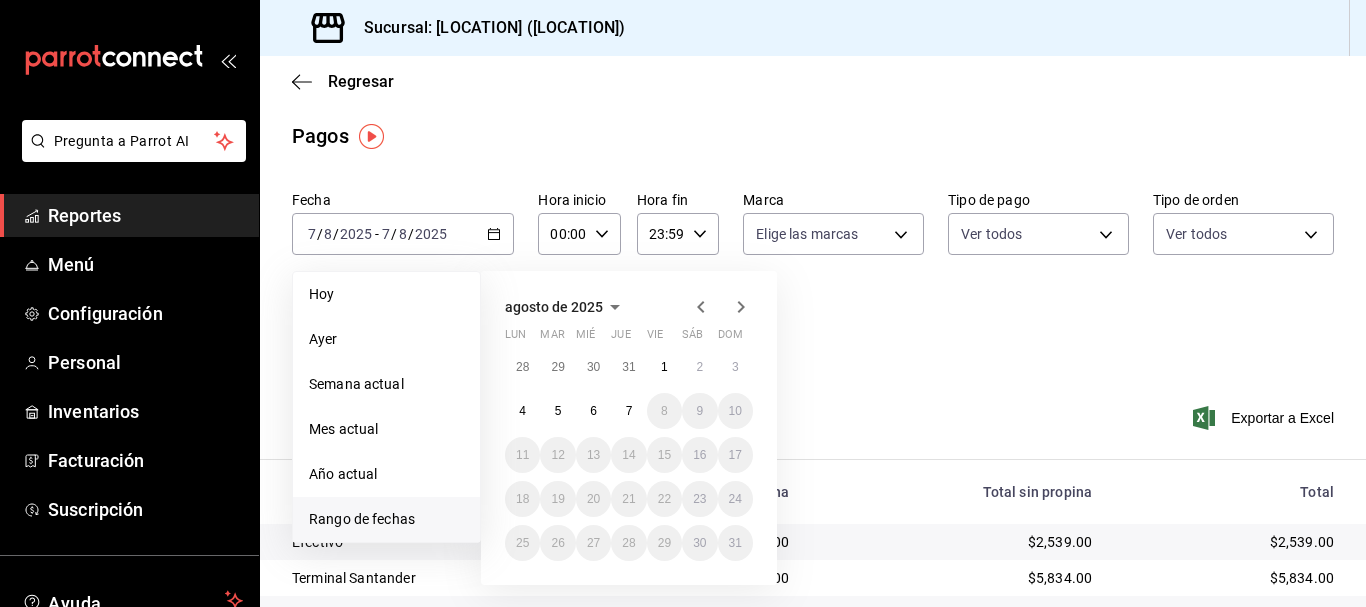 click 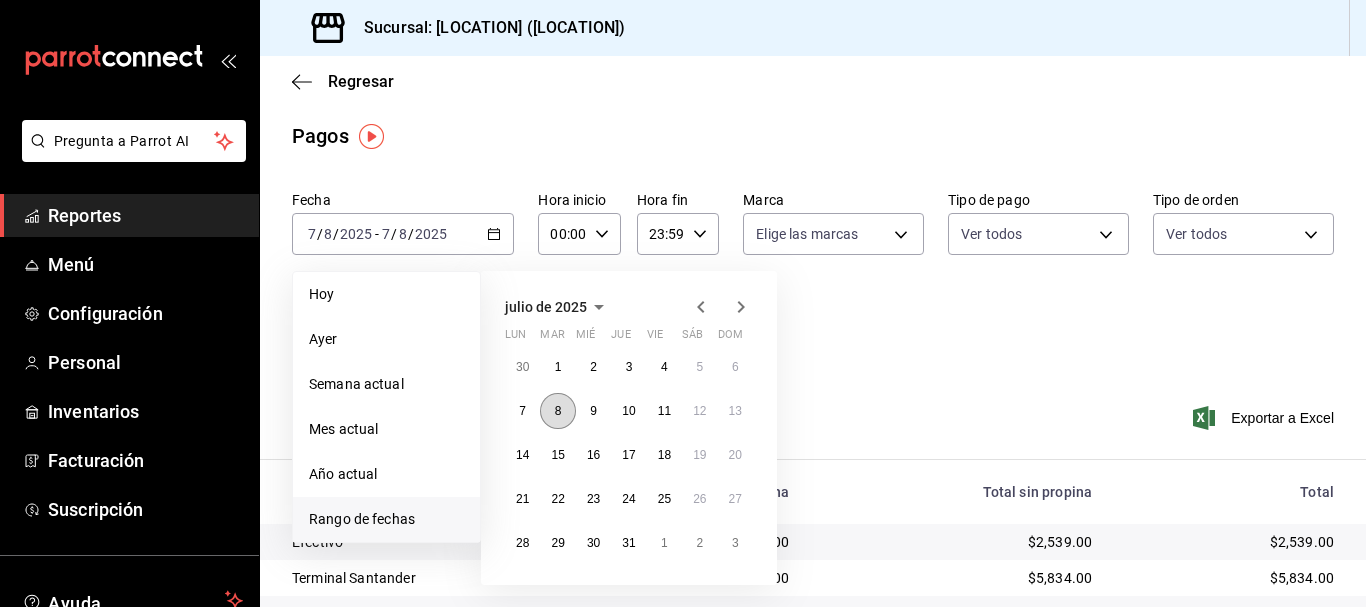 click on "8" at bounding box center [557, 411] 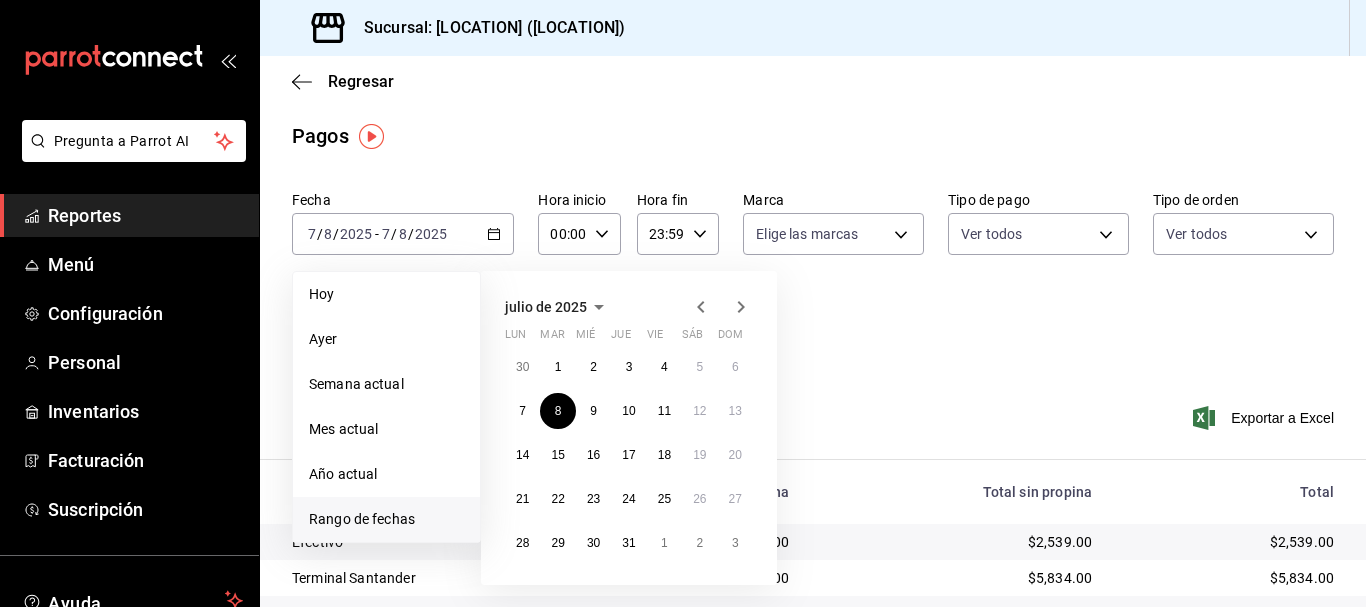 click 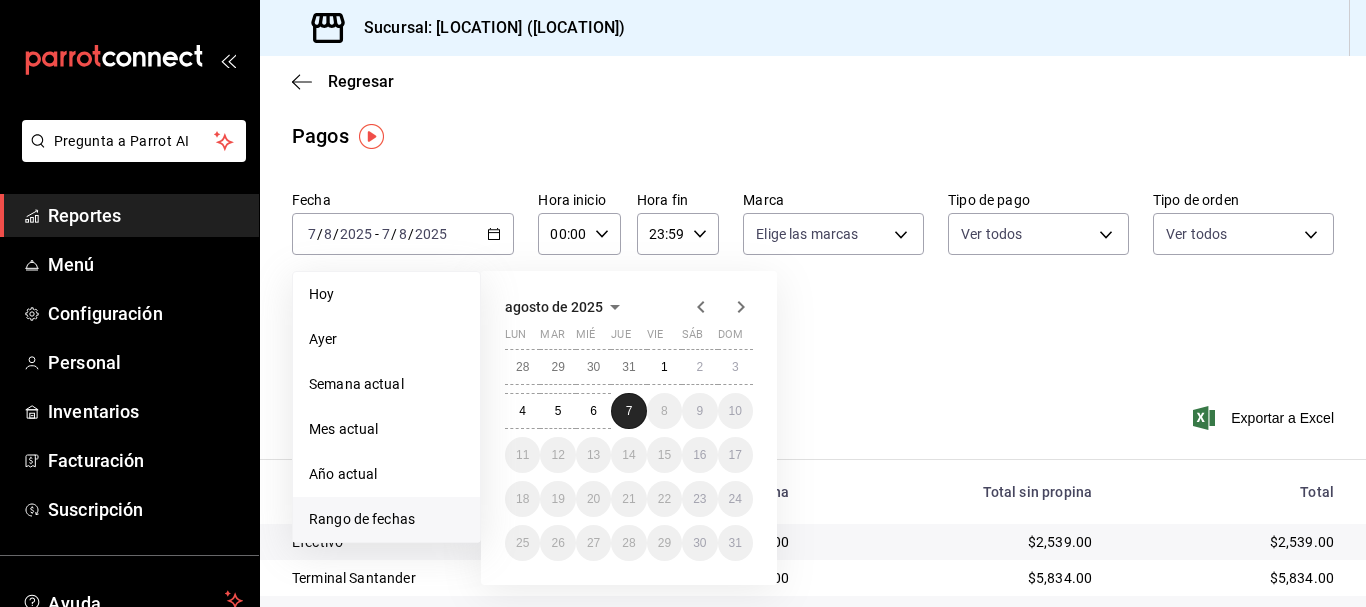 click on "7" at bounding box center (629, 411) 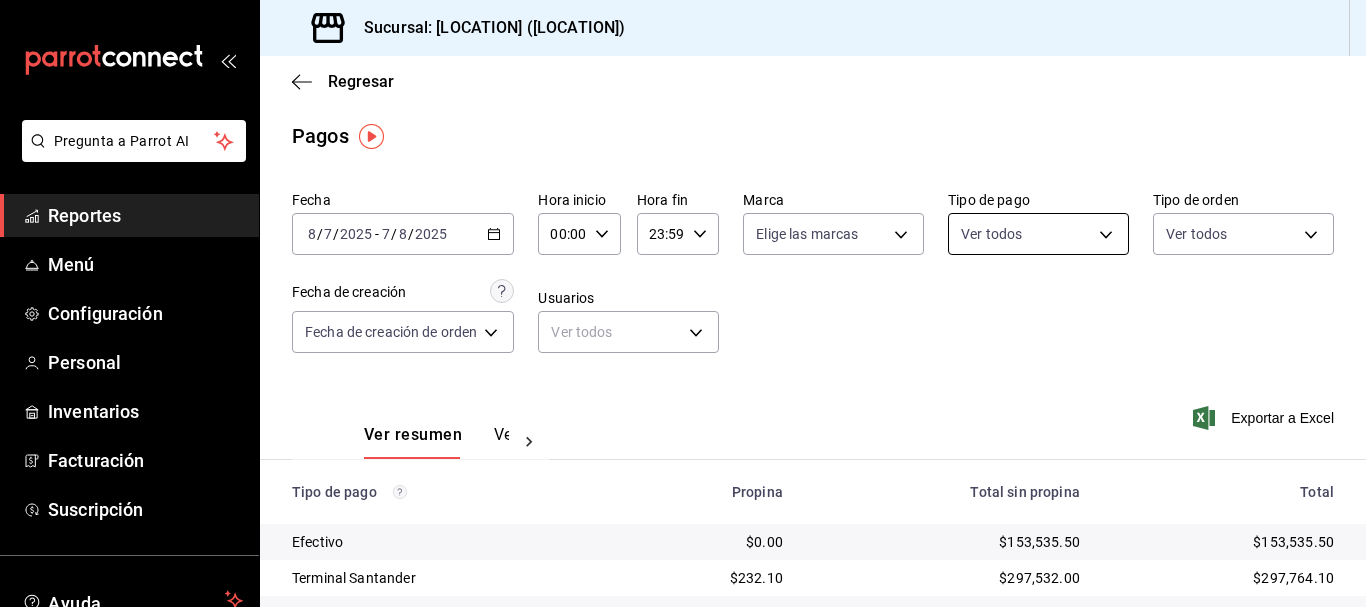 click on "Pregunta a Parrot AI Reportes   Menú   Configuración   Personal   Inventarios   Facturación   Suscripción   Ayuda Recomienda Parrot   [FIRST] [LAST]   Sugerir nueva función   Sucursal: [BRAND] ([CITY]) Regresar Pagos Fecha 2025-07-08 8 / 7 / 2025 - 2025-08-07 7 / 8 / 2025 Hora inicio 00:00 Hora inicio Hora fin 23:59 Hora fin Marca Elige las marcas Tipo de pago Ver todos Tipo de orden Ver todos Fecha de creación   Fecha de creación de orden ORDER Usuarios Ver todos null Ver resumen Ver pagos Exportar a Excel Tipo de pago   Propina Total sin propina Total Efectivo $0.00 $153,535.50 $153,535.50 Terminal Santander $232.10 $297,532.00 $297,764.10 Transferencia $0.00 $0.00 $0.00 Uber Eats $0.00 $42,754.55 $42,754.55 Pay $0.00 $0.00 $0.00 Total $232.10 $493,822.05 $494,054.15 GANA 1 MES GRATIS EN TU SUSCRIPCIÓN AQUÍ Ver video tutorial Ir a video Pregunta a Parrot AI Reportes   Menú   Configuración   Personal   Inventarios   Facturación   Suscripción   Ayuda Recomienda Parrot   [FIRST] [LAST]" at bounding box center (683, 303) 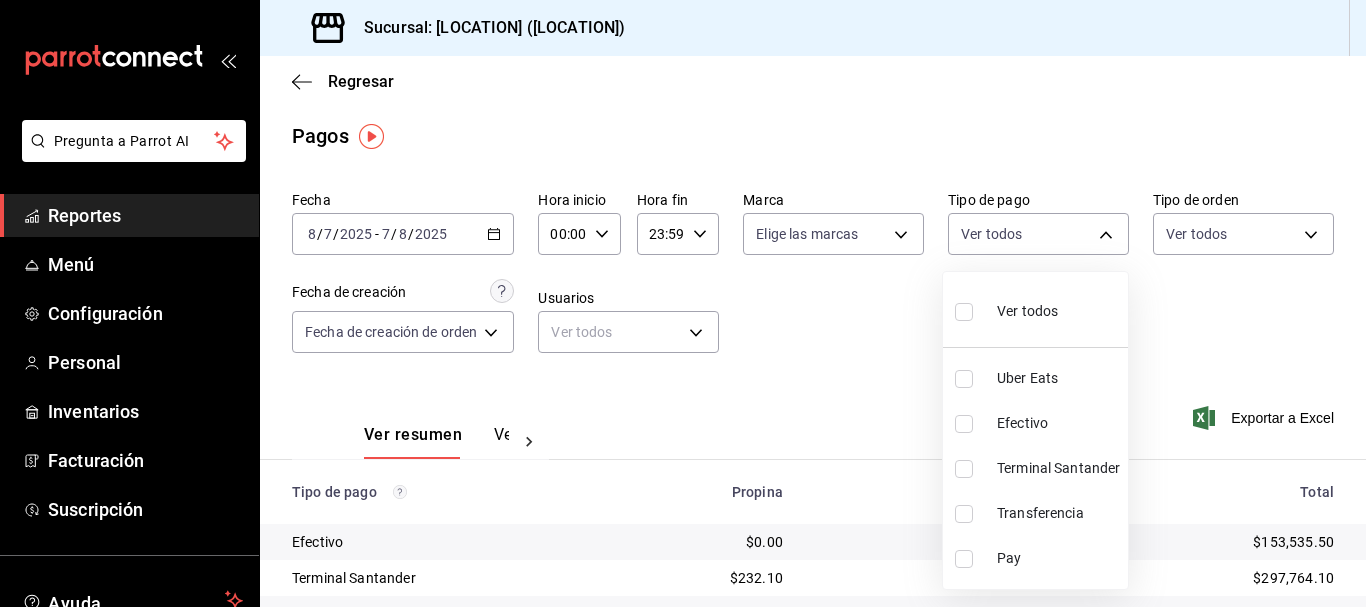 click at bounding box center [683, 303] 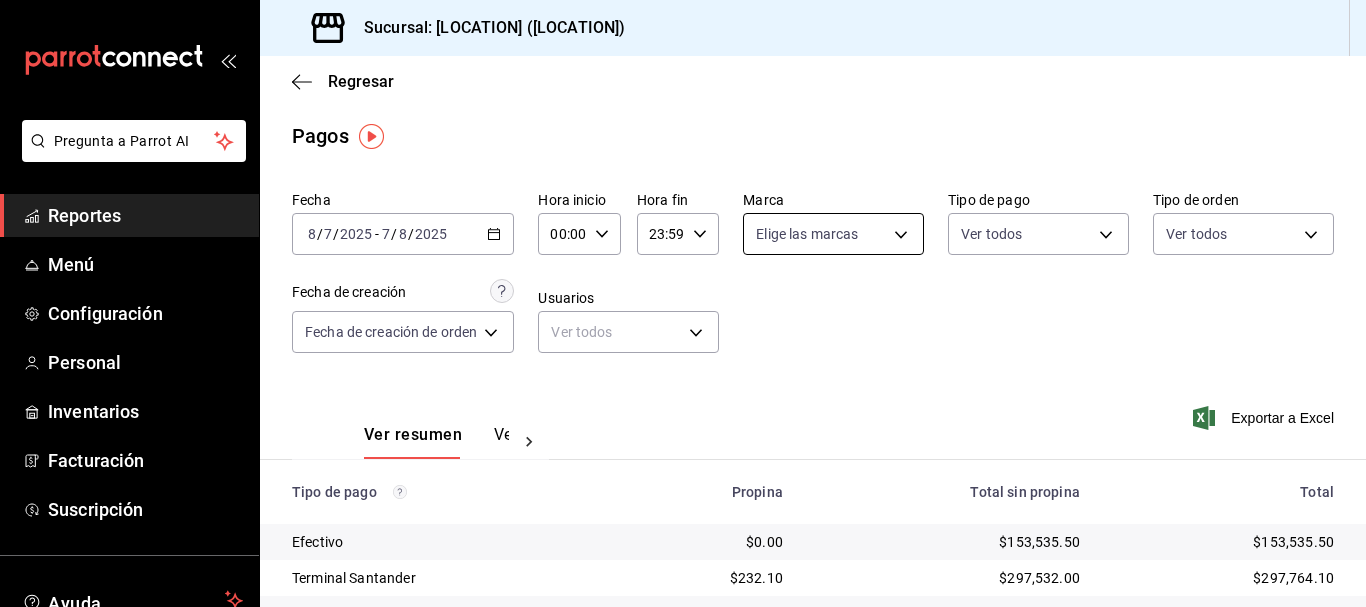 click on "Pregunta a Parrot AI Reportes   Menú   Configuración   Personal   Inventarios   Facturación   Suscripción   Ayuda Recomienda Parrot   [FIRST] [LAST]   Sugerir nueva función   Sucursal: [BRAND] ([CITY]) Regresar Pagos Fecha 2025-07-08 8 / 7 / 2025 - 2025-08-07 7 / 8 / 2025 Hora inicio 00:00 Hora inicio Hora fin 23:59 Hora fin Marca Elige las marcas Tipo de pago Ver todos Tipo de orden Ver todos Fecha de creación   Fecha de creación de orden ORDER Usuarios Ver todos null Ver resumen Ver pagos Exportar a Excel Tipo de pago   Propina Total sin propina Total Efectivo $0.00 $153,535.50 $153,535.50 Terminal Santander $232.10 $297,532.00 $297,764.10 Transferencia $0.00 $0.00 $0.00 Uber Eats $0.00 $42,754.55 $42,754.55 Pay $0.00 $0.00 $0.00 Total $232.10 $493,822.05 $494,054.15 GANA 1 MES GRATIS EN TU SUSCRIPCIÓN AQUÍ Ver video tutorial Ir a video Pregunta a Parrot AI Reportes   Menú   Configuración   Personal   Inventarios   Facturación   Suscripción   Ayuda Recomienda Parrot   [FIRST] [LAST]" at bounding box center (683, 303) 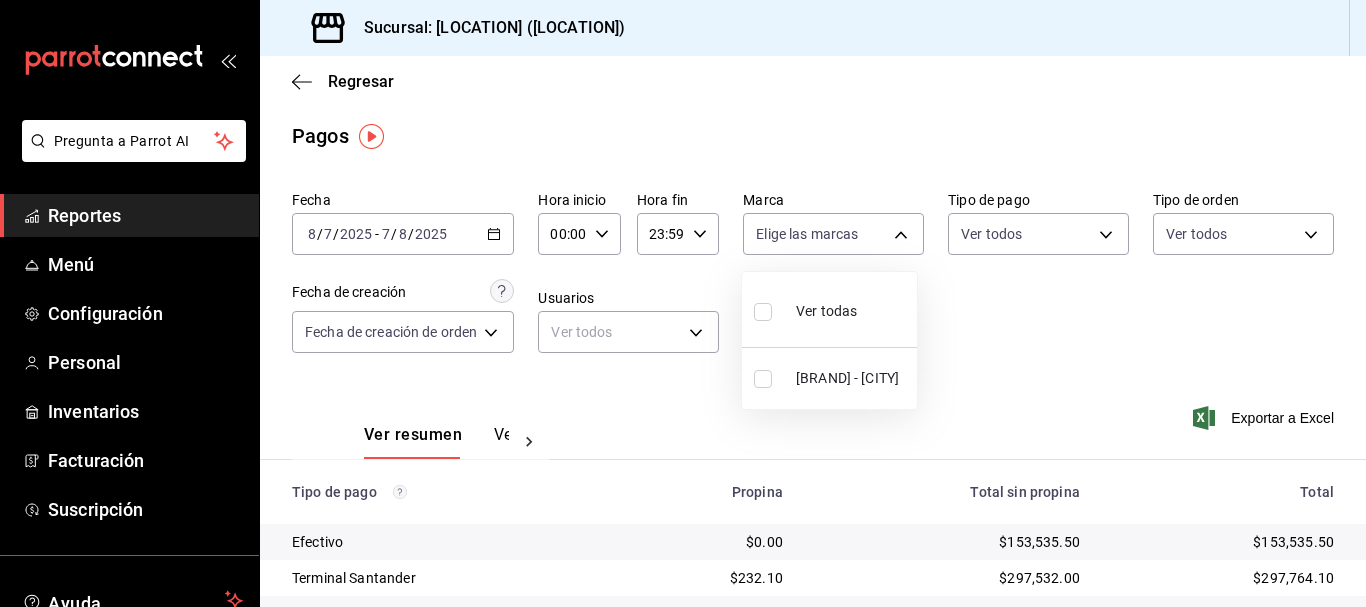 click at bounding box center [683, 303] 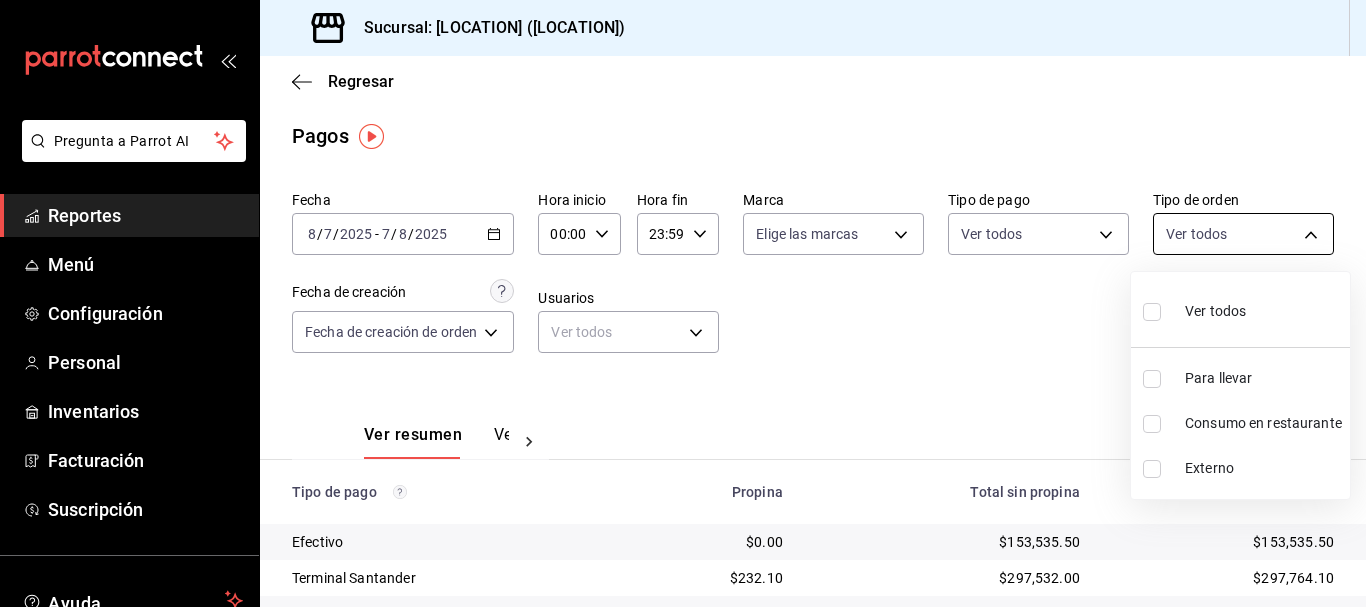 click on "Pregunta a Parrot AI Reportes   Menú   Configuración   Personal   Inventarios   Facturación   Suscripción   Ayuda Recomienda Parrot   [FIRST] [LAST]   Sugerir nueva función   Sucursal: [BRAND] ([CITY]) Regresar Pagos Fecha 2025-07-08 8 / 7 / 2025 - 2025-08-07 7 / 8 / 2025 Hora inicio 00:00 Hora inicio Hora fin 23:59 Hora fin Marca Elige las marcas Tipo de pago Ver todos Tipo de orden Ver todos Fecha de creación   Fecha de creación de orden ORDER Usuarios Ver todos null Ver resumen Ver pagos Exportar a Excel Tipo de pago   Propina Total sin propina Total Efectivo $0.00 $153,535.50 $153,535.50 Terminal Santander $232.10 $297,532.00 $297,764.10 Transferencia $0.00 $0.00 $0.00 Uber Eats $0.00 $42,754.55 $42,754.55 Pay $0.00 $0.00 $0.00 Total $232.10 $493,822.05 $494,054.15 GANA 1 MES GRATIS EN TU SUSCRIPCIÓN AQUÍ Ver video tutorial Ir a video Pregunta a Parrot AI Reportes   Menú   Configuración   Personal   Inventarios   Facturación   Suscripción   Ayuda Recomienda Parrot   [FIRST] [LAST]" at bounding box center (683, 303) 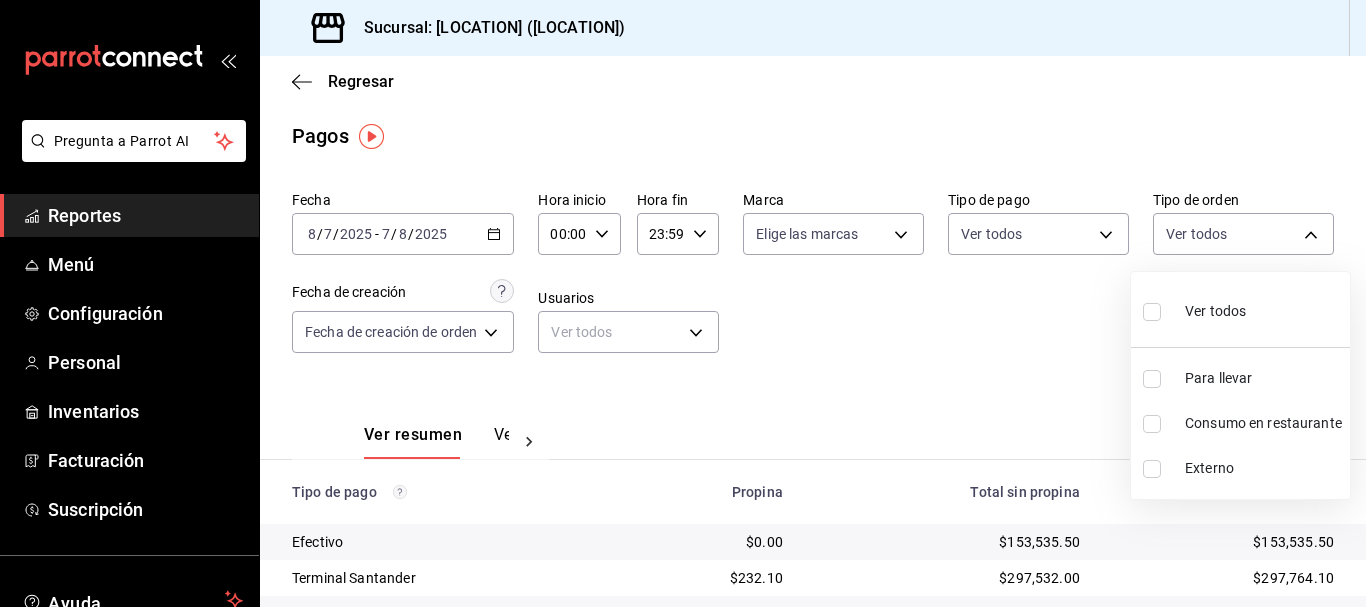 click at bounding box center (683, 303) 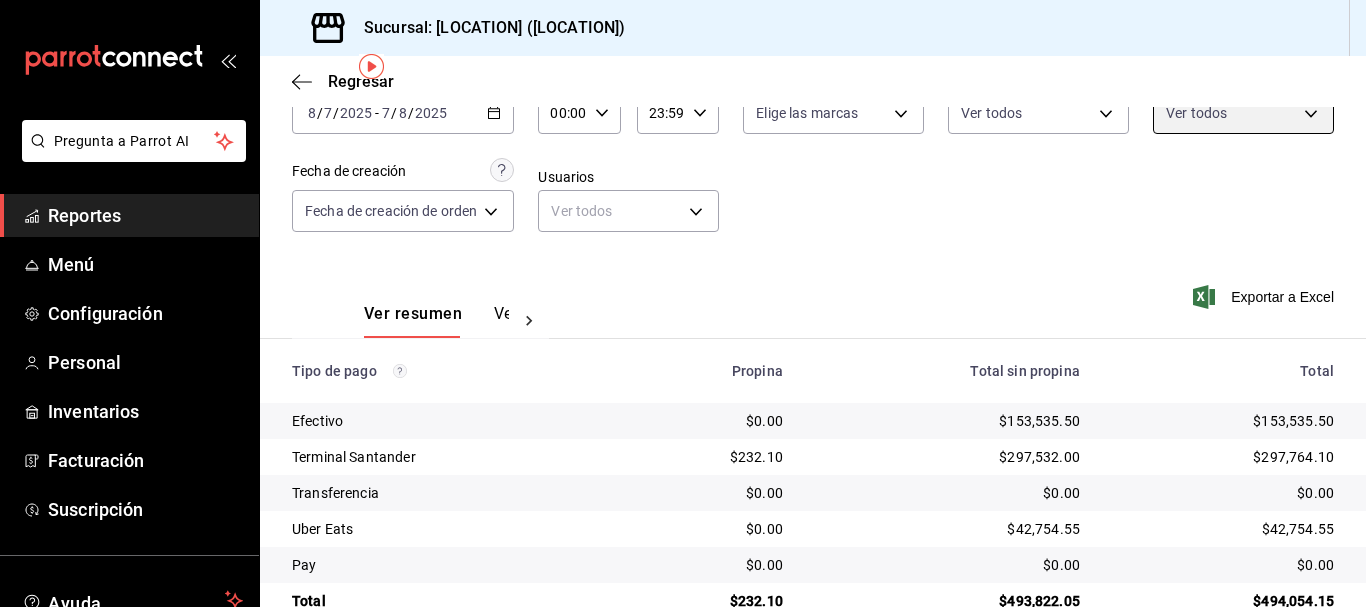 scroll, scrollTop: 168, scrollLeft: 0, axis: vertical 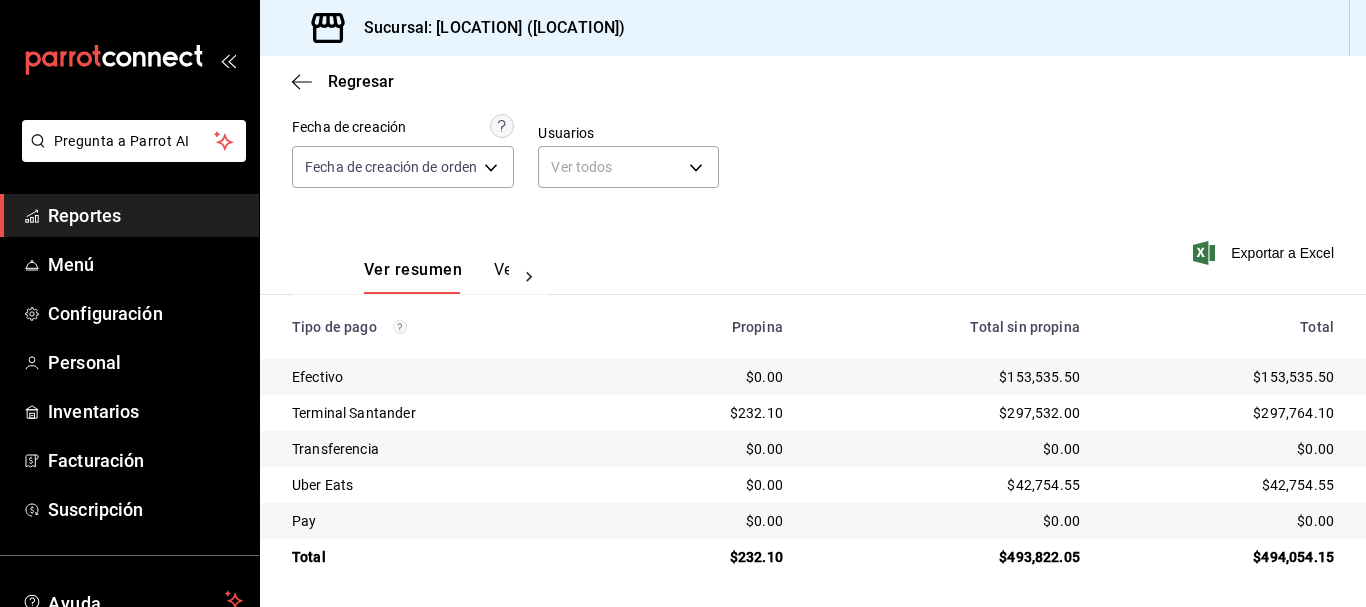 click on "Ver pagos" at bounding box center (531, 277) 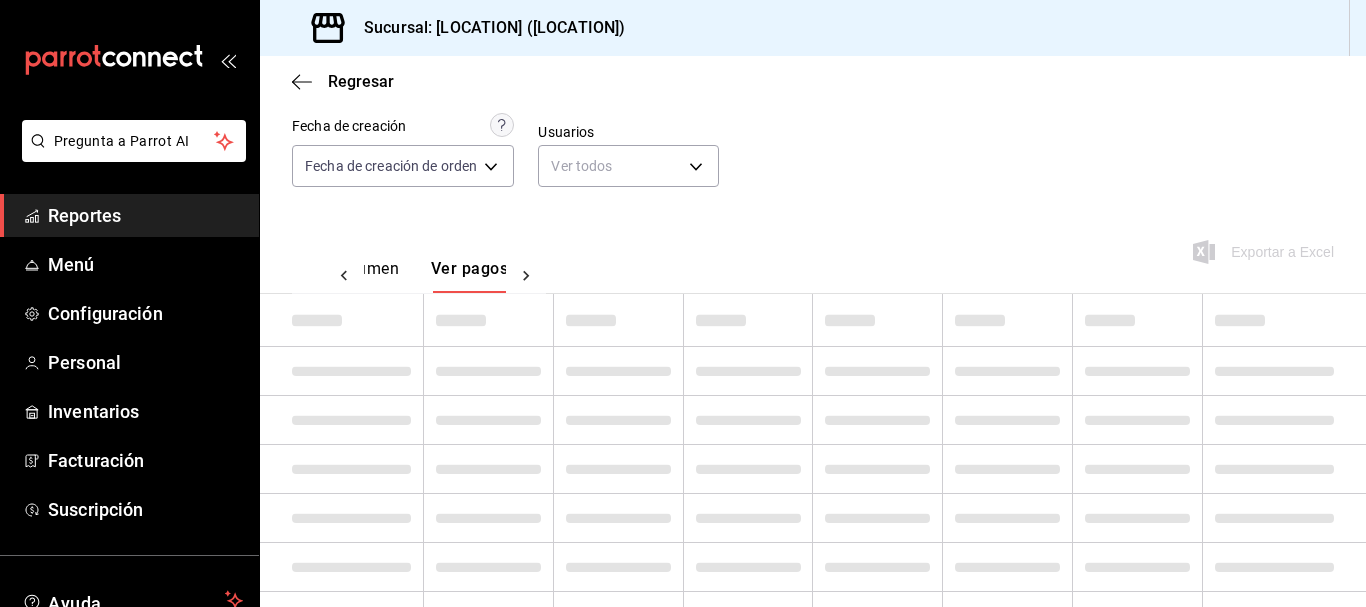 scroll, scrollTop: 0, scrollLeft: 59, axis: horizontal 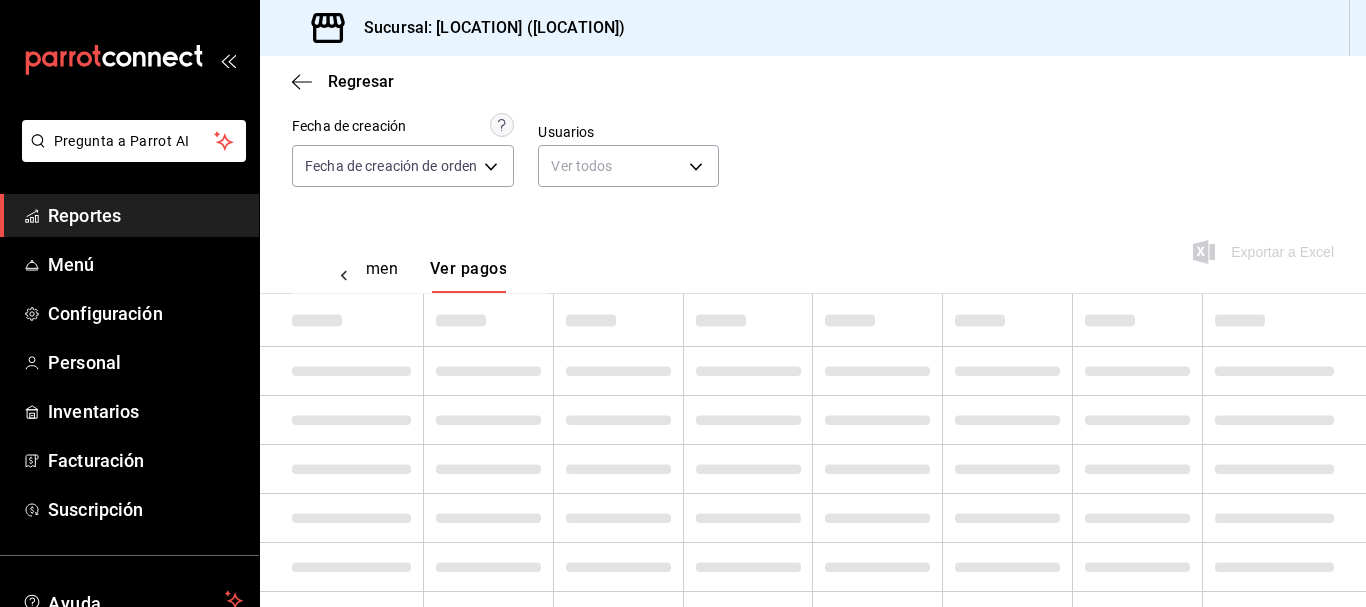 click on "Ver resumen" at bounding box center [351, 276] 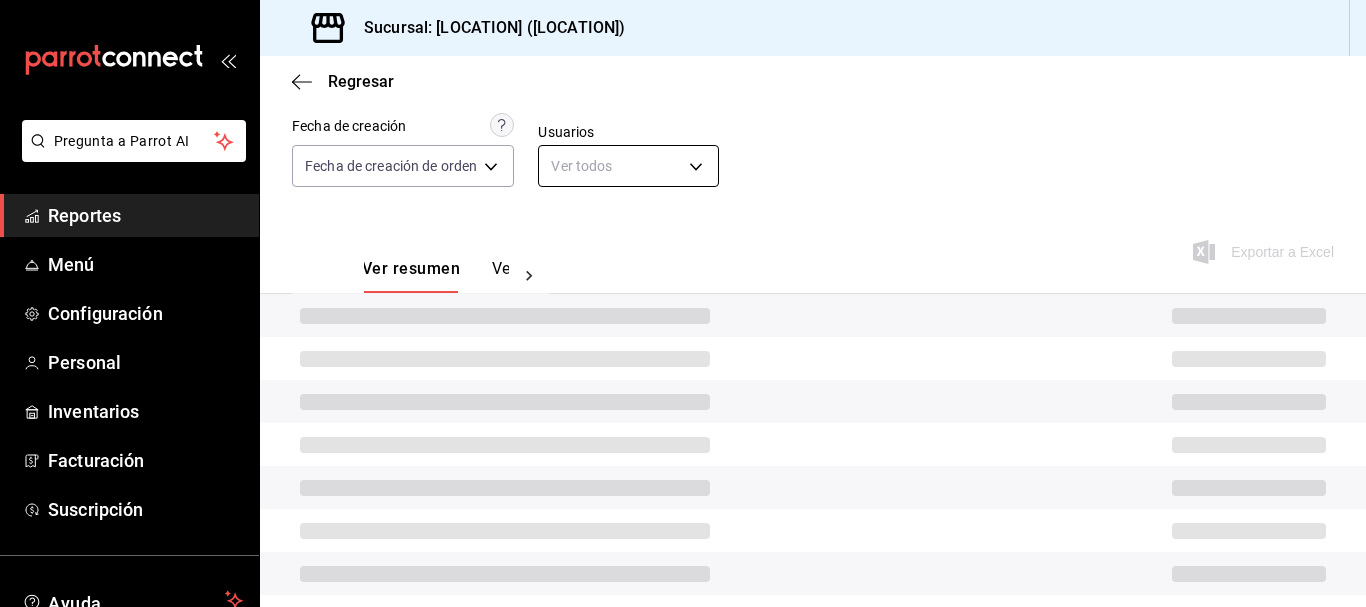 scroll, scrollTop: 0, scrollLeft: 0, axis: both 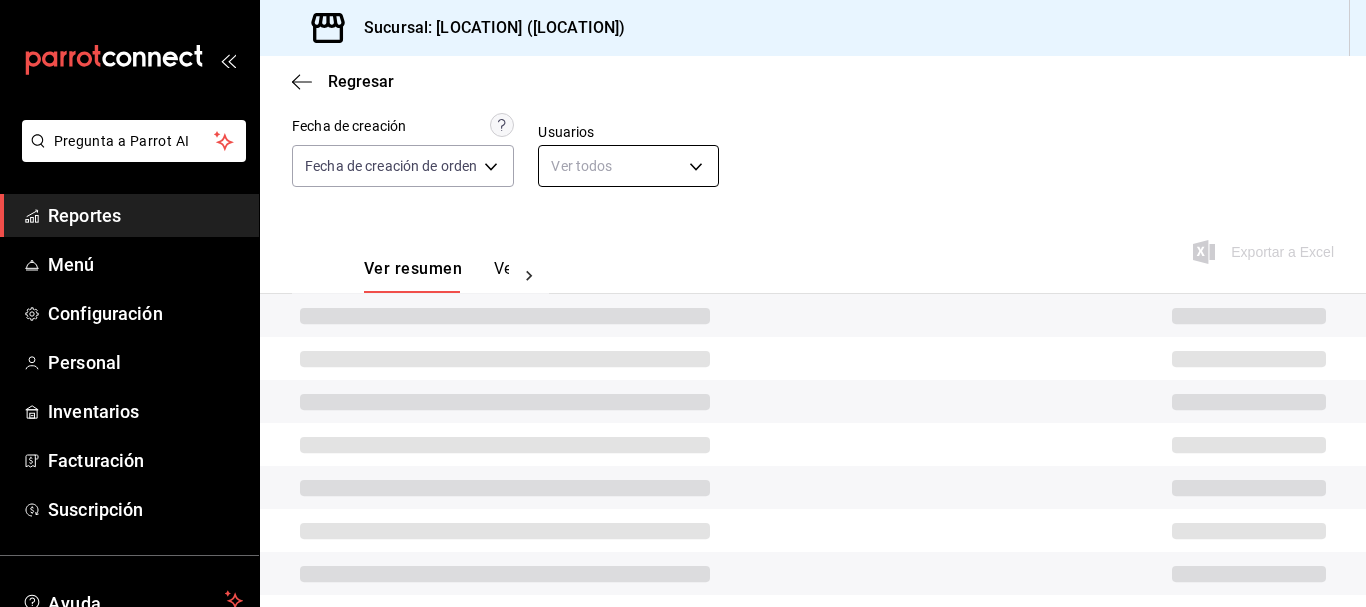 click on "Pregunta a Parrot AI Reportes Menú Configuración Personal Inventarios Facturación Suscripción Ayuda Recomienda Parrot [NAME] Sugerir nueva función Sucursal: [LOCATION] ([LOCATION]) Regresar Pagos Fecha 2025-07-08 8 / 7 / 2025 - 2025-08-07 7 / 8 / 2025 Hora inicio 00:00 Hora inicio Hora fin 23:59 Hora fin Marca Elige las marcas Tipo de pago Ver todos Tipo de orden Ver todos Fecha de creación Fecha de creación de orden ORDER Usuarios Ver todos null Ver resumen Ver pagos Exportar a Excel GANA 1 MES GRATIS EN TU SUSCRIPCIÓN AQUÍ ¿Recuerdas cómo empezó tu restaurante? Hoy puedes ayudar a un colega a tener el mismo cambio que tú viviste. Recomienda Parrot directamente desde tu Portal Administrador. Es fácil y rápido. 🎁 Por cada restaurante que se una, ganas 1 mes gratis. Ver video tutorial Ir a video Pregunta a Parrot AI Reportes Menú Configuración Personal Inventarios Facturación Suscripción Ayuda Recomienda Parrot [NAME] (81) [PHONE]" at bounding box center [683, 303] 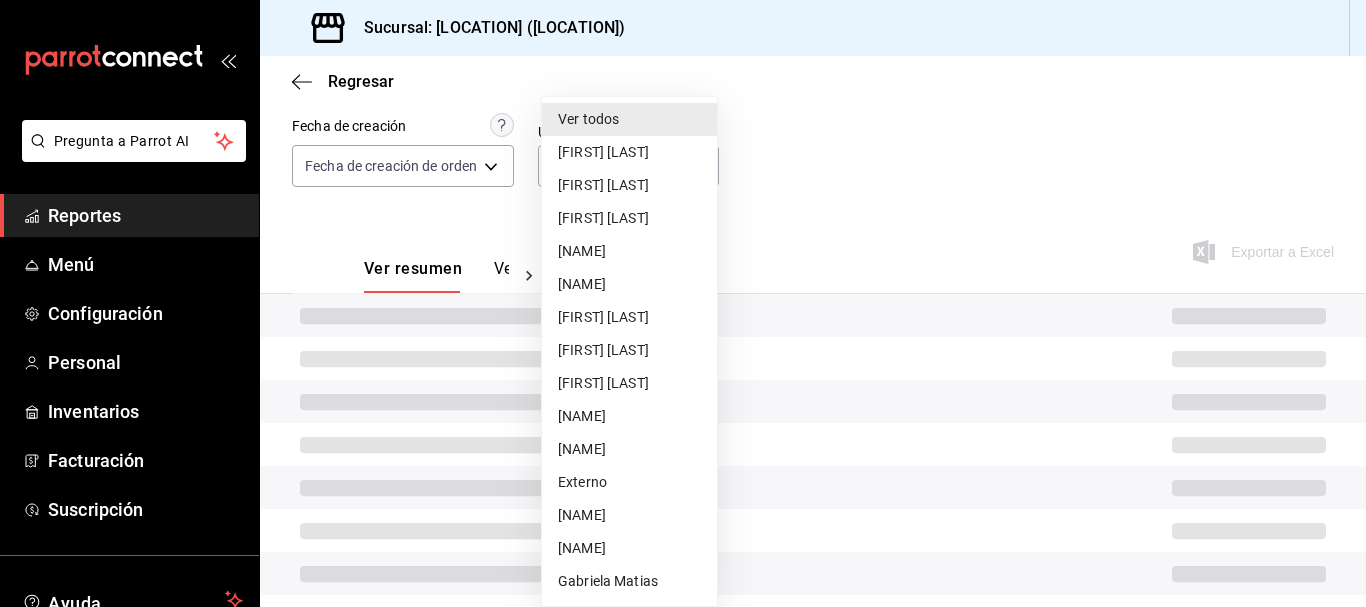 scroll, scrollTop: 0, scrollLeft: 0, axis: both 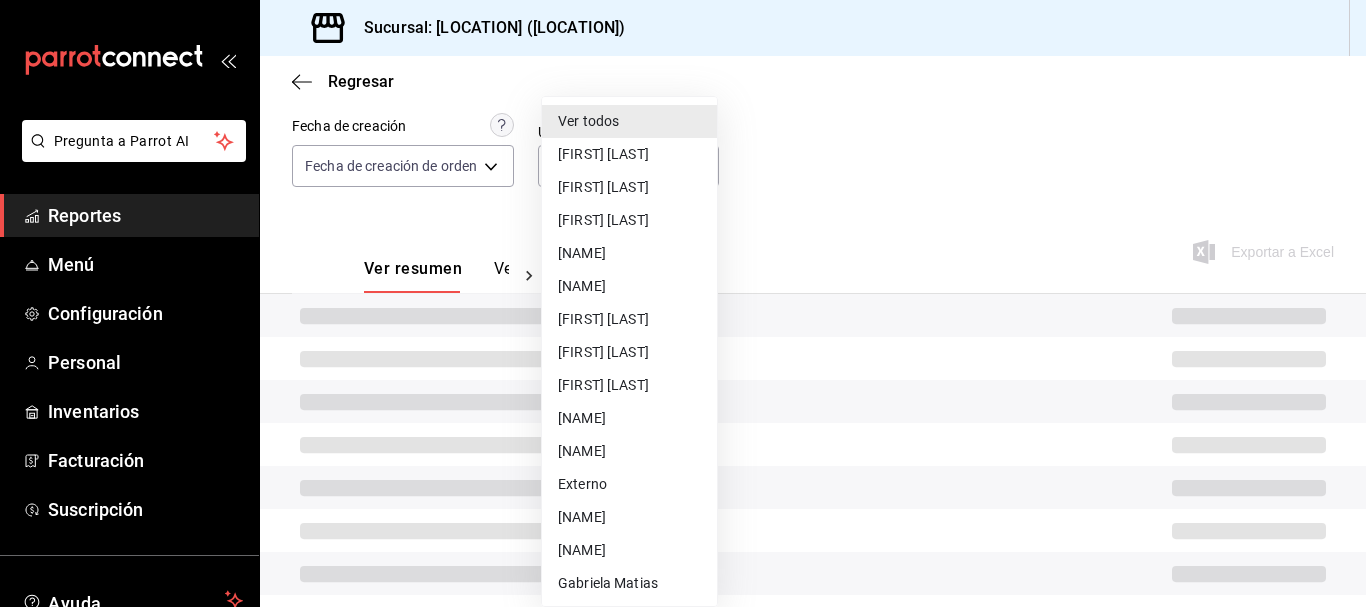 click at bounding box center [683, 303] 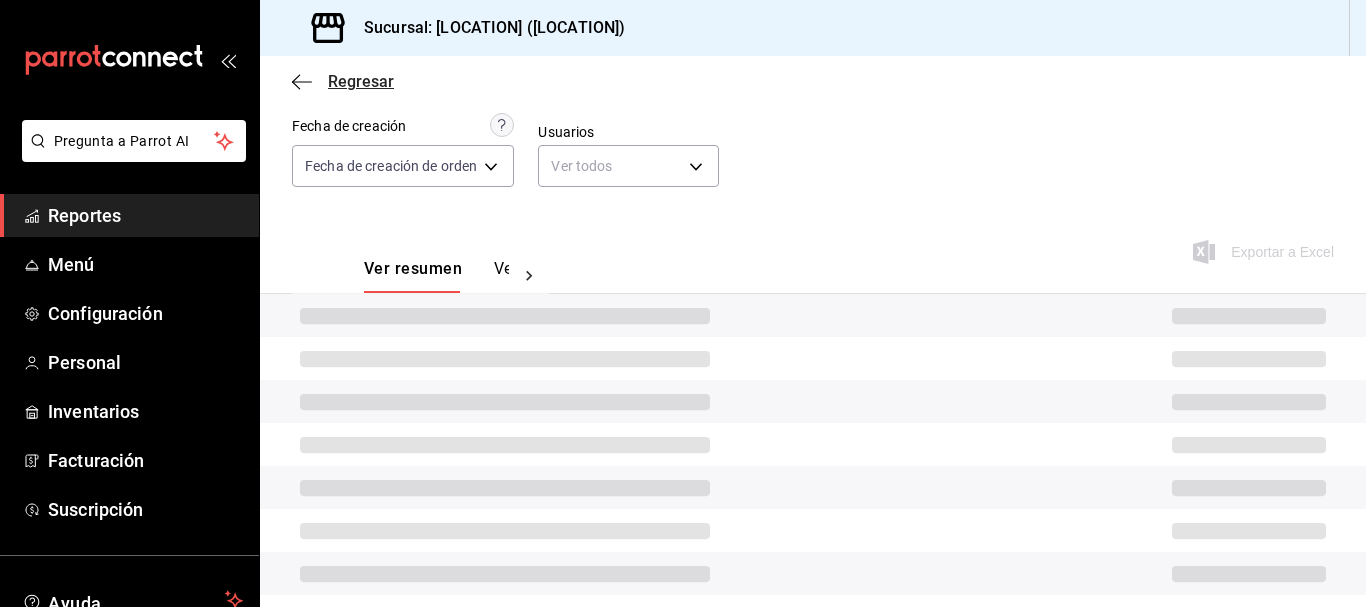 click on "Regresar" at bounding box center [343, 81] 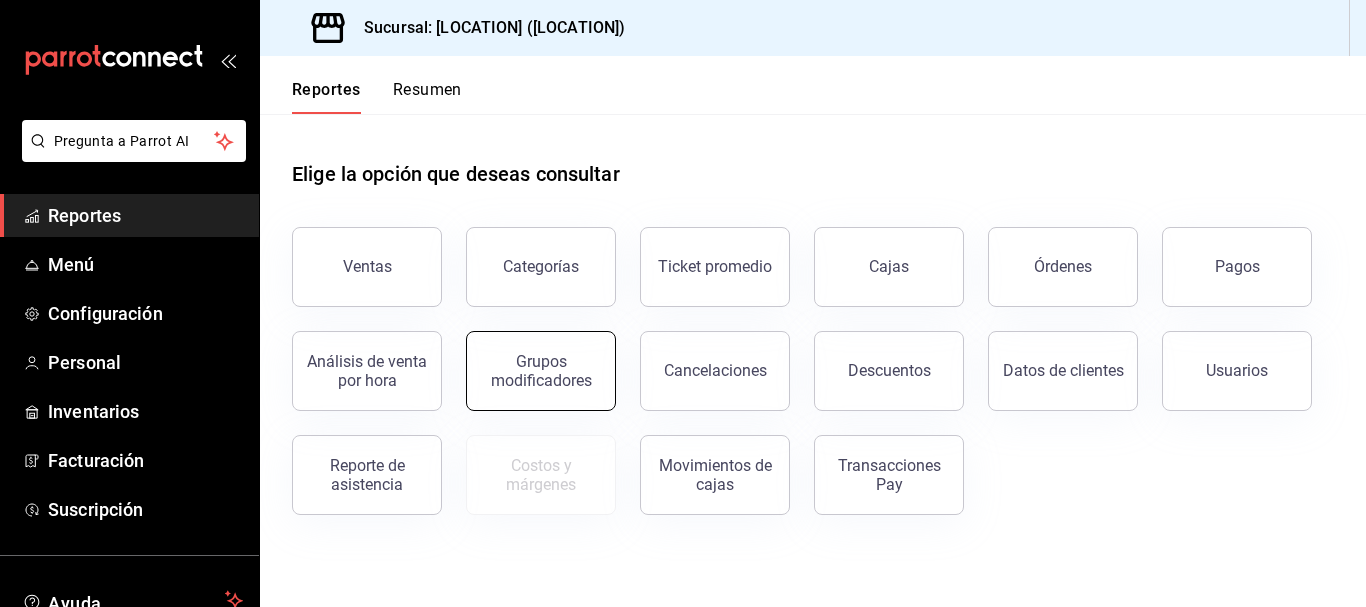 click on "Grupos modificadores" at bounding box center [541, 371] 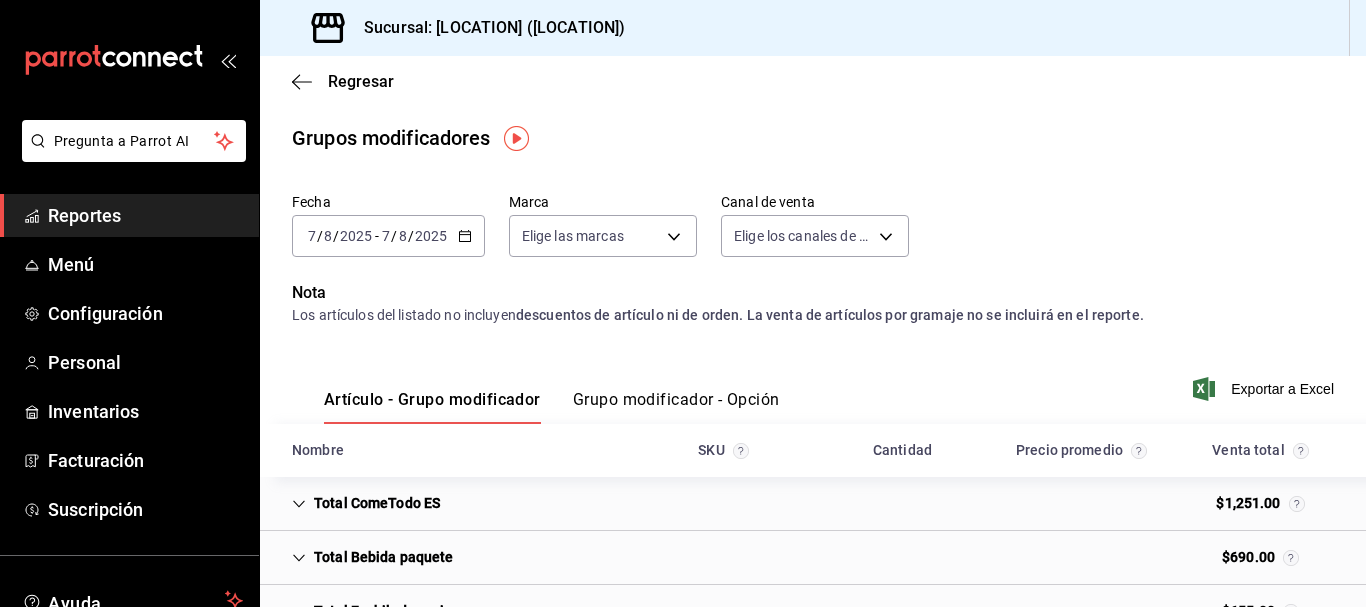 click 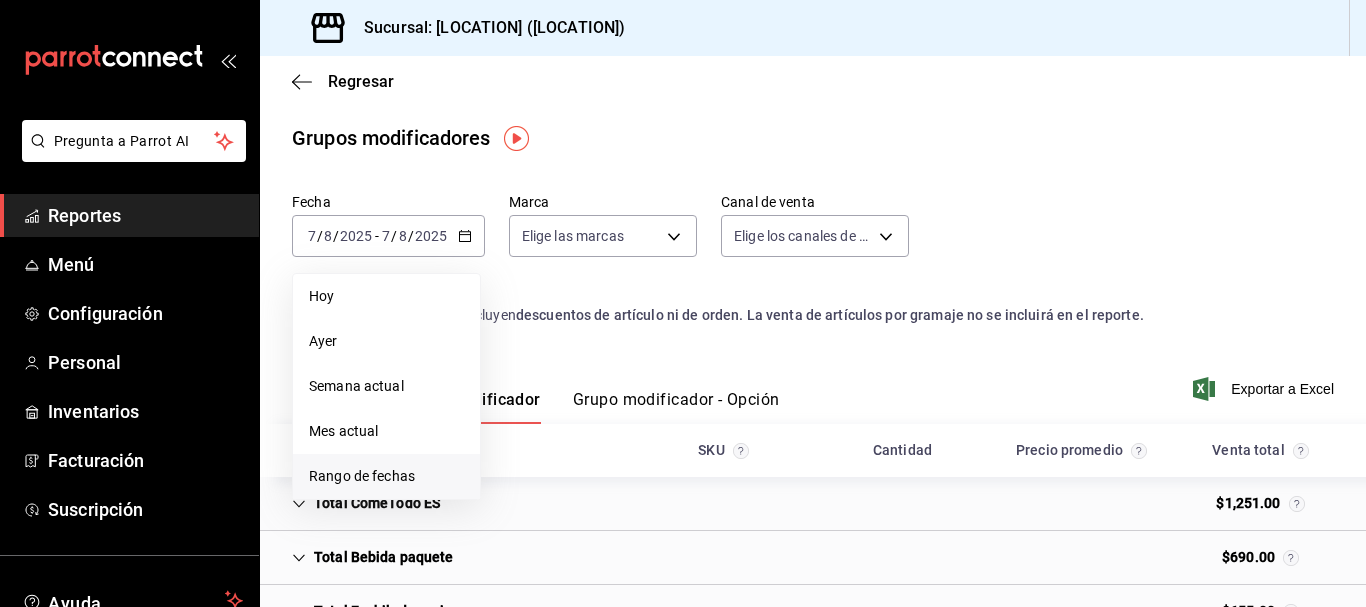 click on "Rango de fechas" at bounding box center [386, 476] 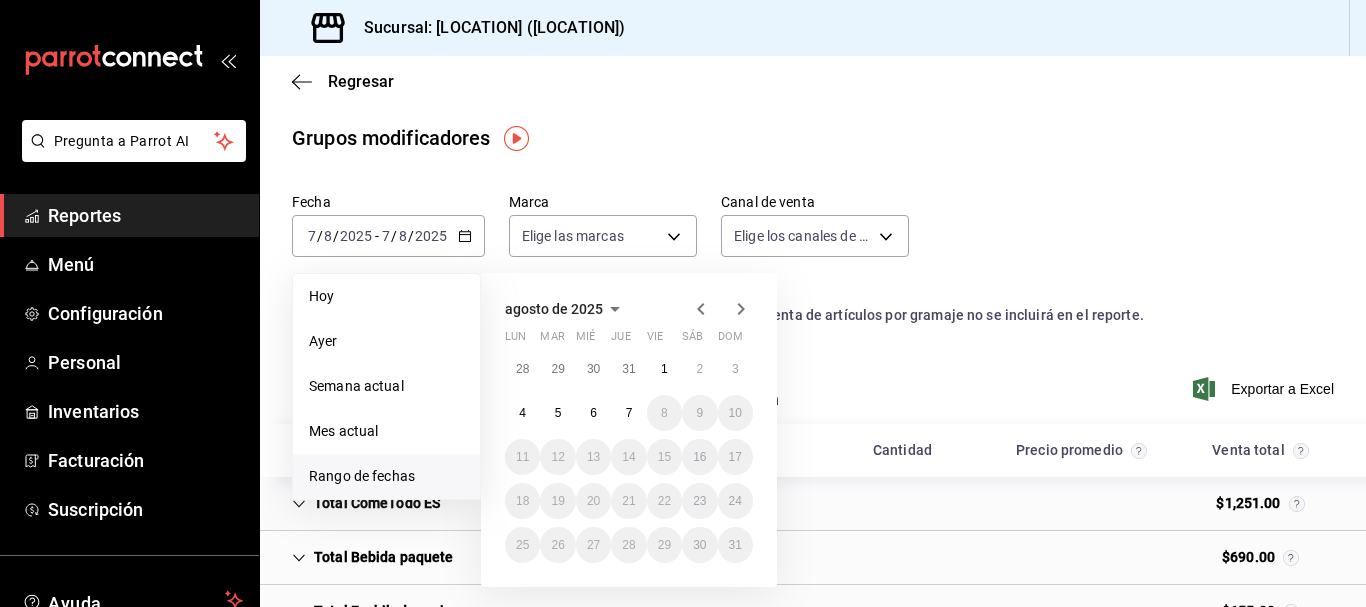 click 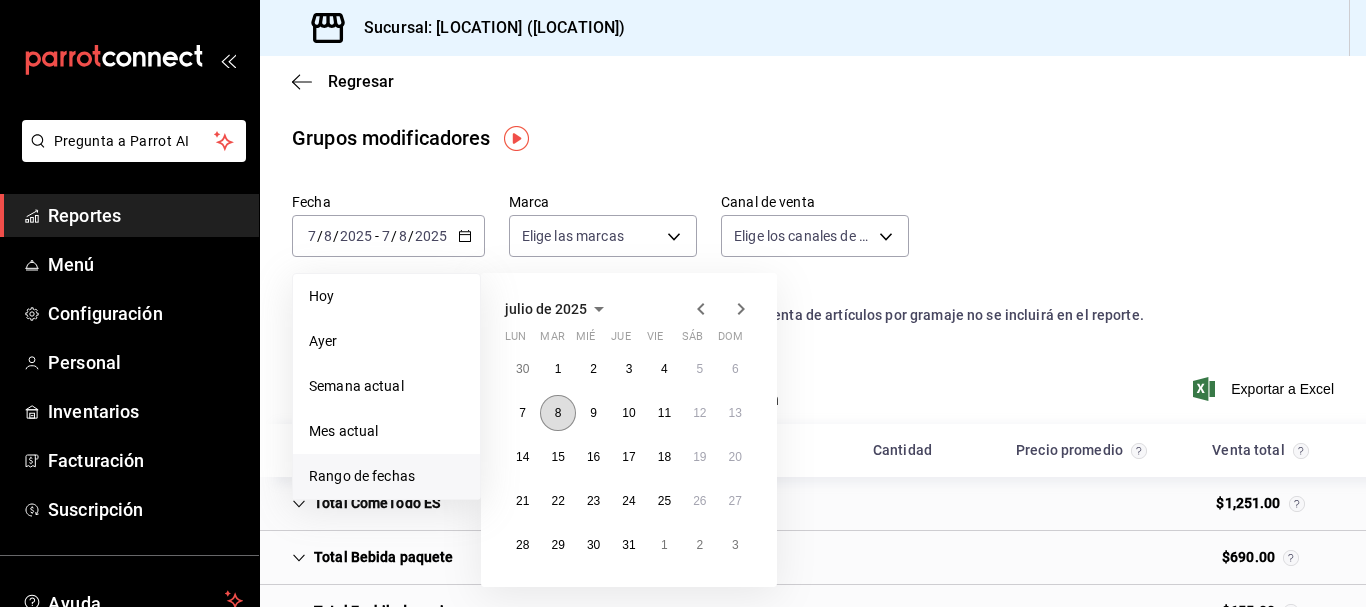 click on "8" at bounding box center (557, 413) 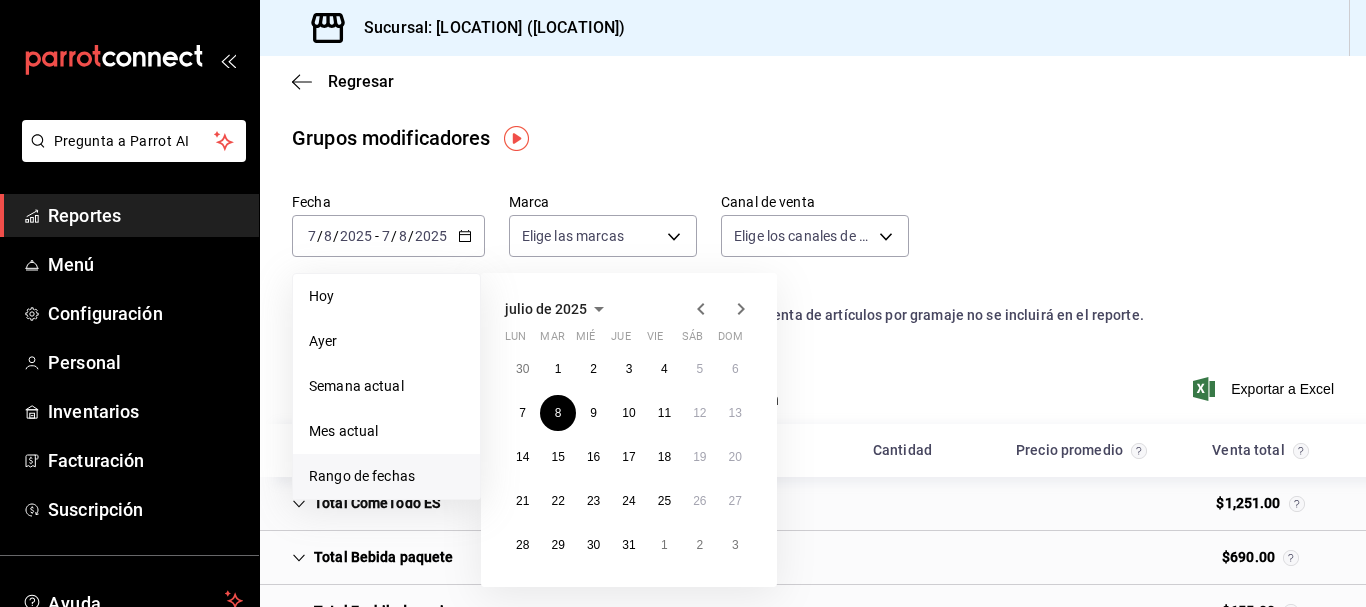 click 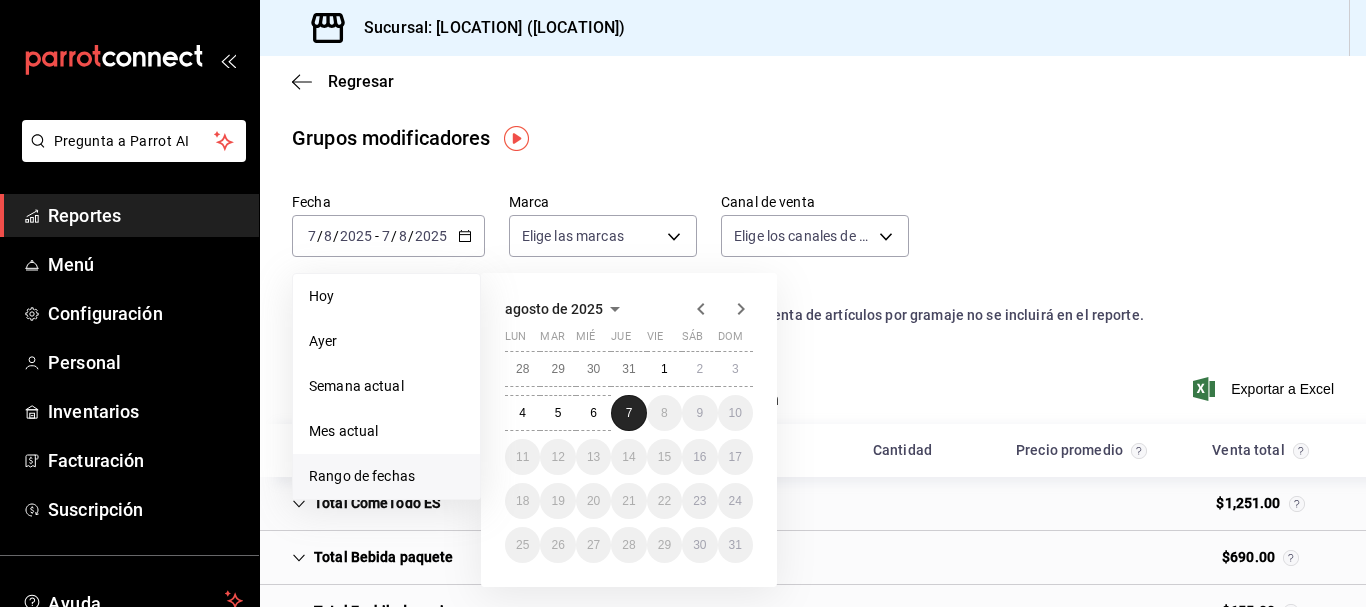 click on "7" at bounding box center (628, 413) 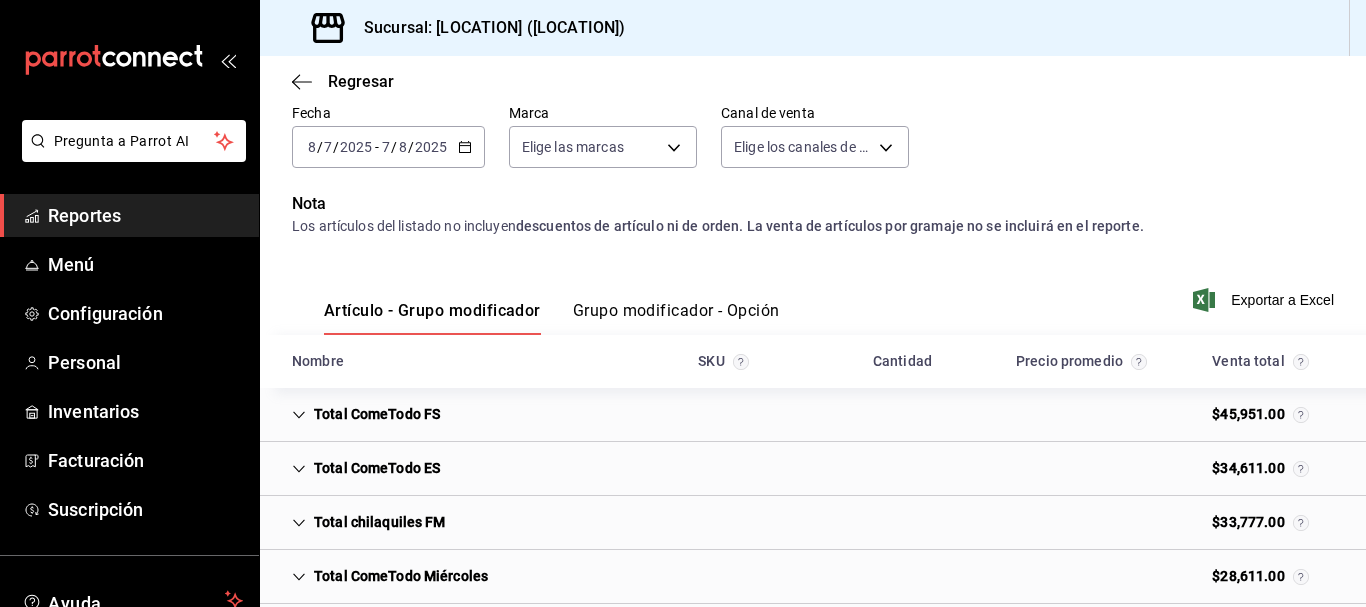 scroll, scrollTop: 0, scrollLeft: 0, axis: both 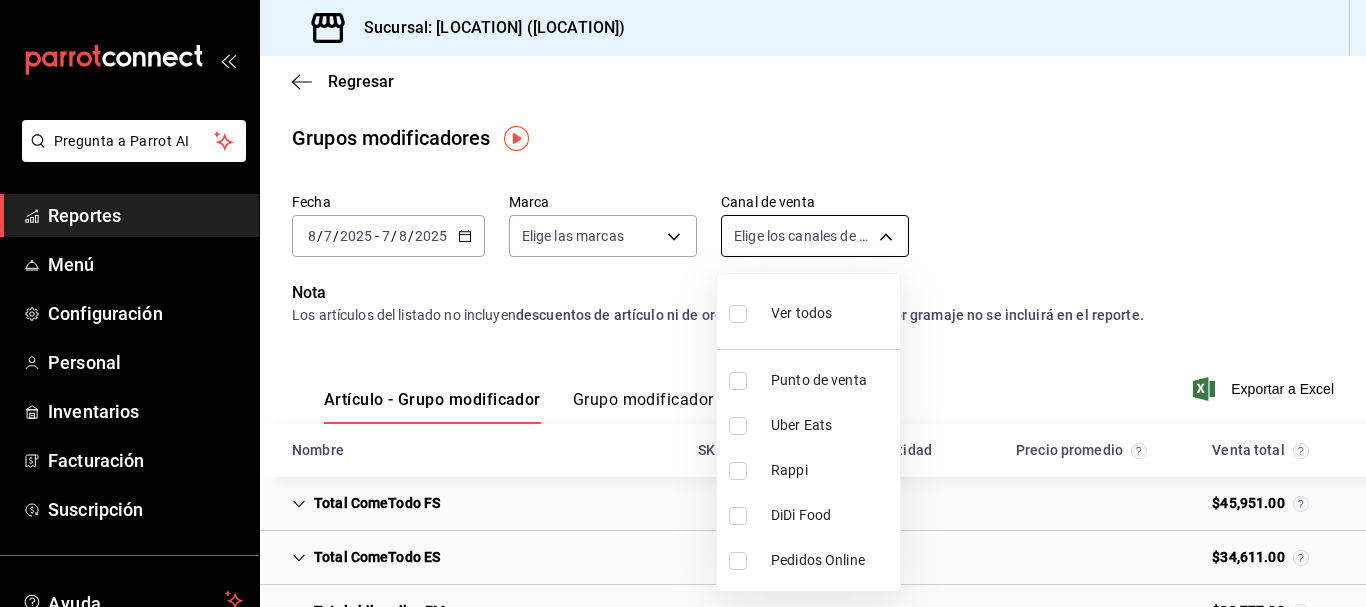 click on "Pregunta a Parrot AI Reportes   Menú   Configuración   Personal   Inventarios   Facturación   Suscripción   Ayuda Recomienda Parrot   [FIRST] [LAST]   Sugerir nueva función   Sucursal: [BRAND] ([CITY]) Regresar Grupos modificadores Fecha 2025-07-08 8 / 7 / 2025 - 2025-08-07 7 / 8 / 2025 Marca Elige las marcas Canal de venta Elige los canales de venta Nota Los artículos del listado no incluyen  descuentos de artículo ni de orden. La venta de artículos por gramaje no se incluirá en el reporte. Artículo - Grupo modificador Grupo modificador - Opción Exportar a Excel Nombre SKU   Cantidad Precio promedio   Venta total   Total ComeTodo FS $45,951.00   Total ComeTodo ES $34,611.00   Total chilaquiles FM $33,777.00   Total ComeTodo Miércoles $28,611.00   Total Enchiladas suizas $28,501.00   Total Café americano REFIL $23,482.00   Total Bebida paquete $17,802.00   Total Malteada $17,444.00   Total Jugo de naranja $14,214.00   Total Agua de sabor REFIL $10,349.00   Ver video tutorial Ir a video" at bounding box center [683, 303] 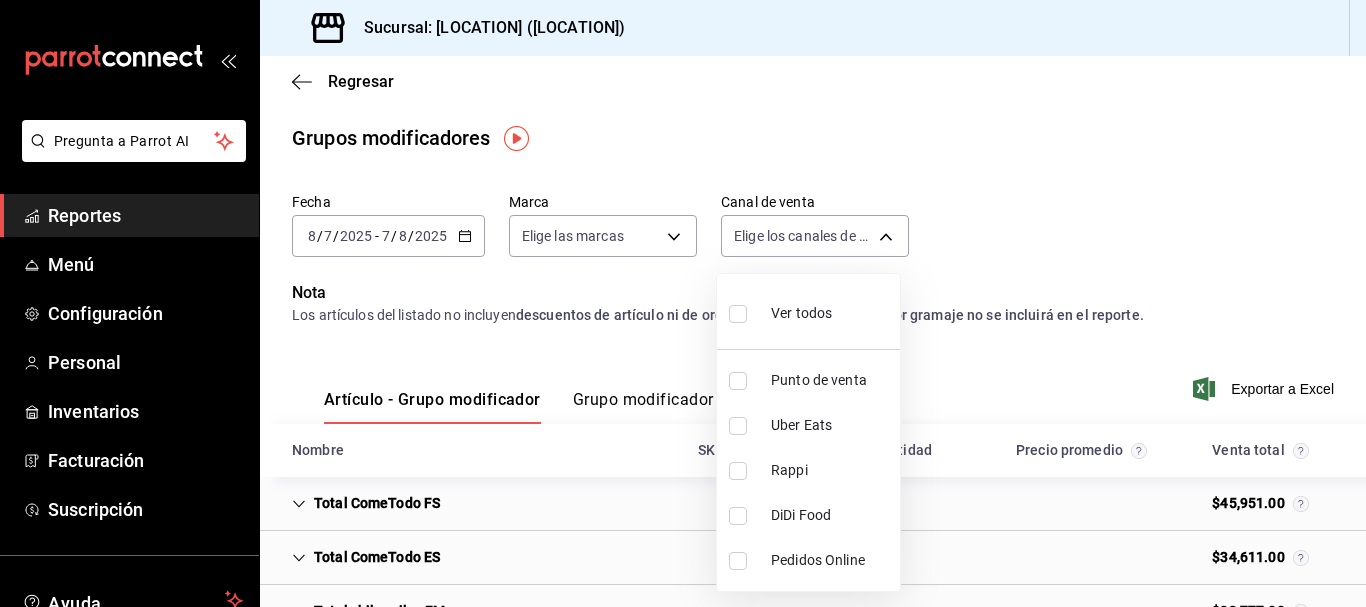 click on "Punto de venta" at bounding box center (831, 380) 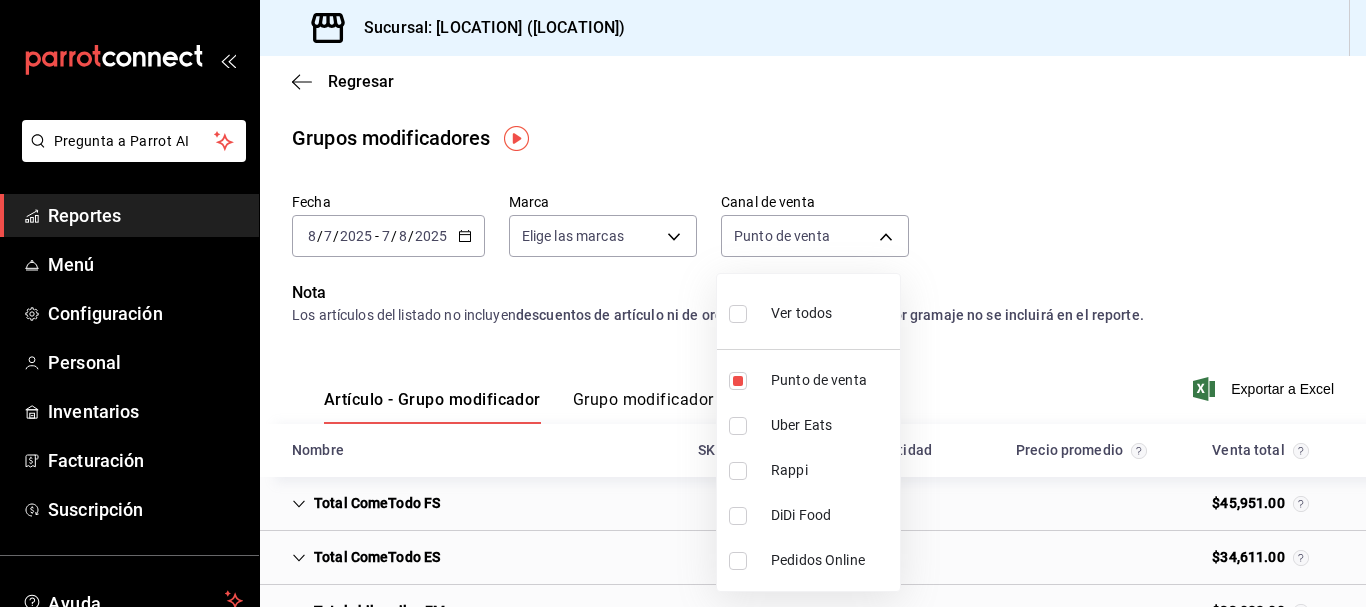 click at bounding box center (683, 303) 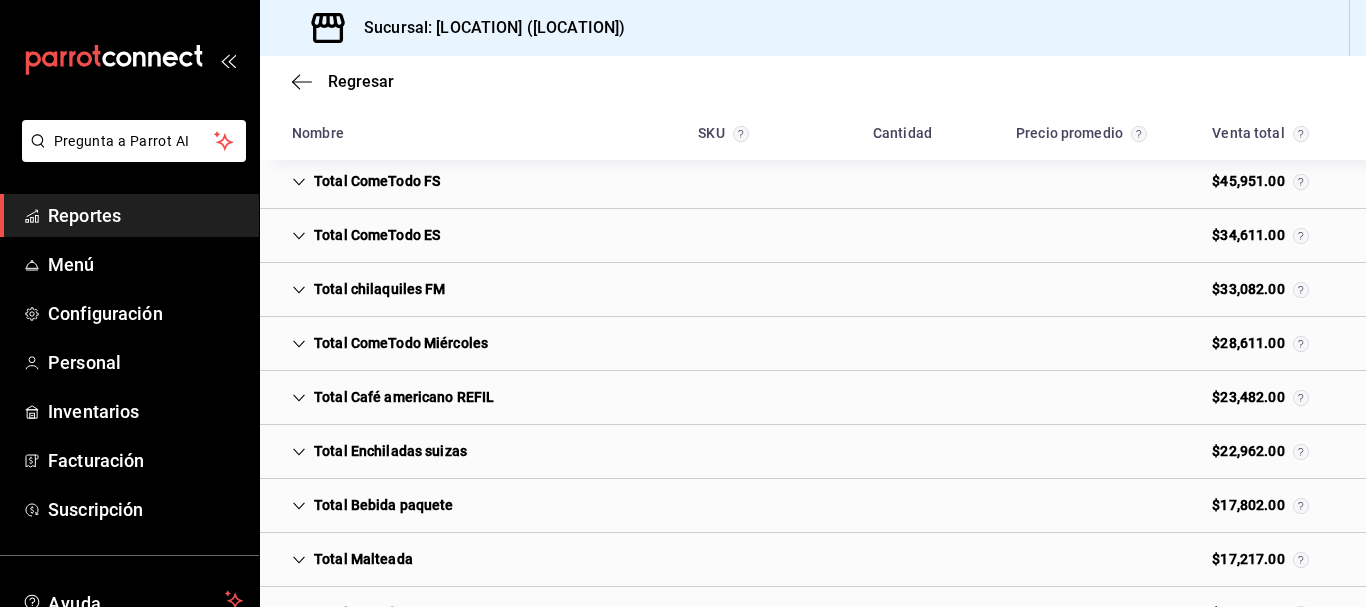 scroll, scrollTop: 229, scrollLeft: 0, axis: vertical 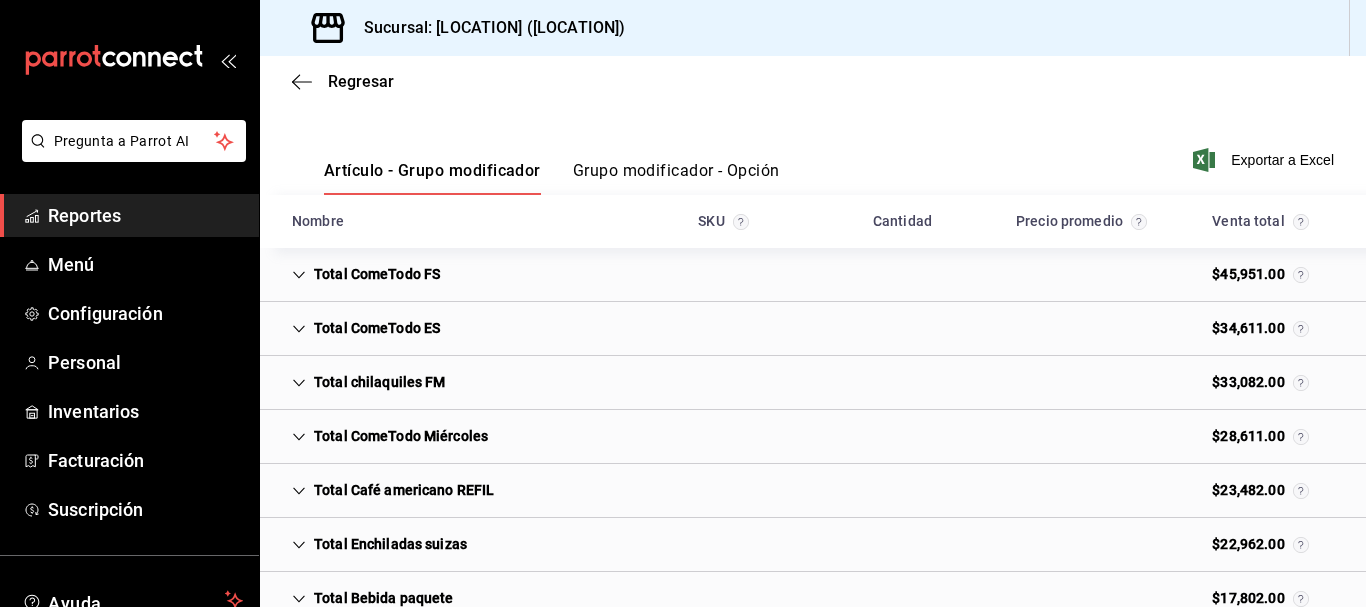 click 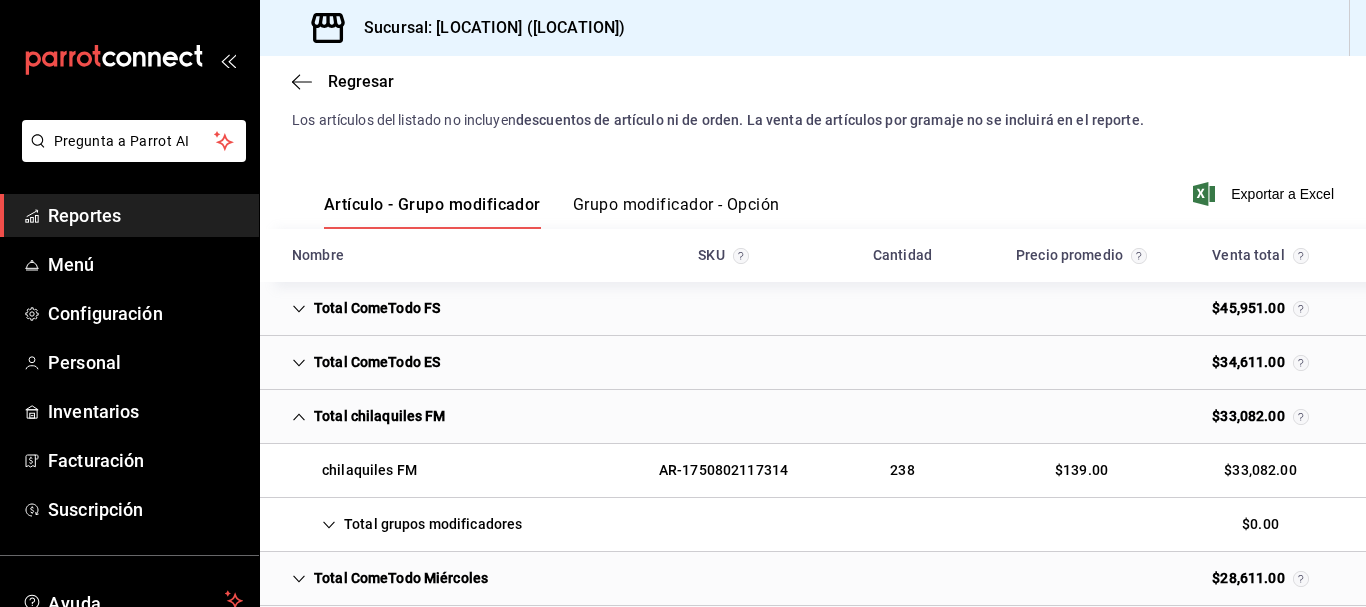 scroll, scrollTop: 256, scrollLeft: 0, axis: vertical 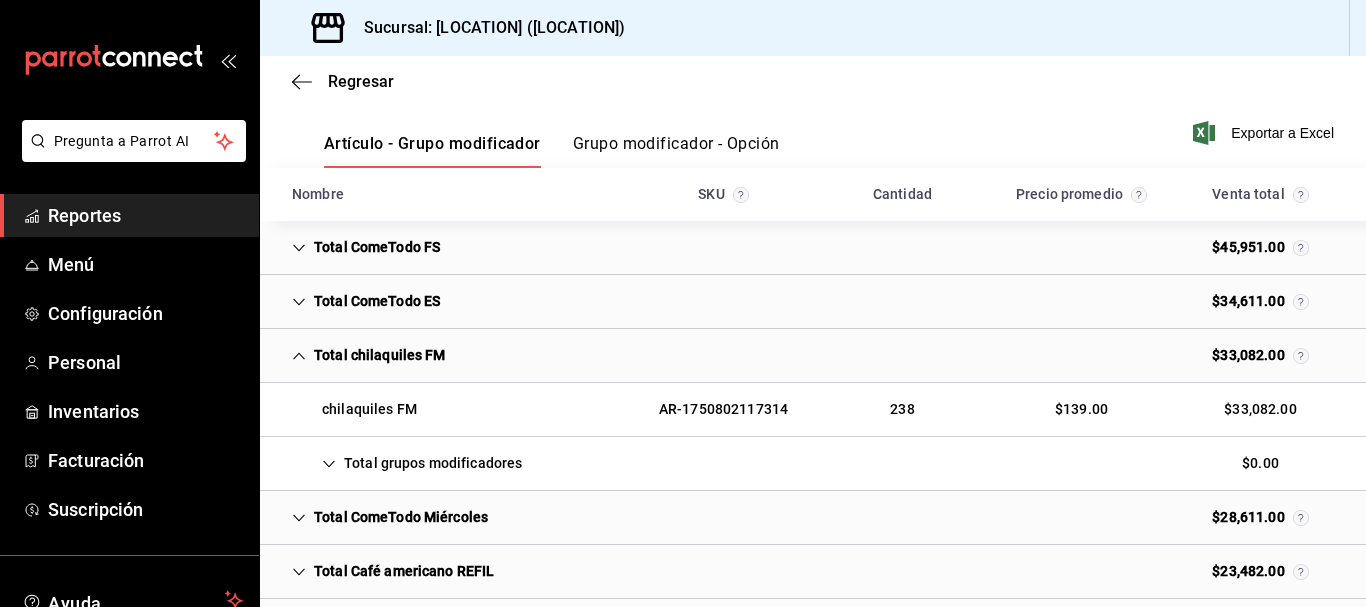click on "Grupo modificador - Opción" at bounding box center [676, 151] 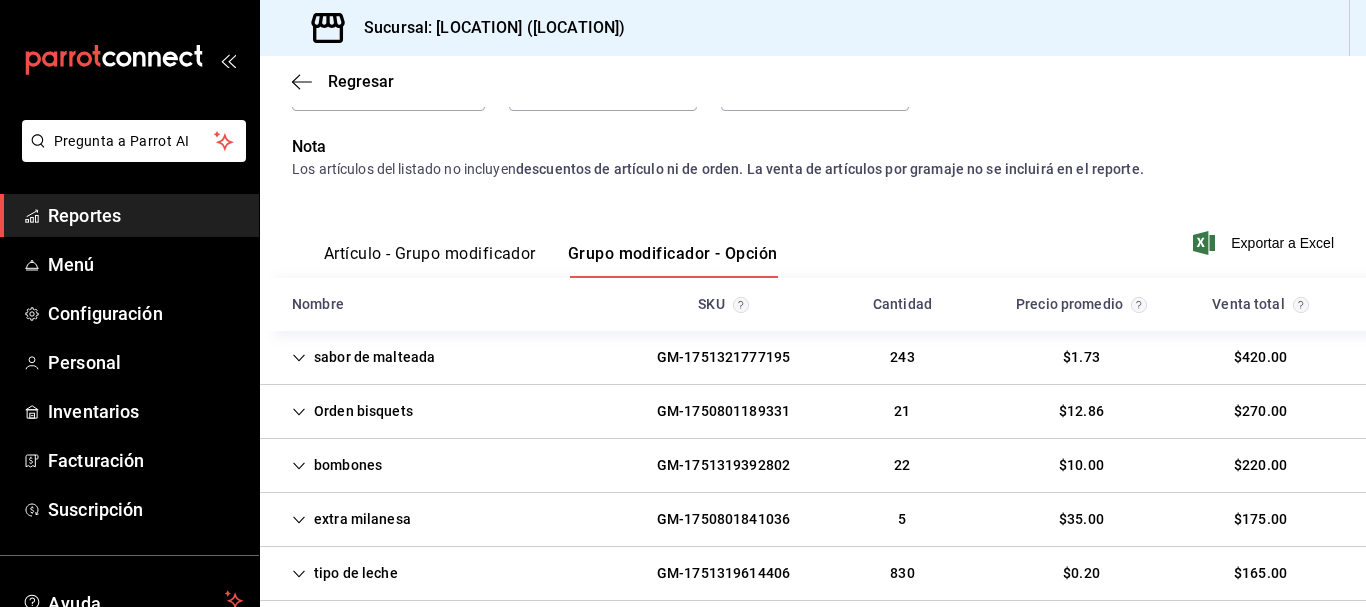 scroll, scrollTop: 195, scrollLeft: 0, axis: vertical 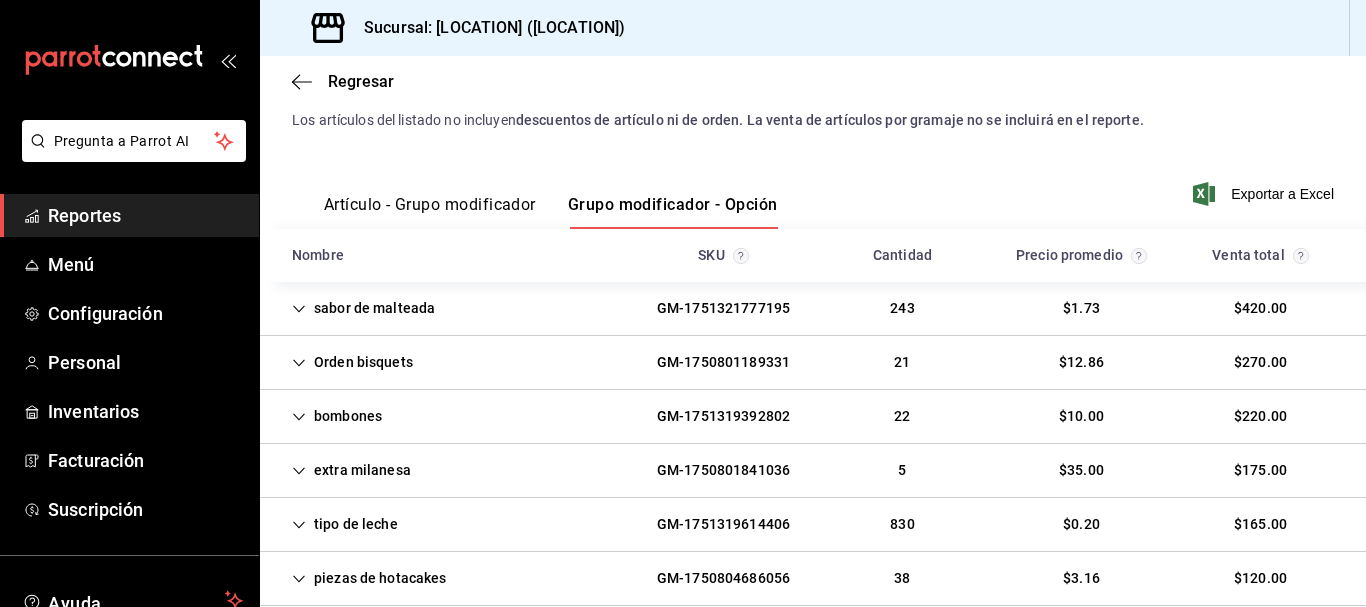 click on "Artículo - Grupo modificador" at bounding box center (430, 212) 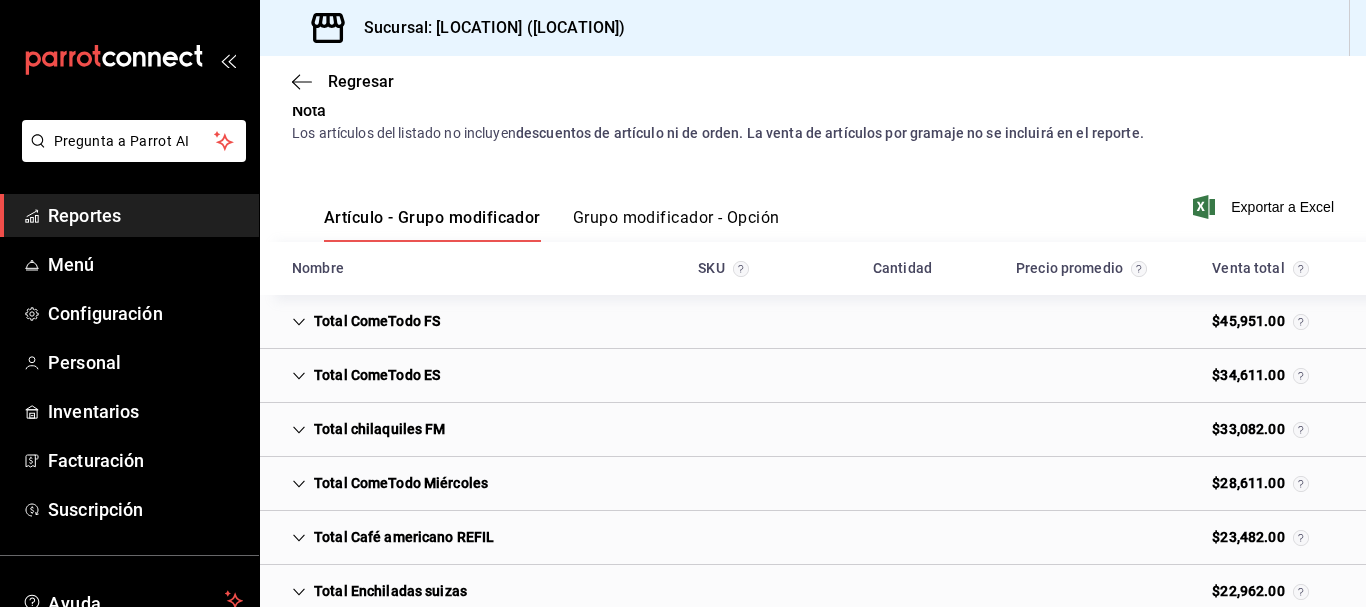 scroll, scrollTop: 266, scrollLeft: 0, axis: vertical 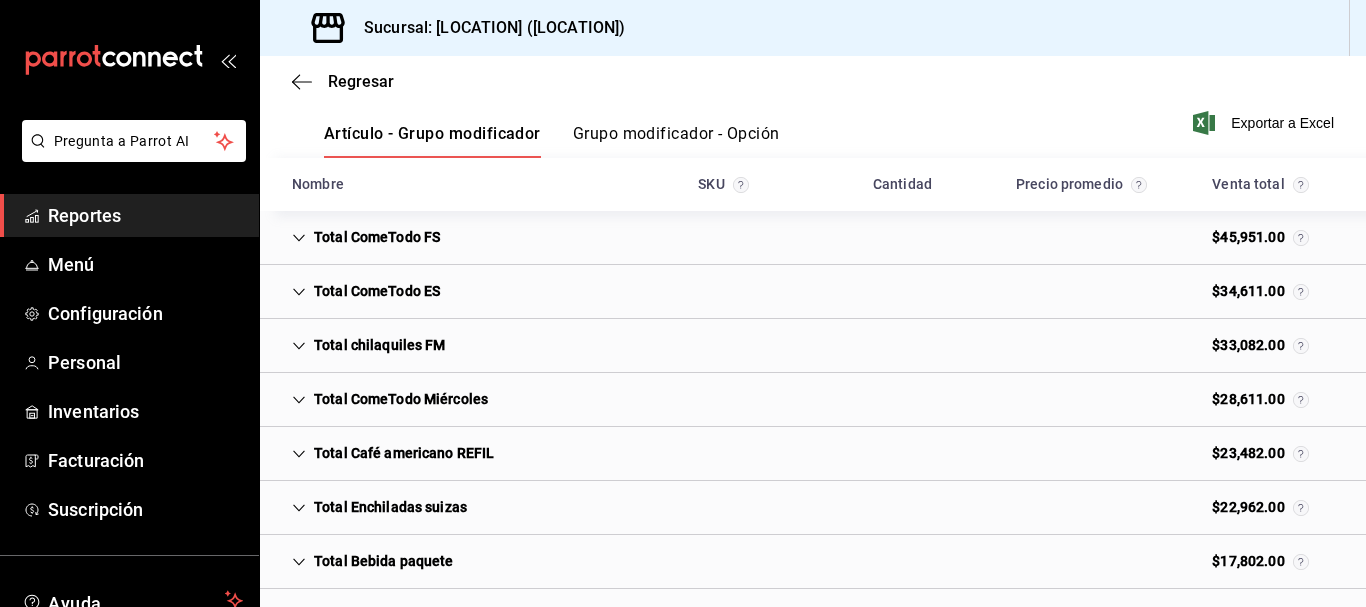 click on "Total ComeTodo FS" at bounding box center (366, 237) 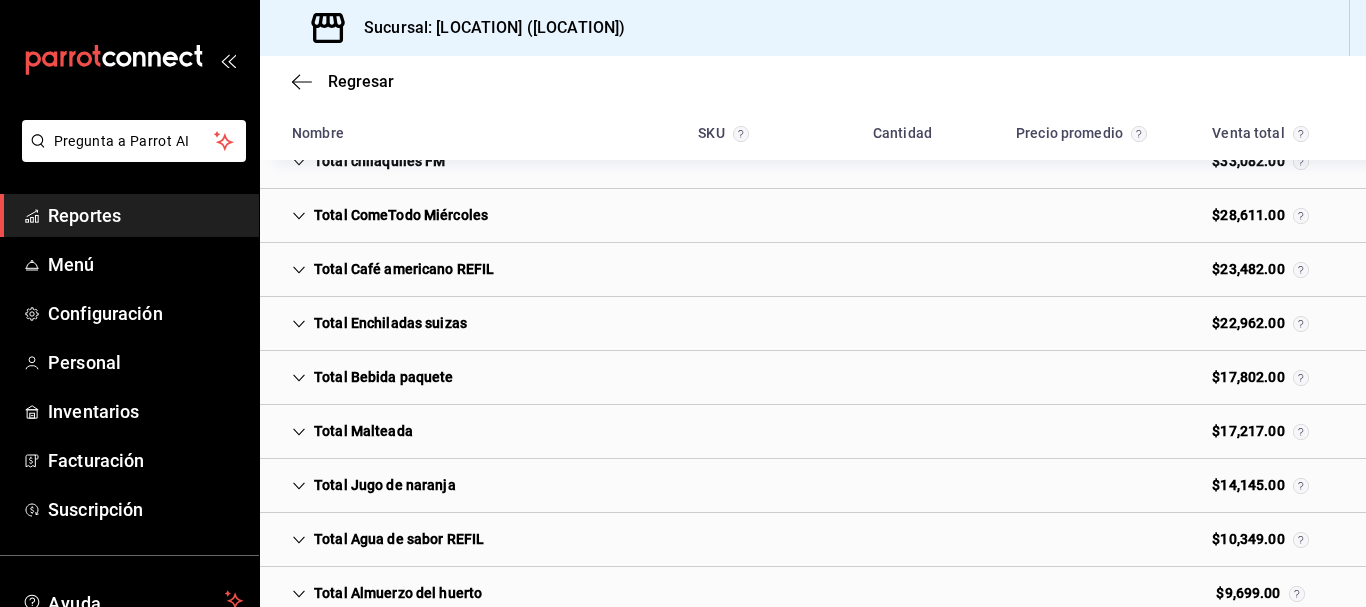 scroll, scrollTop: 573, scrollLeft: 0, axis: vertical 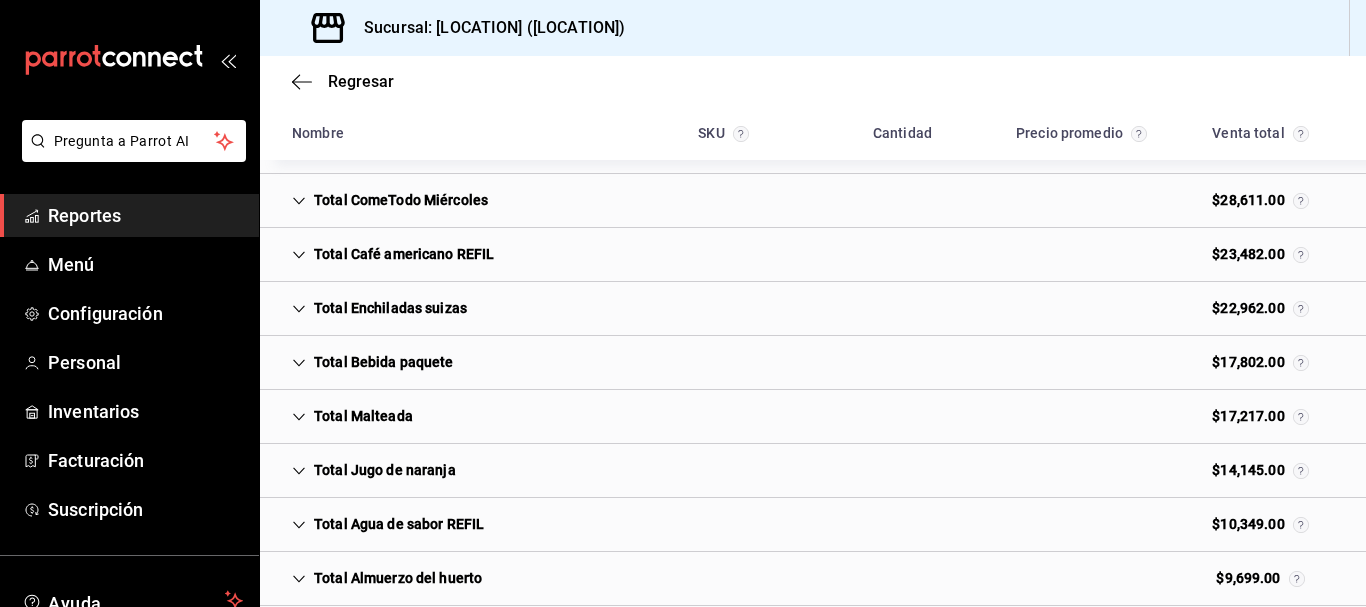 click on "Total Bebida paquete $17,802.00" at bounding box center (813, 363) 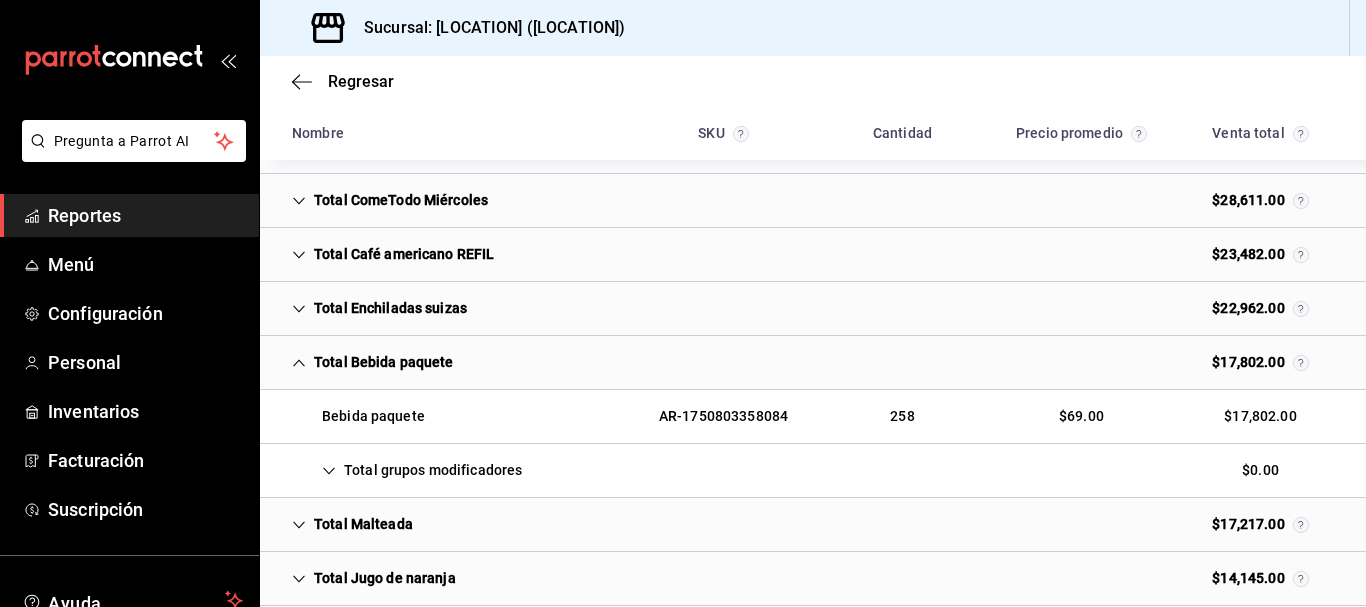 click on "Total grupos modificadores $0.00" at bounding box center [813, 471] 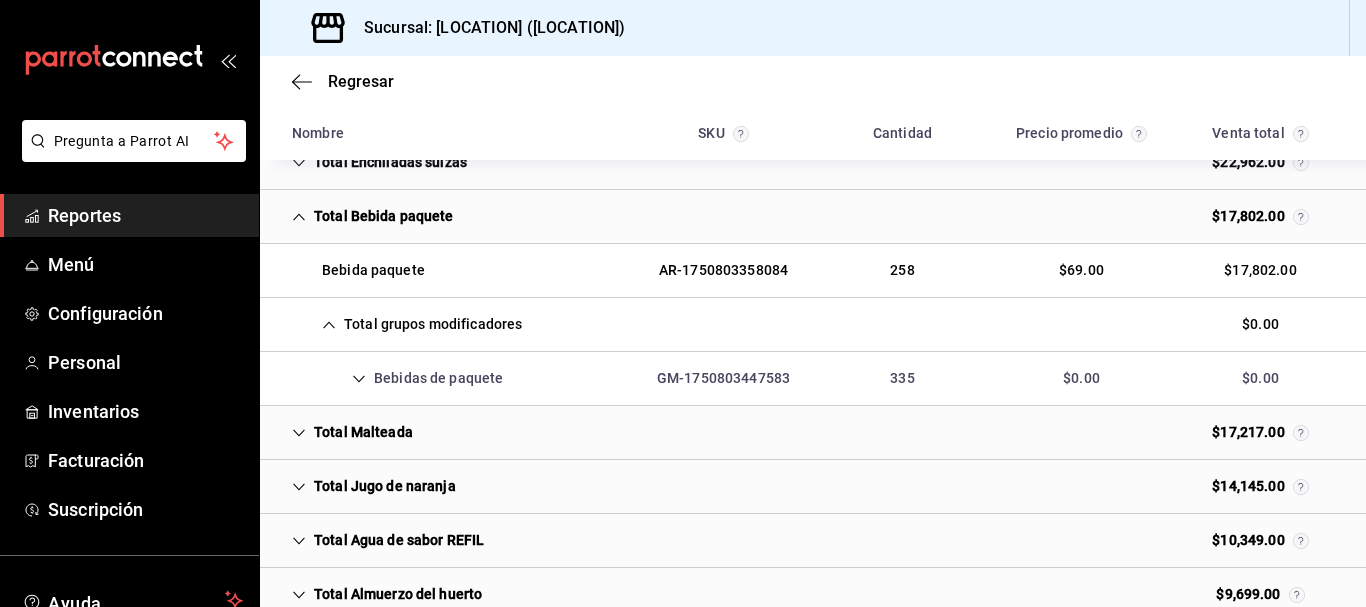 scroll, scrollTop: 720, scrollLeft: 0, axis: vertical 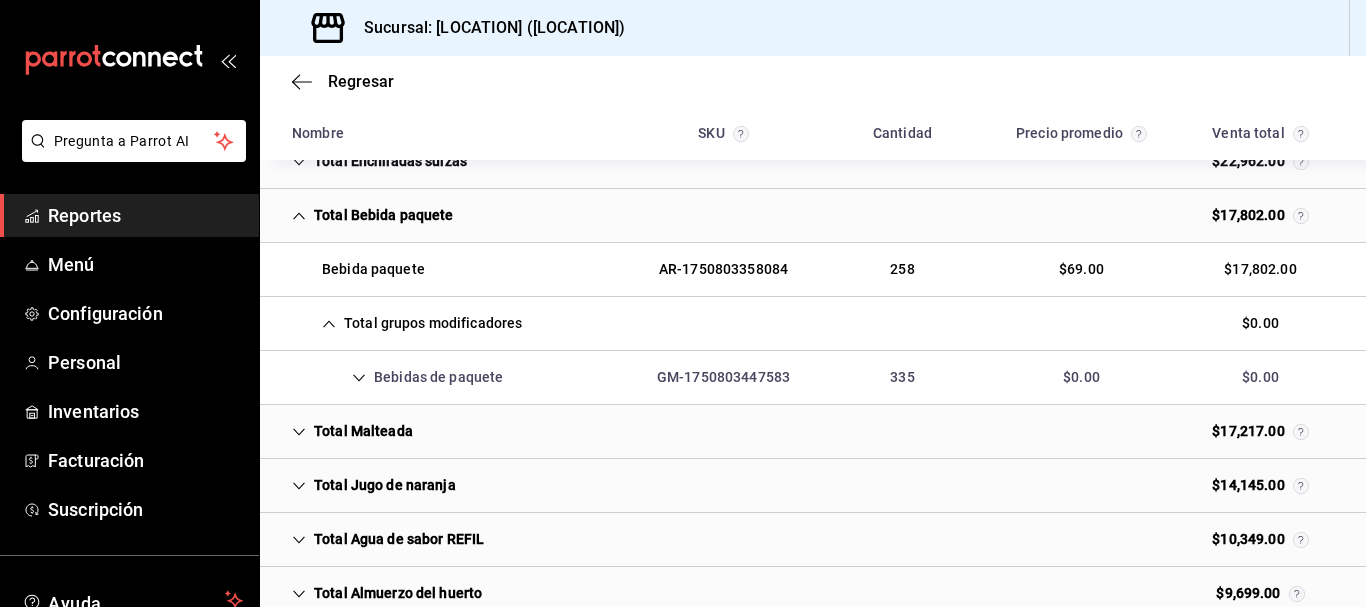 click on "Bebidas de paquete GM-1750803447583 335 $0.00 $0.00" at bounding box center (813, 378) 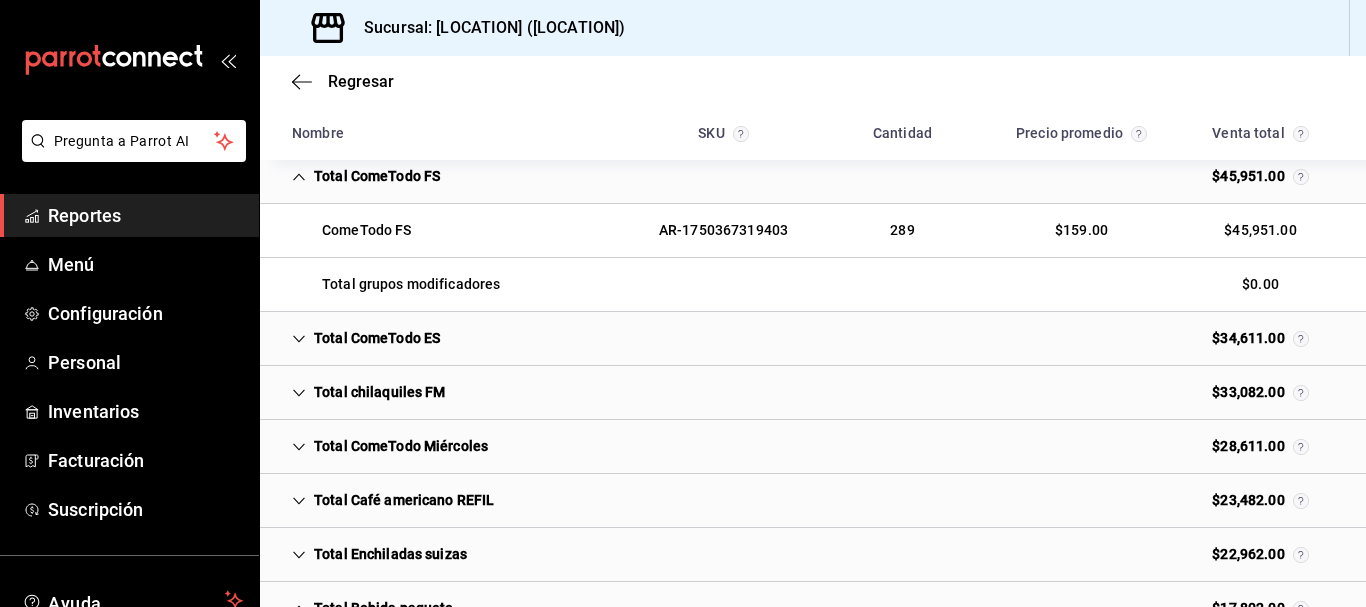 scroll, scrollTop: 371, scrollLeft: 0, axis: vertical 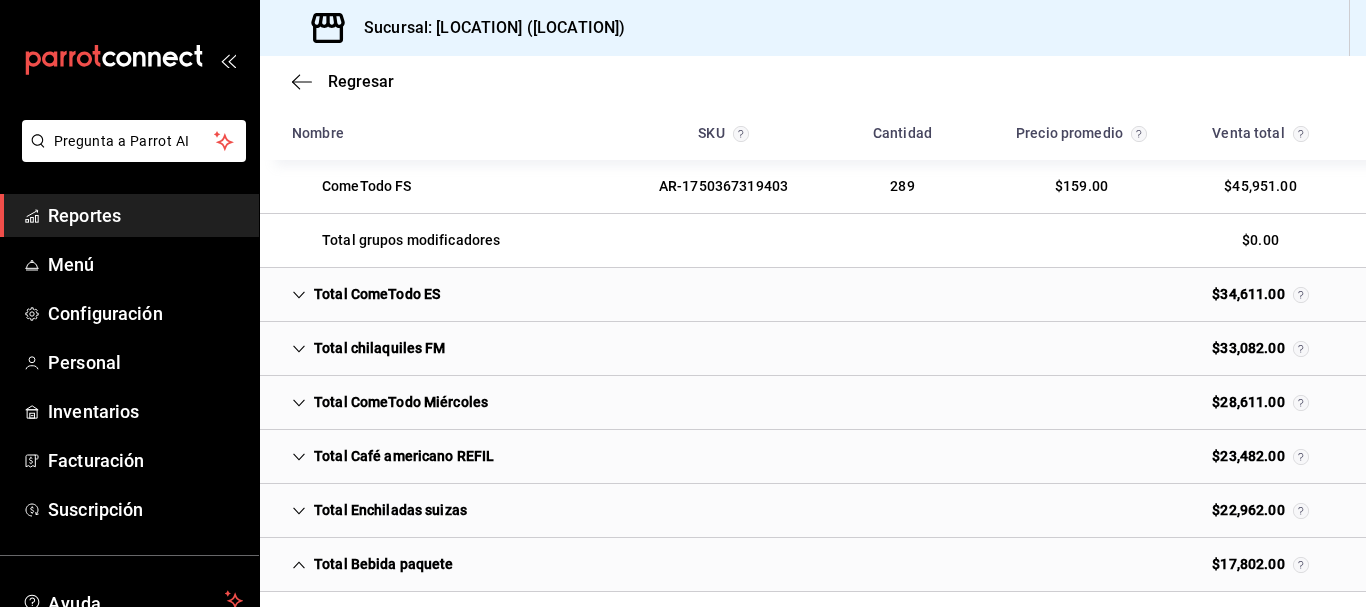 click on "Total ComeTodo ES" at bounding box center (366, 294) 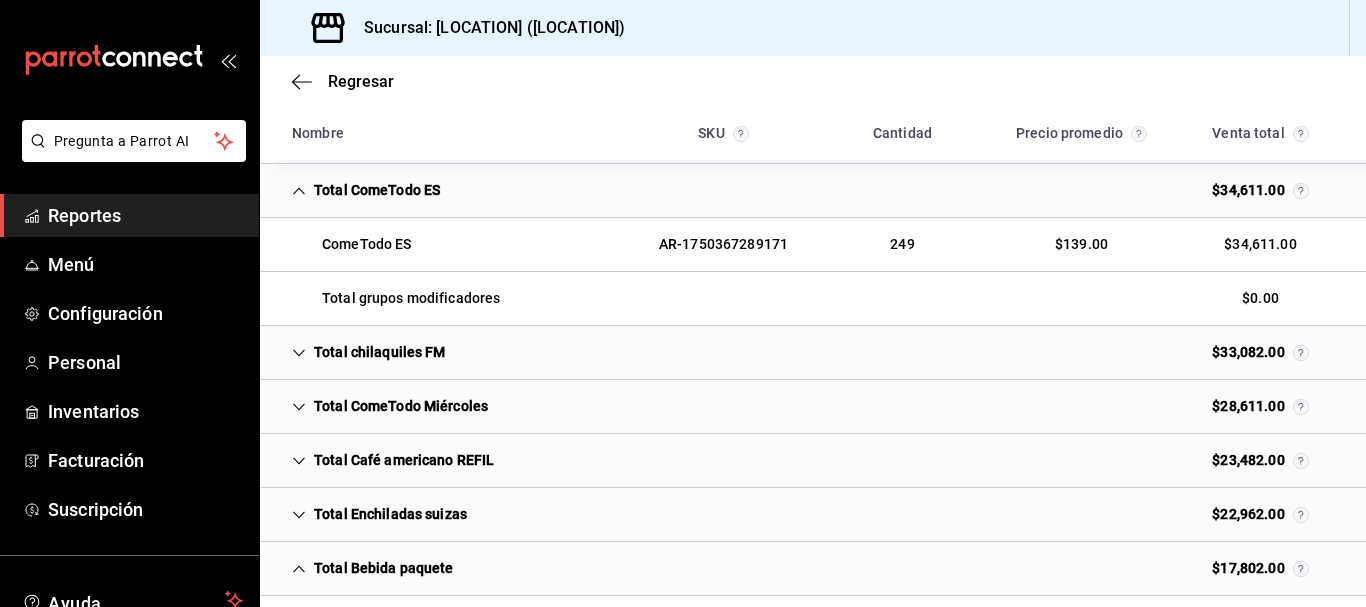 scroll, scrollTop: 486, scrollLeft: 0, axis: vertical 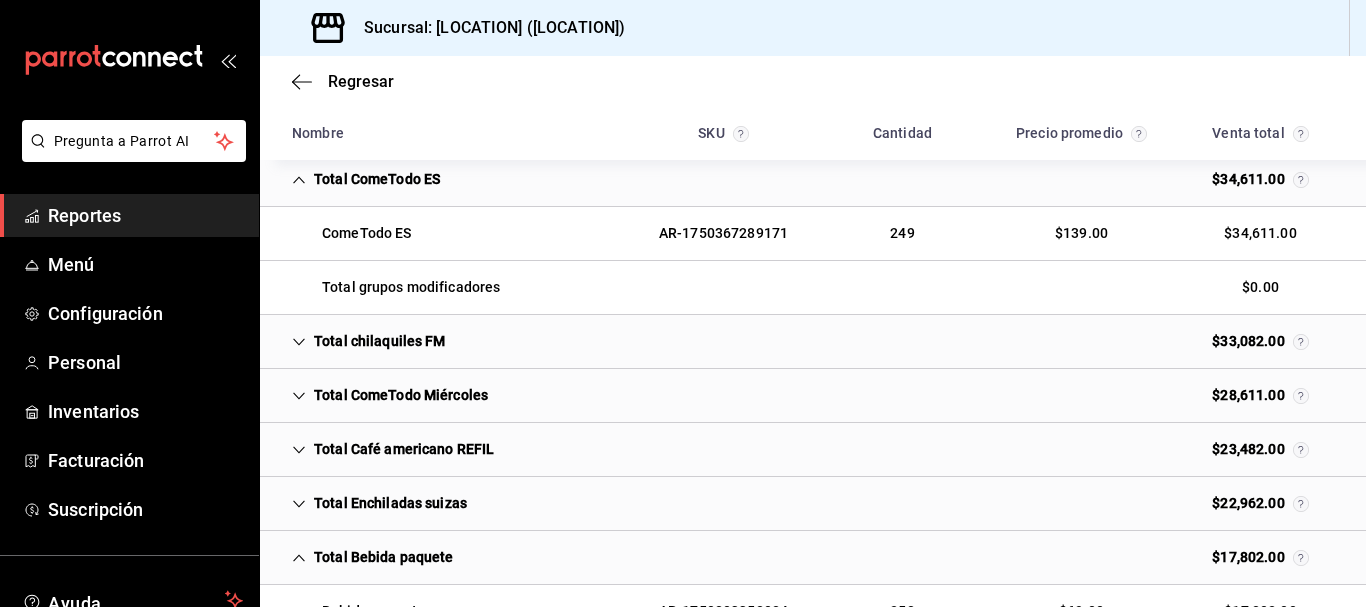 click on "Total ComeTodo Miércoles" at bounding box center (390, 395) 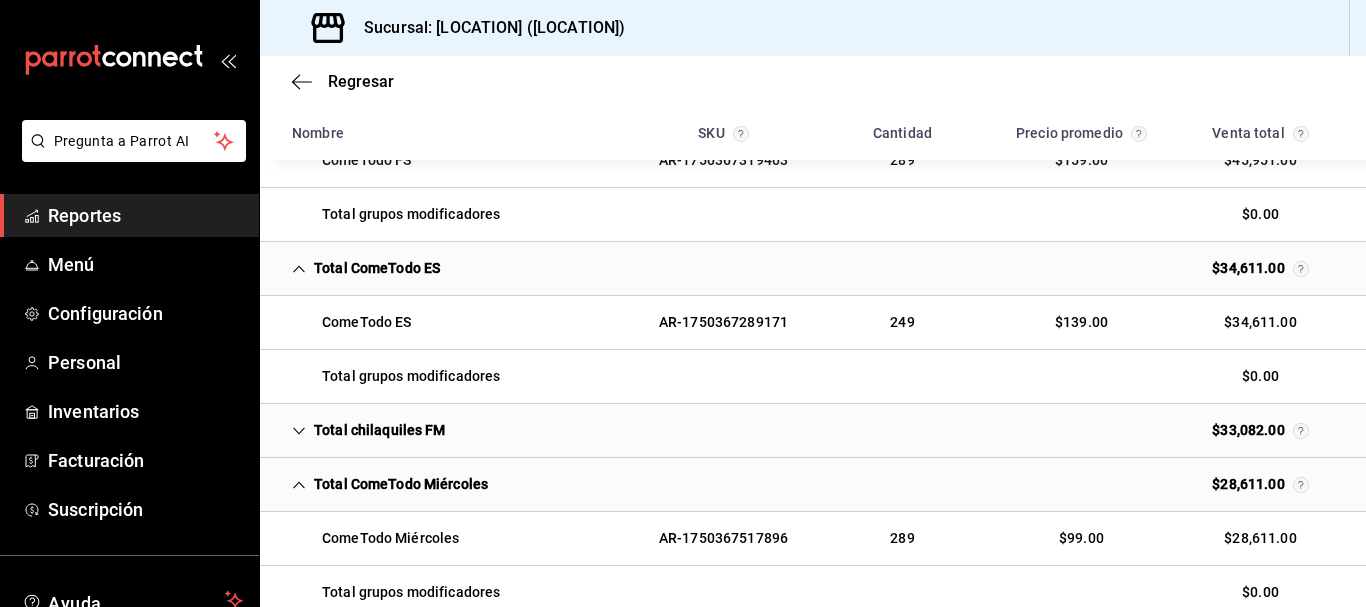scroll, scrollTop: 413, scrollLeft: 0, axis: vertical 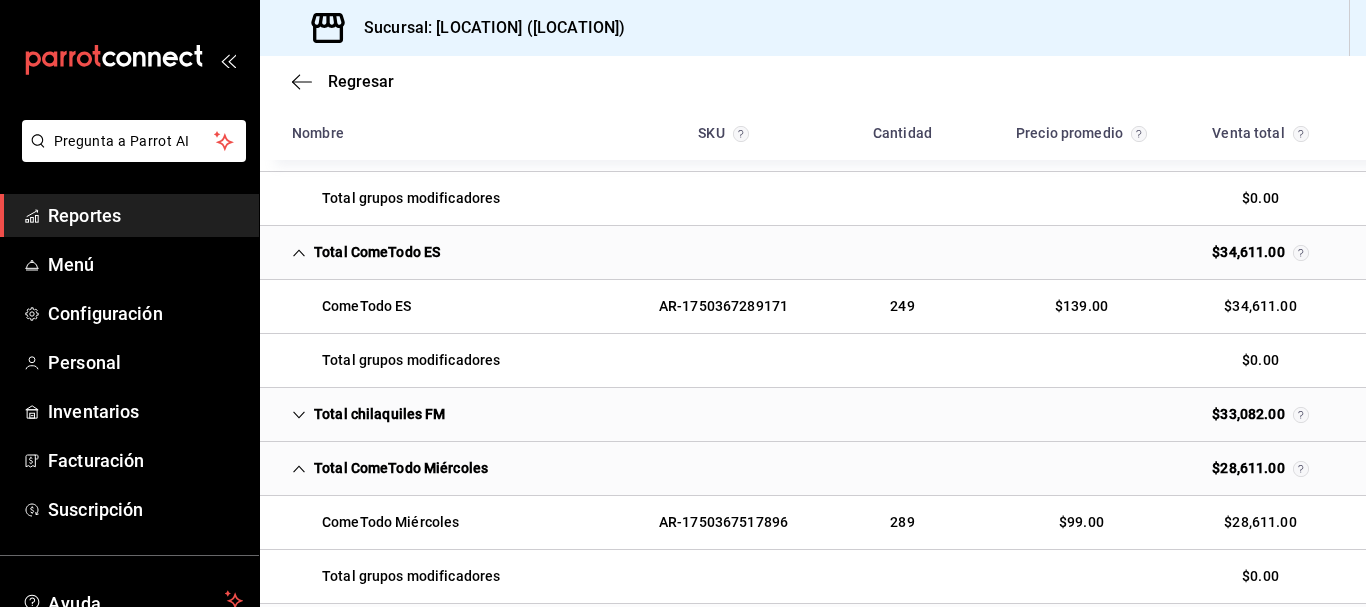click on "Total chilaquiles FM $33,082.00" at bounding box center (813, 415) 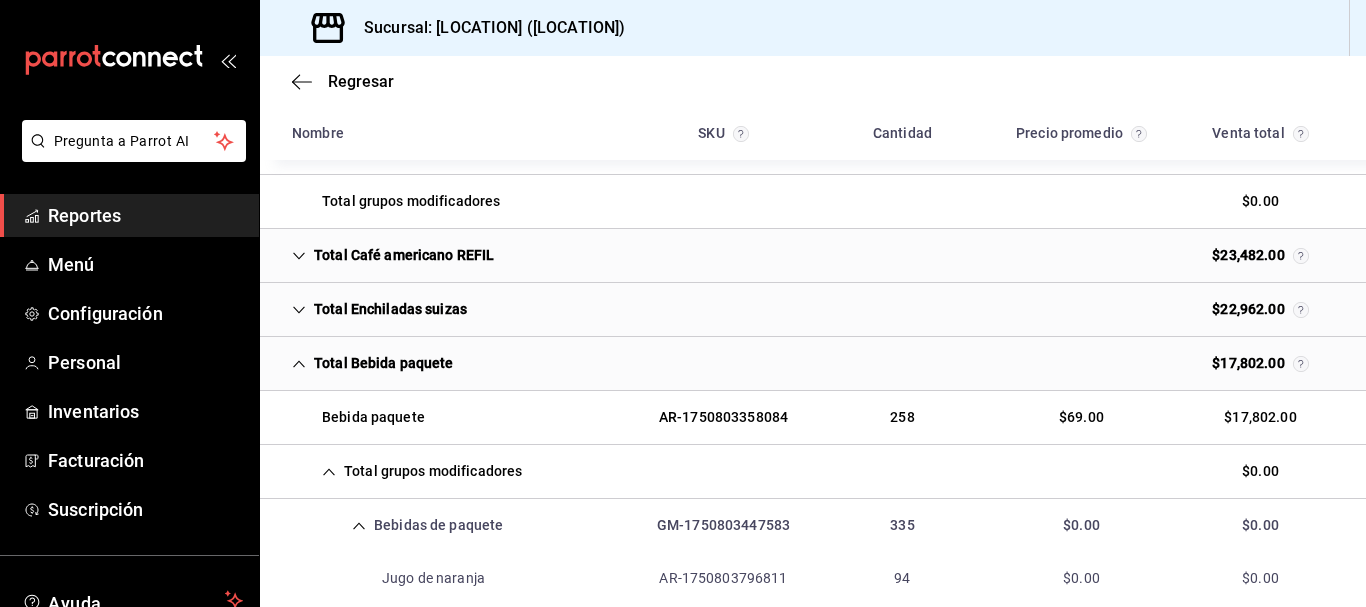 scroll, scrollTop: 883, scrollLeft: 0, axis: vertical 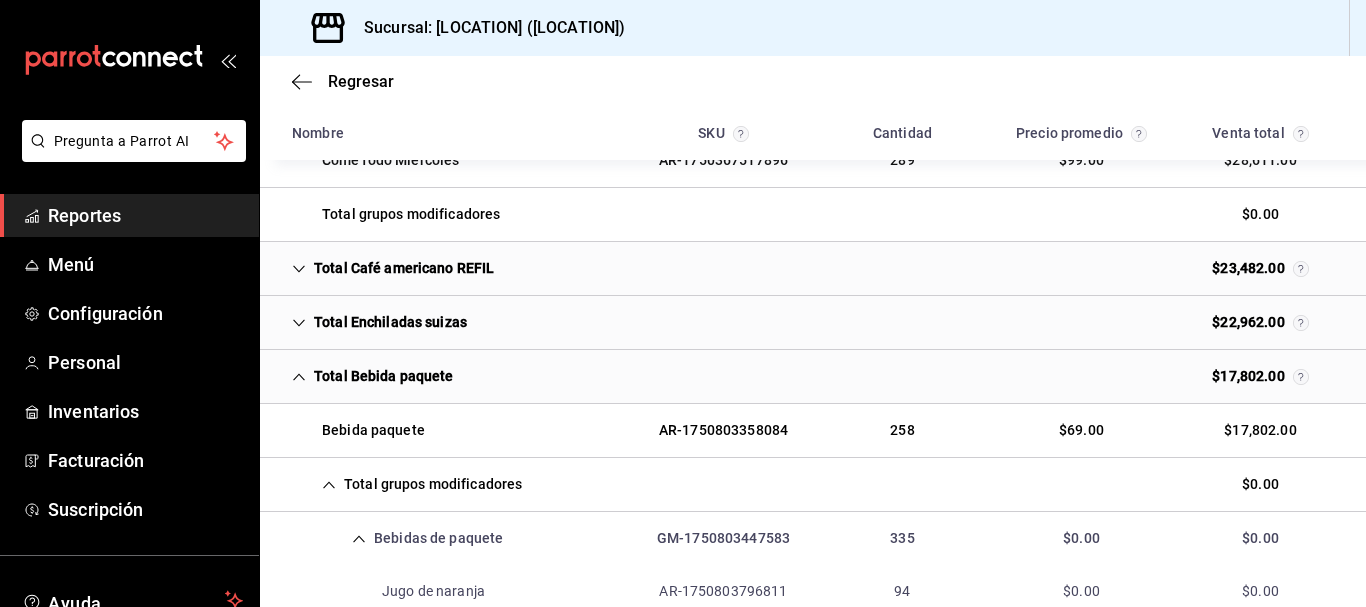 click on "Total Café americano REFIL" at bounding box center (393, 268) 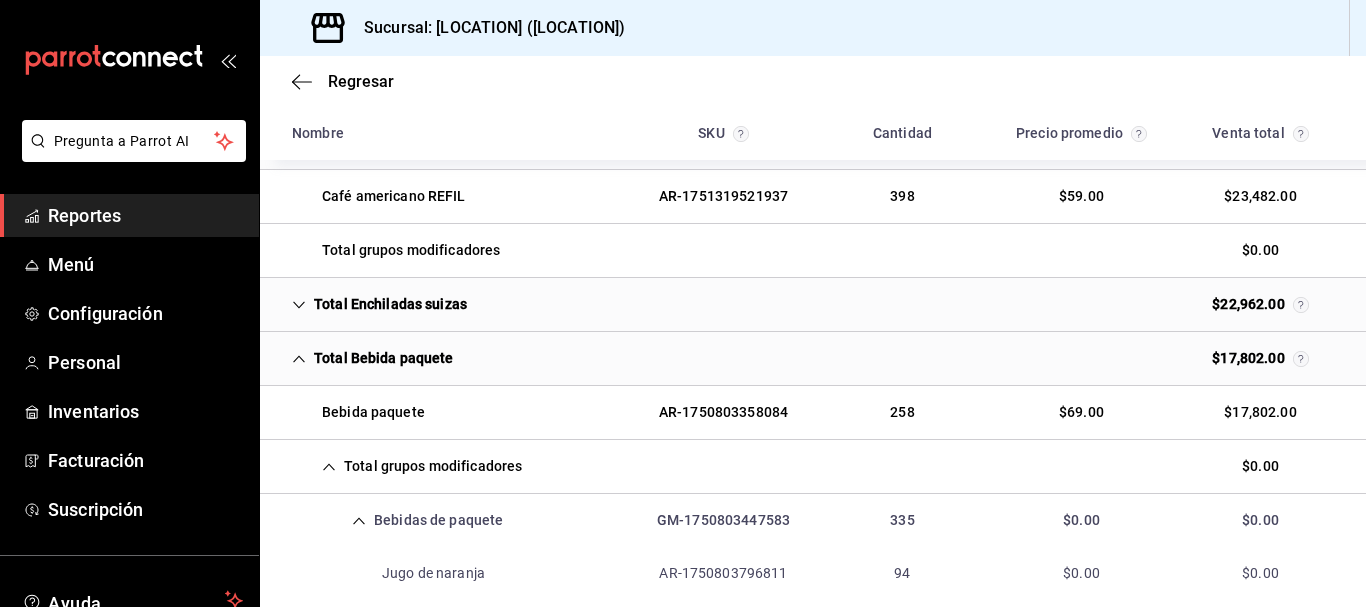 scroll, scrollTop: 1032, scrollLeft: 0, axis: vertical 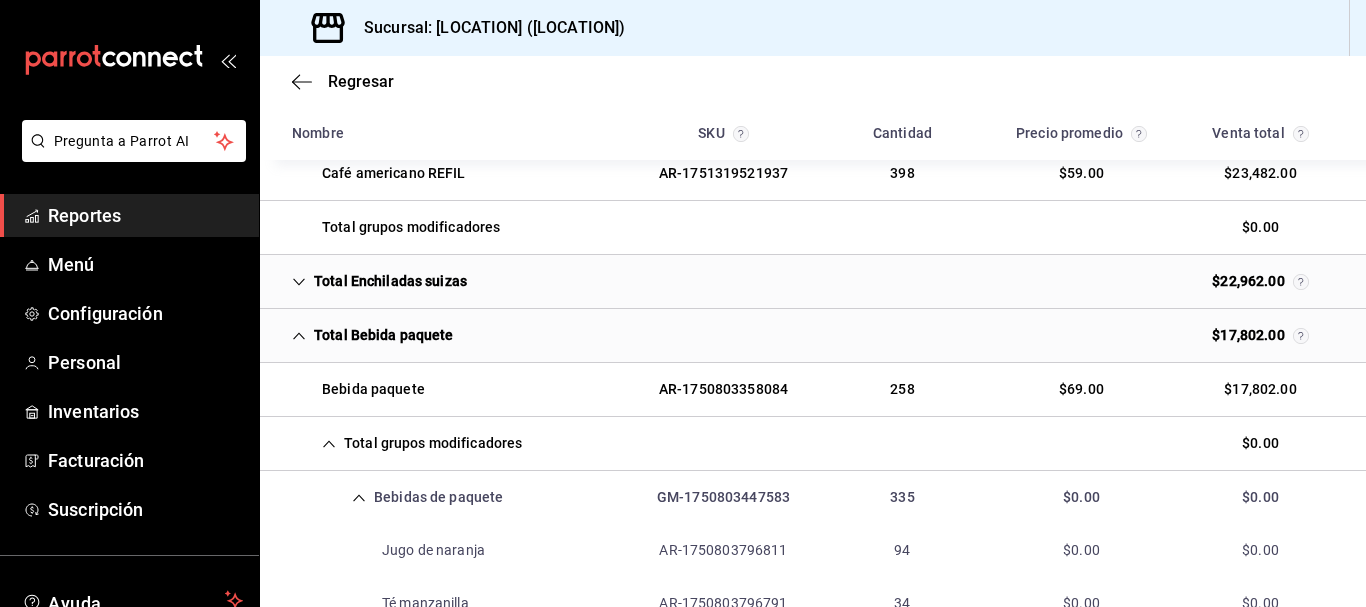 click on "Total Enchiladas suizas" at bounding box center [379, 281] 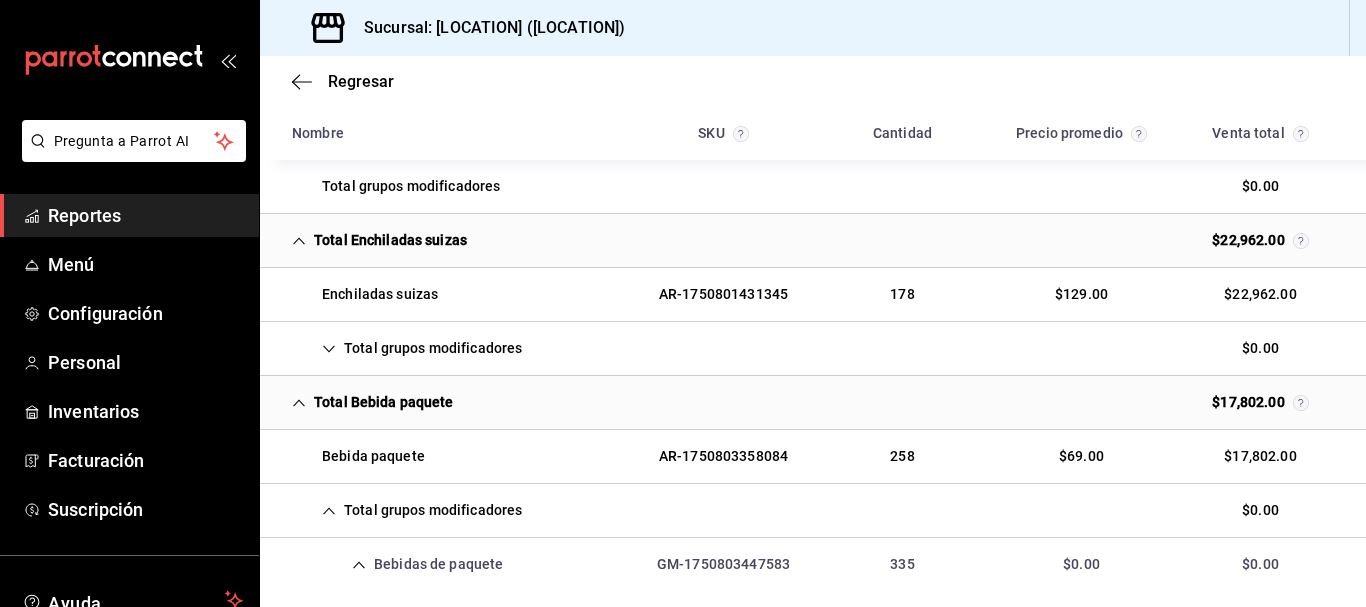 scroll, scrollTop: 1071, scrollLeft: 0, axis: vertical 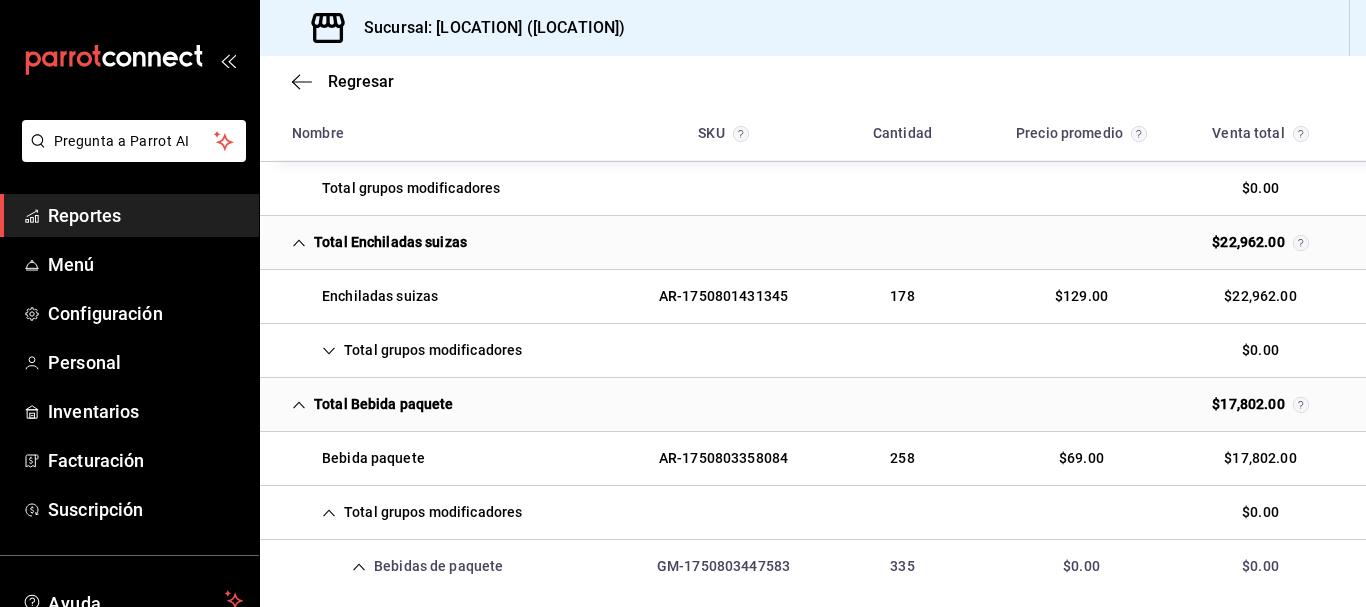 click on "Total grupos modificadores $0.00" at bounding box center (813, 351) 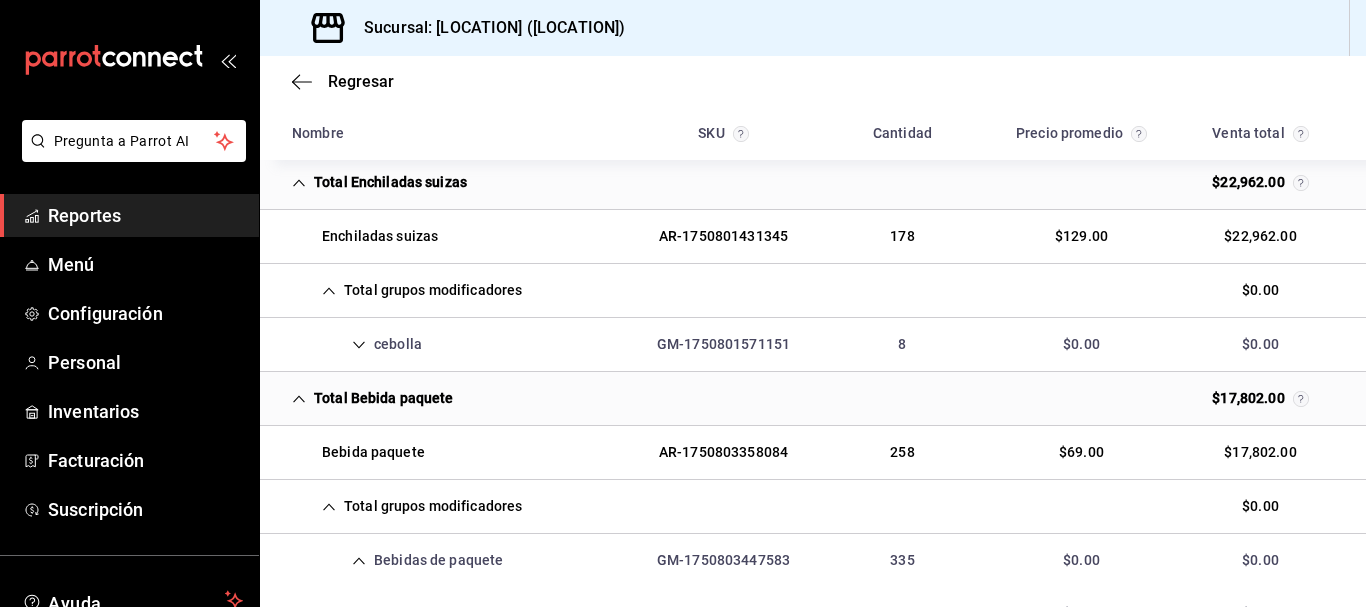 click on "Bebida paquete AR-1750803358084 258 $69.00 $17,802.00" at bounding box center (813, 453) 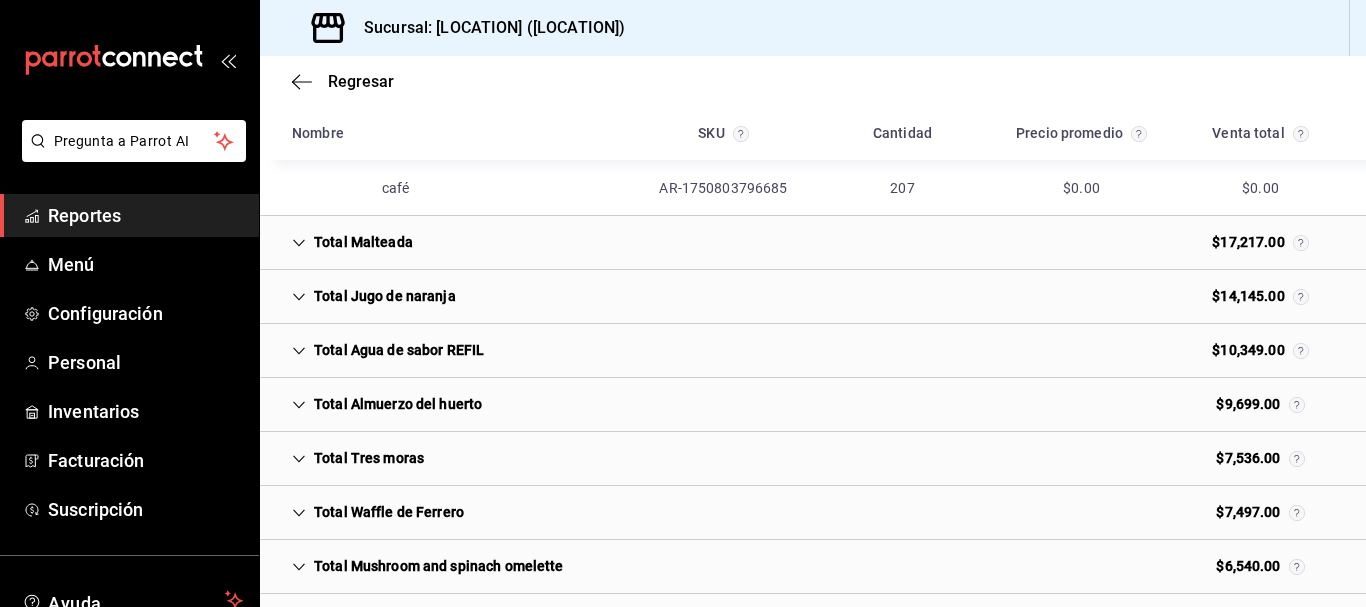 scroll, scrollTop: 1663, scrollLeft: 0, axis: vertical 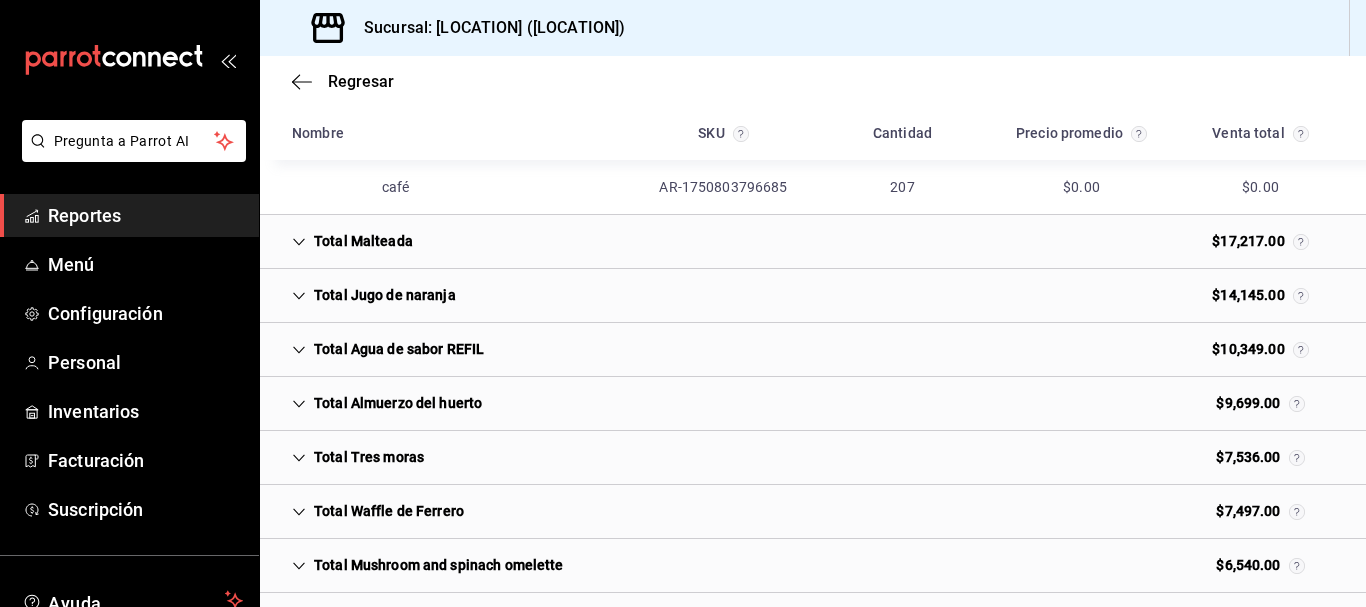 click on "Total Malteada" at bounding box center (352, 241) 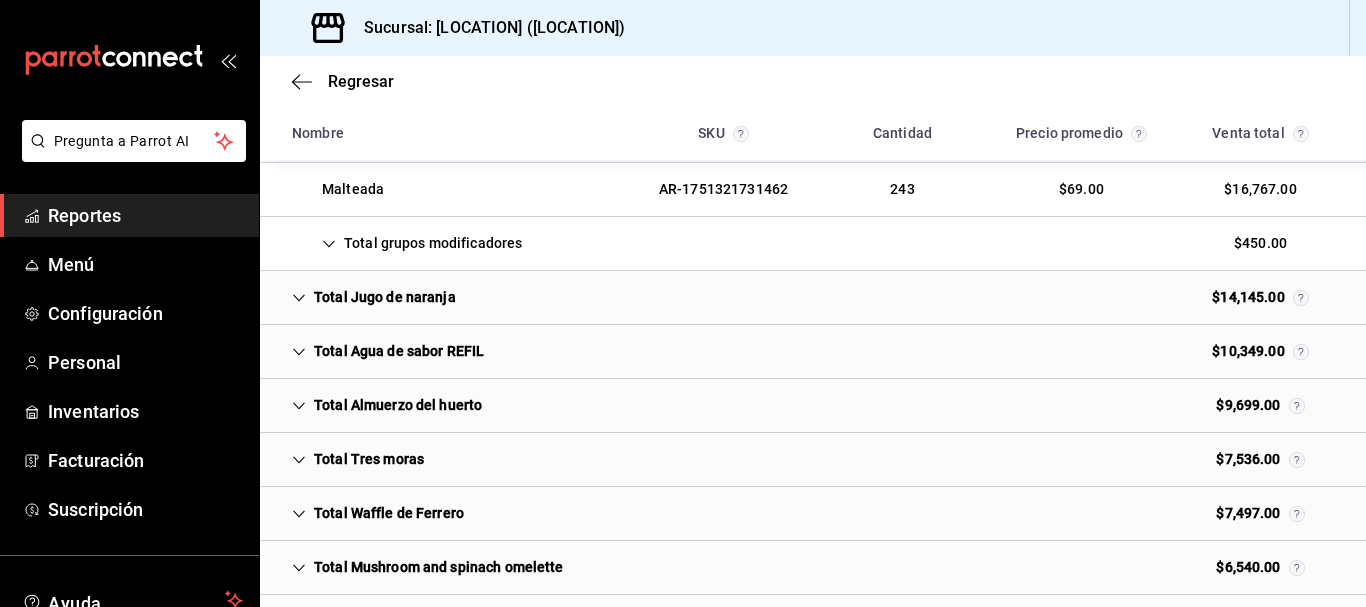 scroll, scrollTop: 1778, scrollLeft: 0, axis: vertical 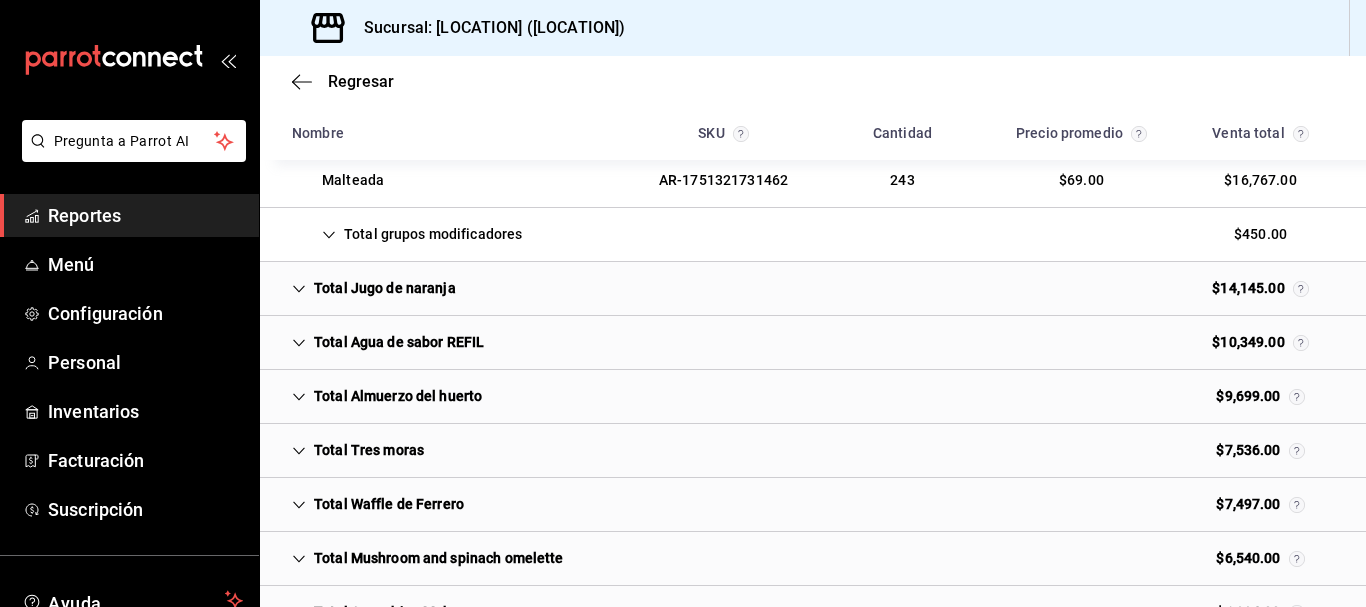 click on "Total Jugo de naranja $14,145.00" at bounding box center (813, 289) 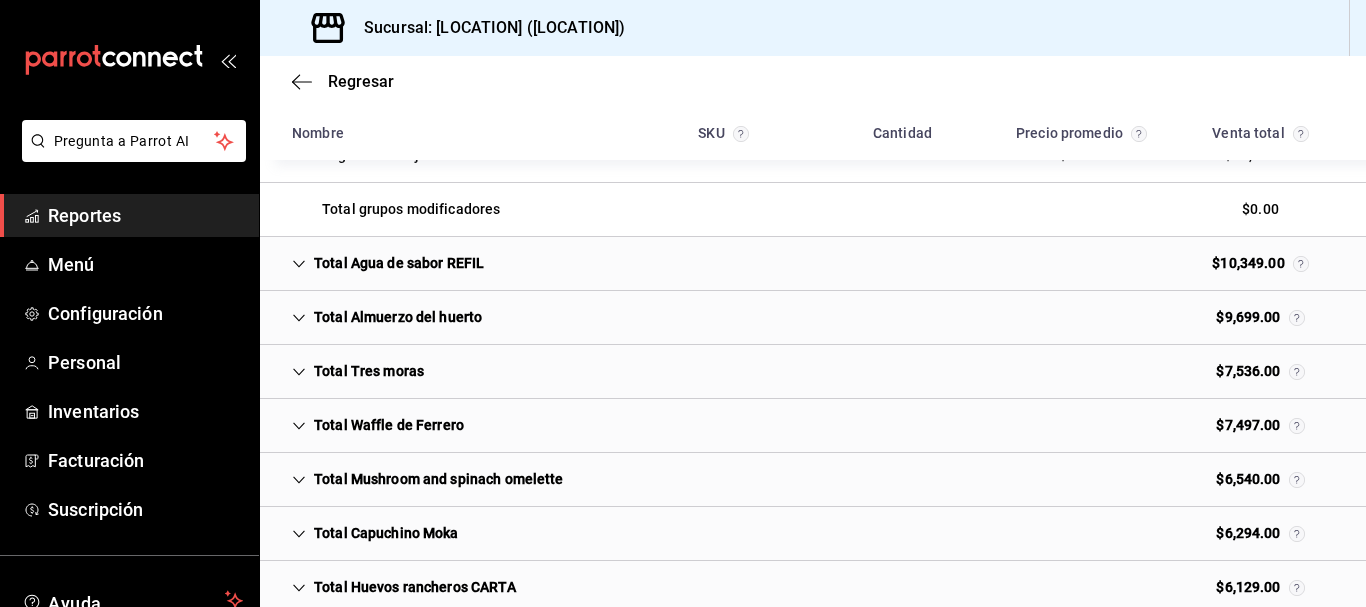 scroll, scrollTop: 1971, scrollLeft: 0, axis: vertical 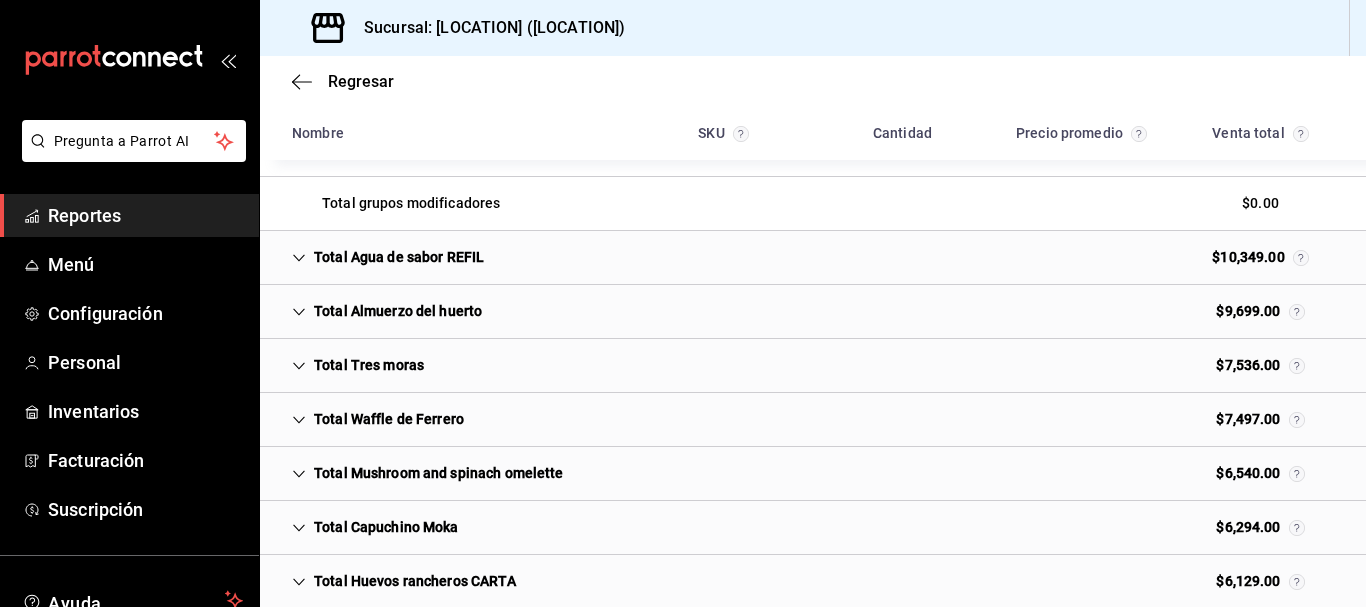 click on "Total Almuerzo del huerto $9,699.00" at bounding box center (813, 312) 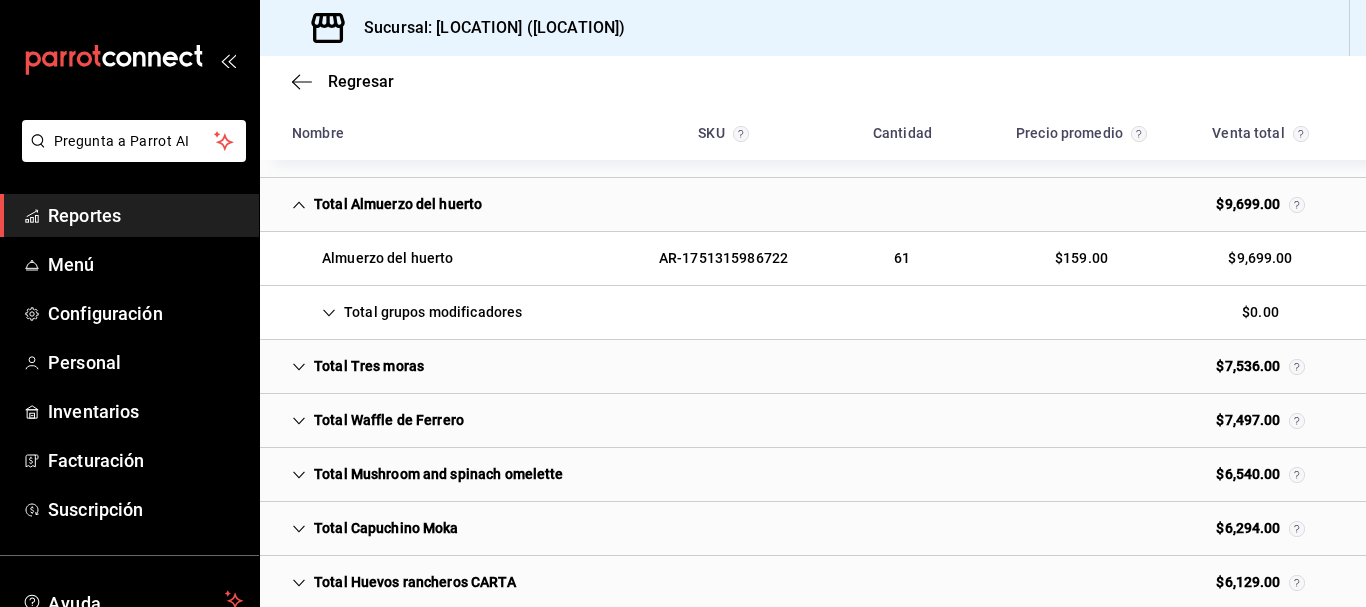 scroll, scrollTop: 2108, scrollLeft: 0, axis: vertical 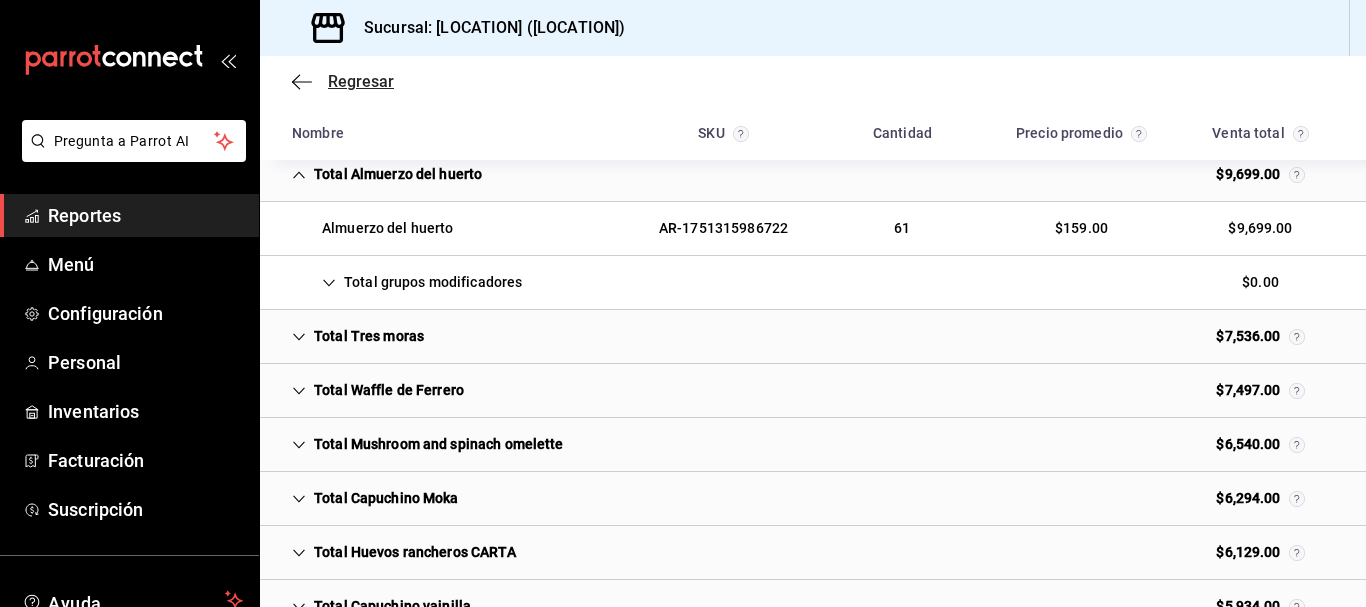 click 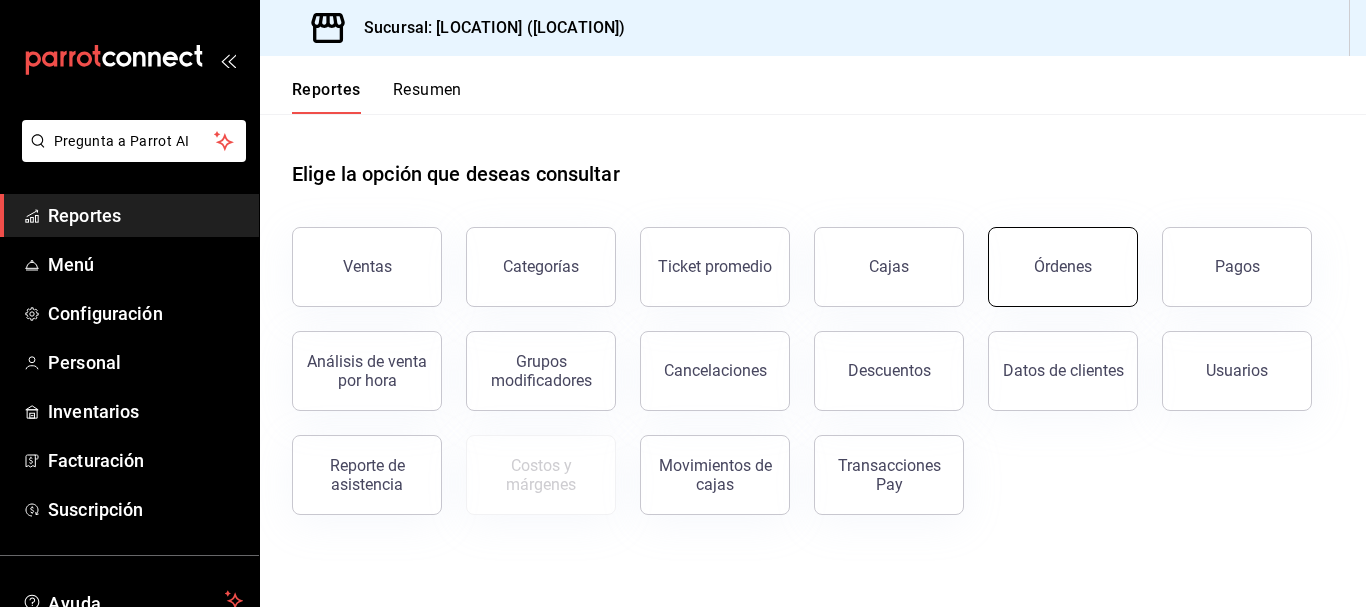 click on "Órdenes" at bounding box center [1063, 266] 